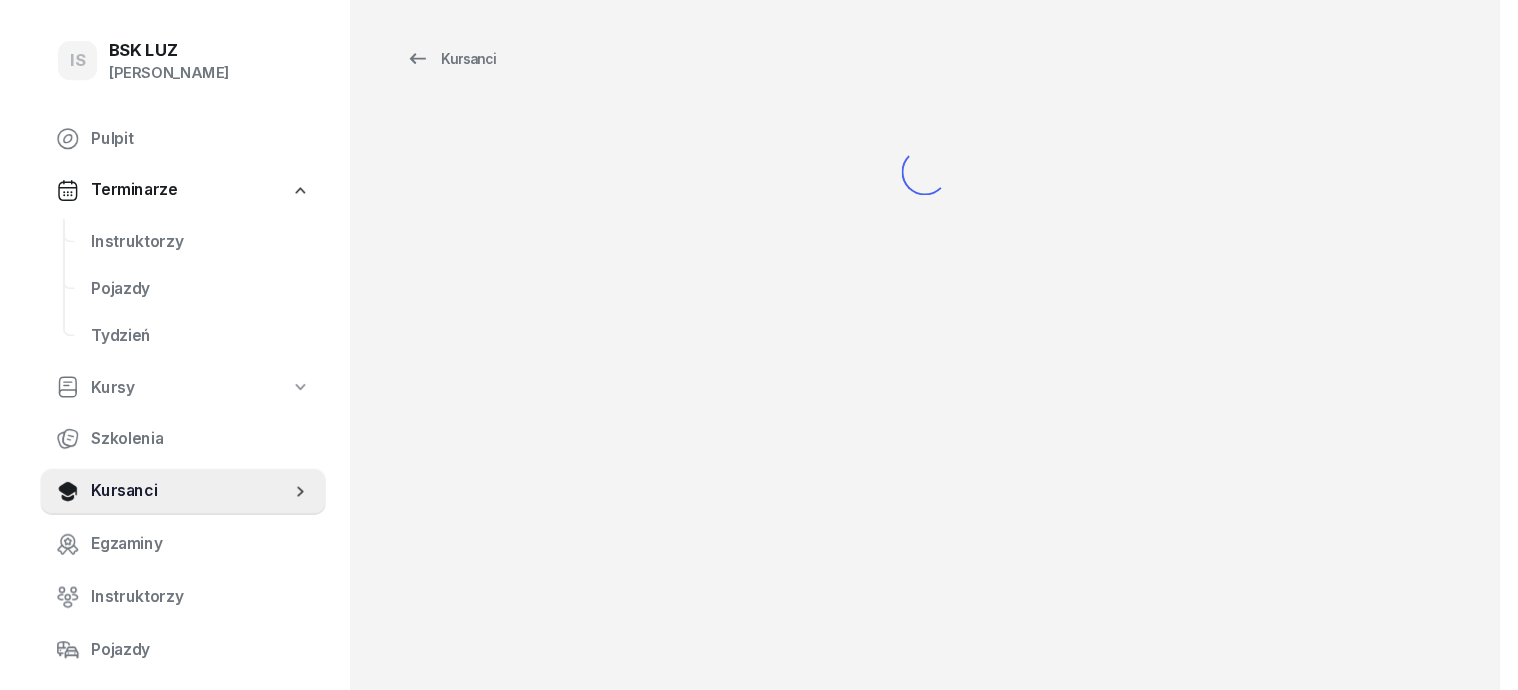 scroll, scrollTop: 0, scrollLeft: 0, axis: both 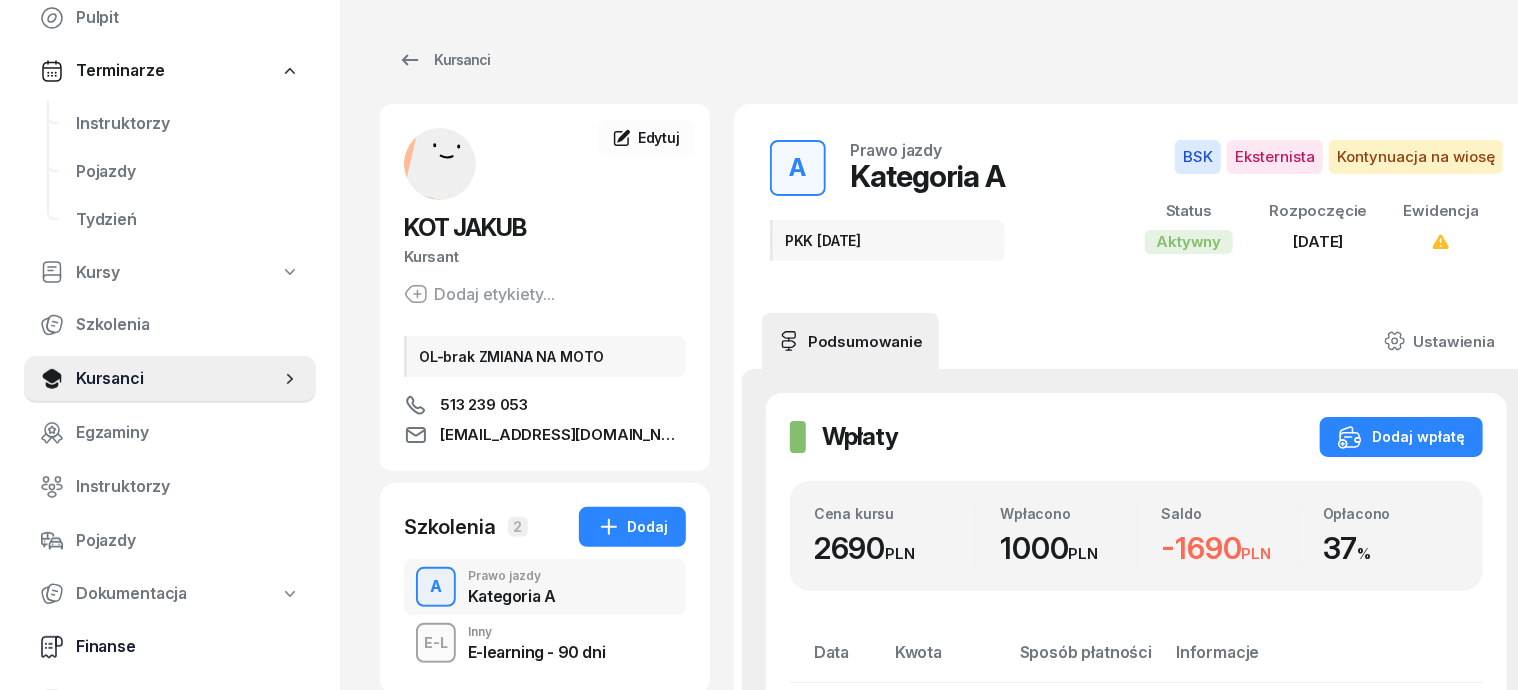 click on "Finanse" at bounding box center (188, 647) 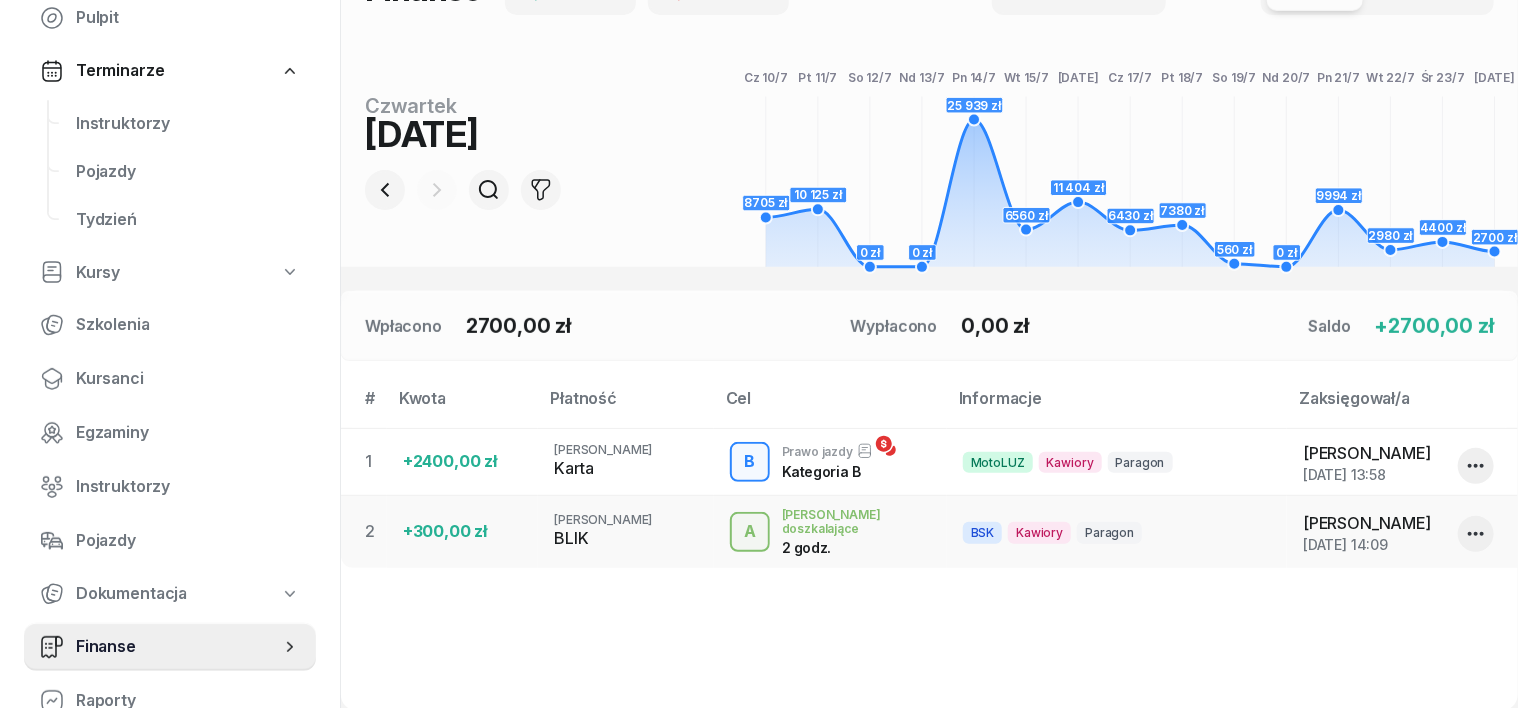 scroll, scrollTop: 250, scrollLeft: 0, axis: vertical 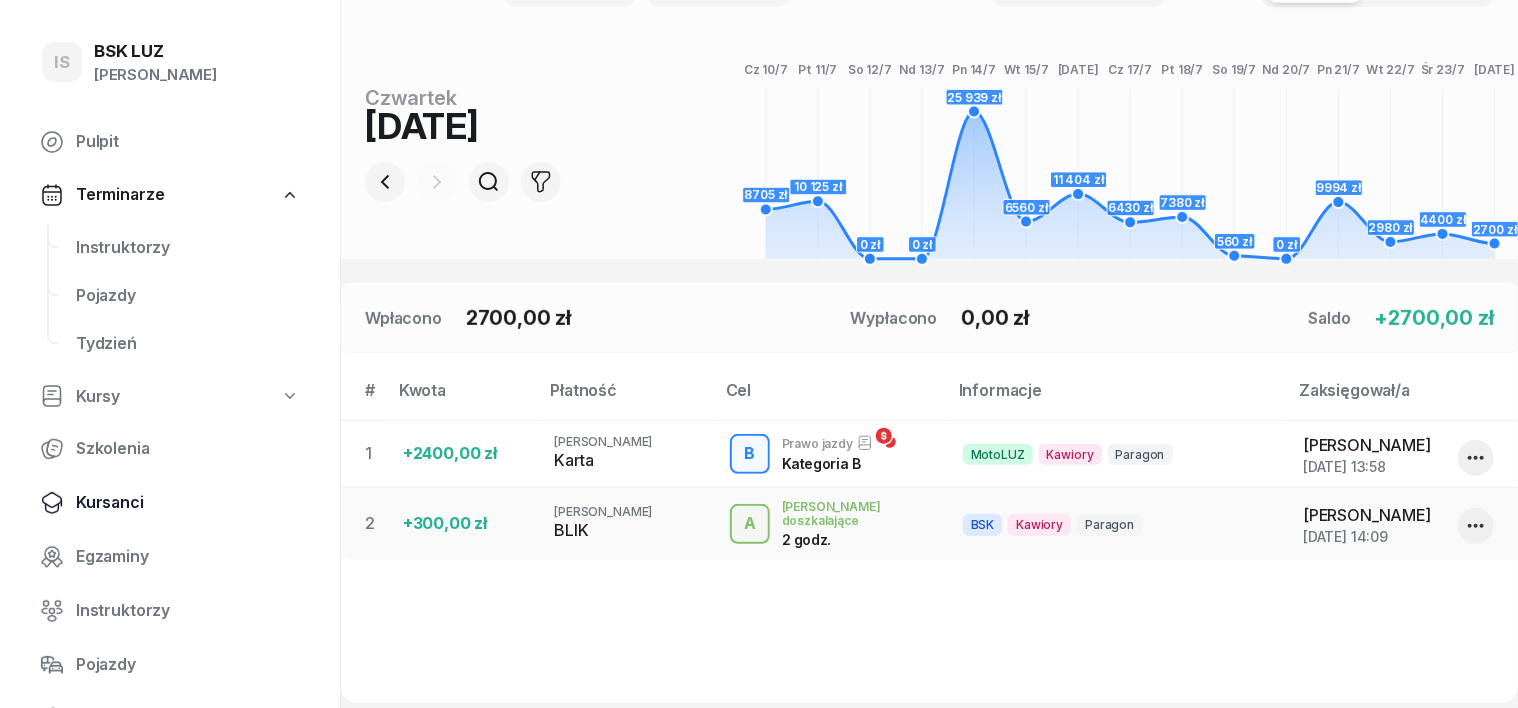 click on "Kursanci" at bounding box center [188, 503] 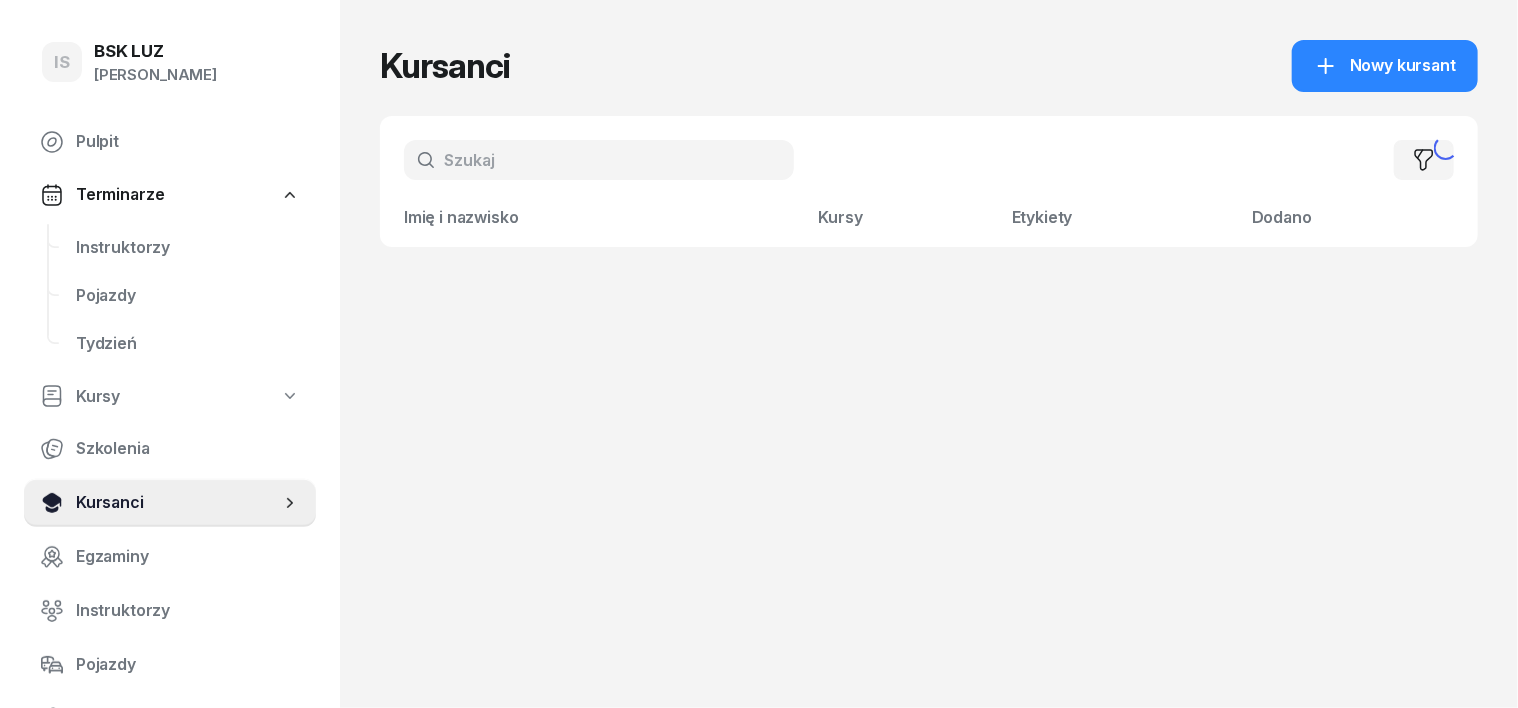 scroll, scrollTop: 0, scrollLeft: 0, axis: both 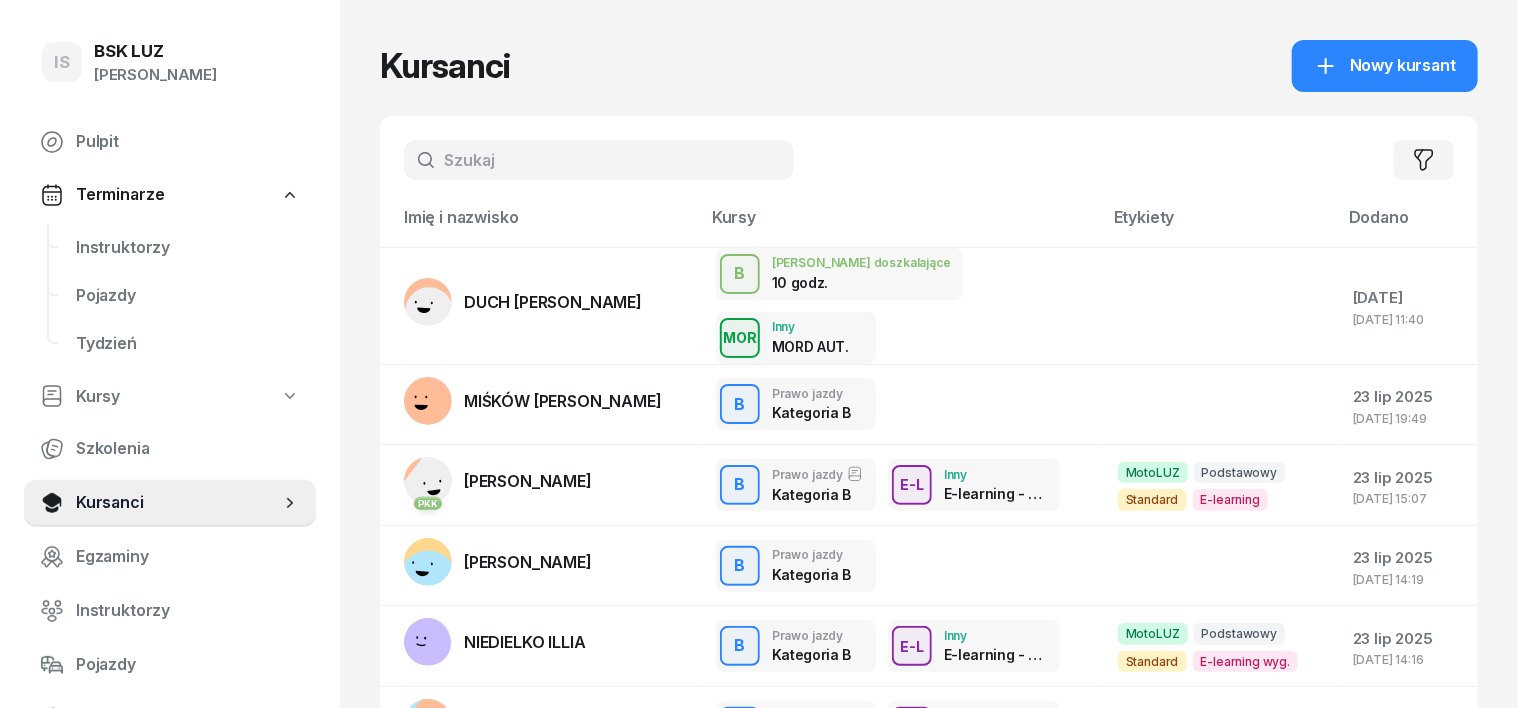 drag, startPoint x: 406, startPoint y: 165, endPoint x: 421, endPoint y: 164, distance: 15.033297 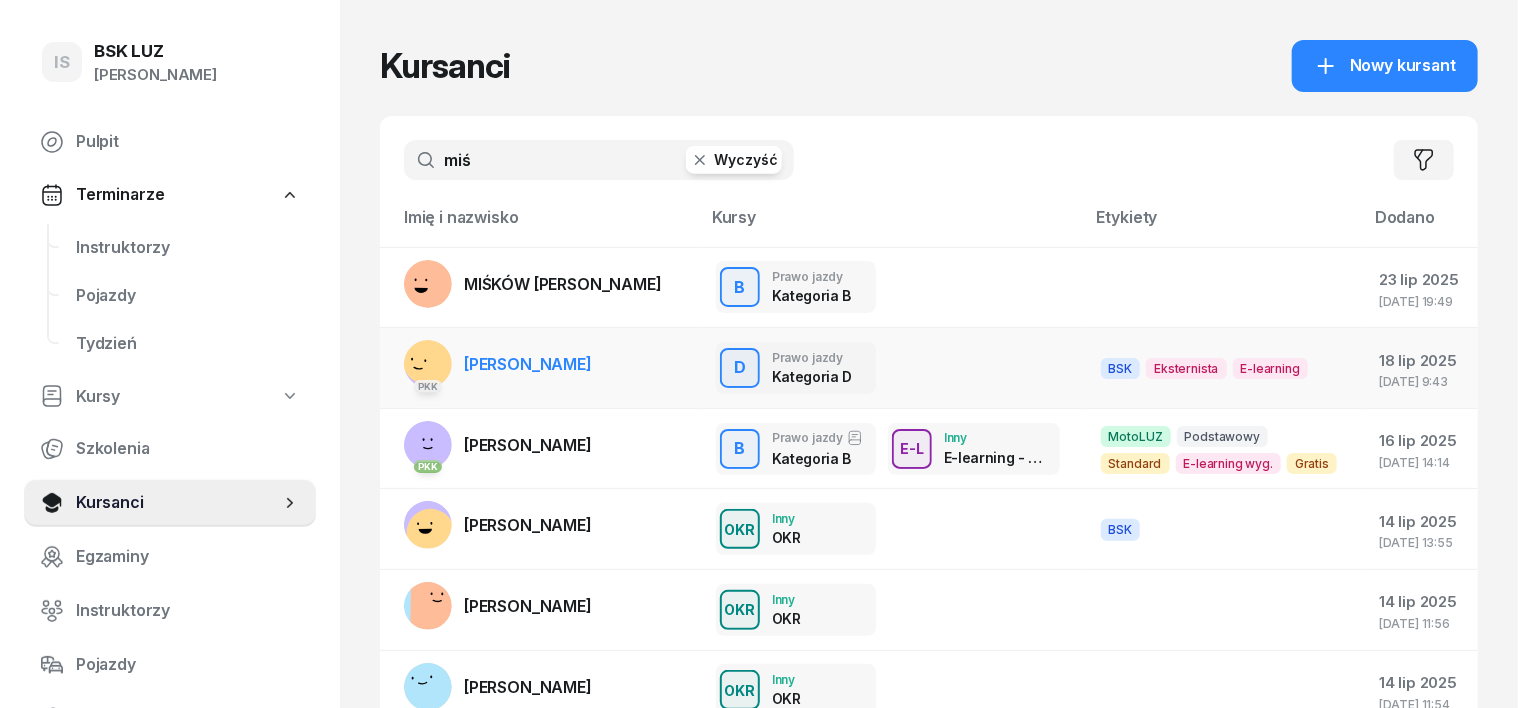 type on "miś" 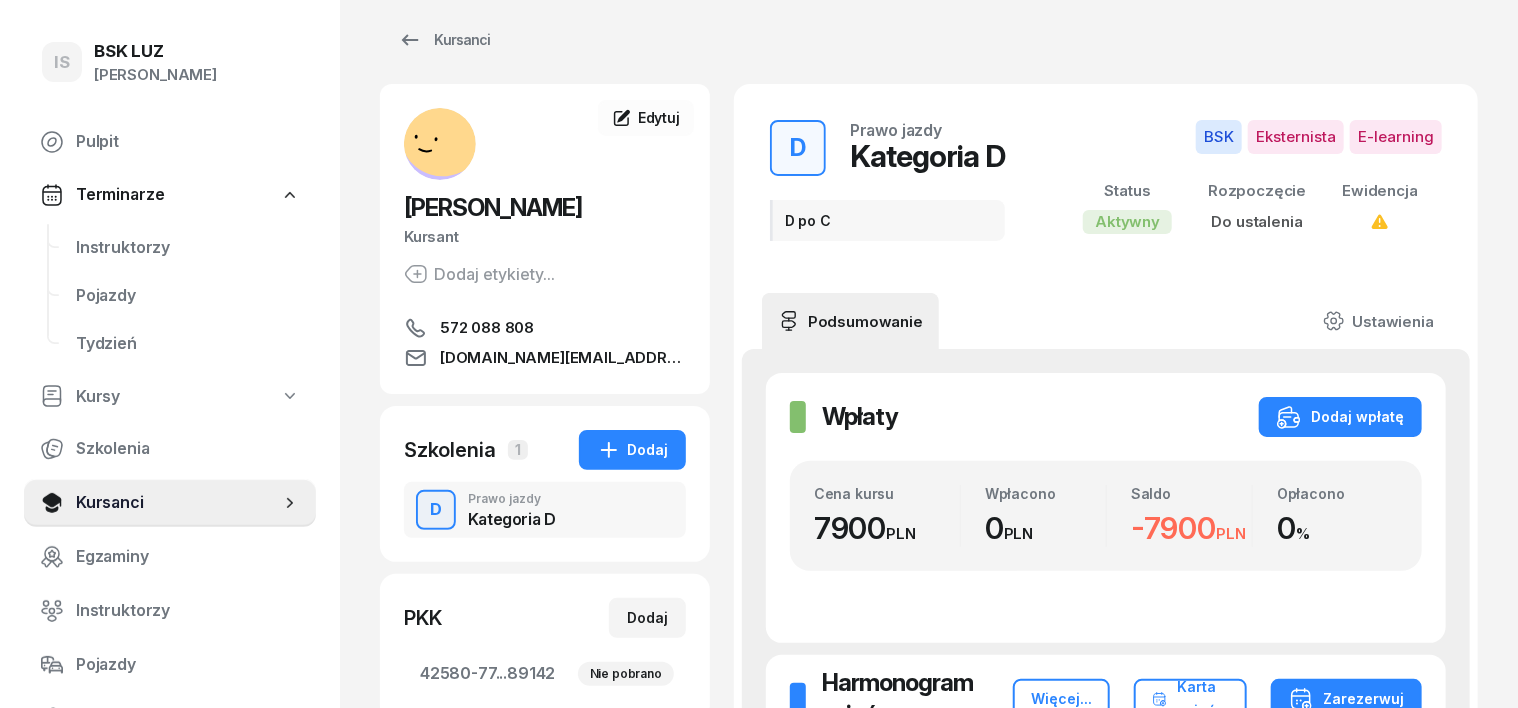 scroll, scrollTop: 0, scrollLeft: 0, axis: both 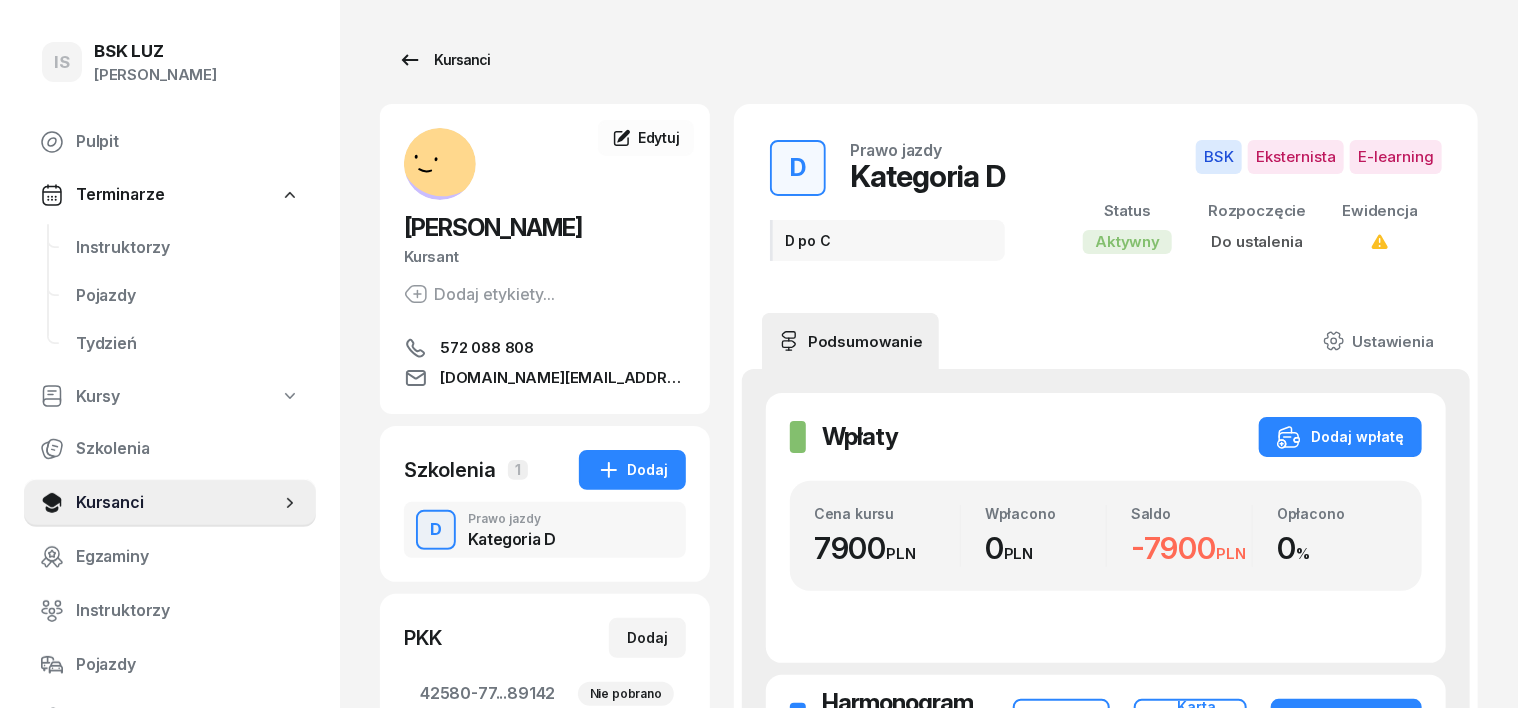 click on "Kursanci" at bounding box center [444, 60] 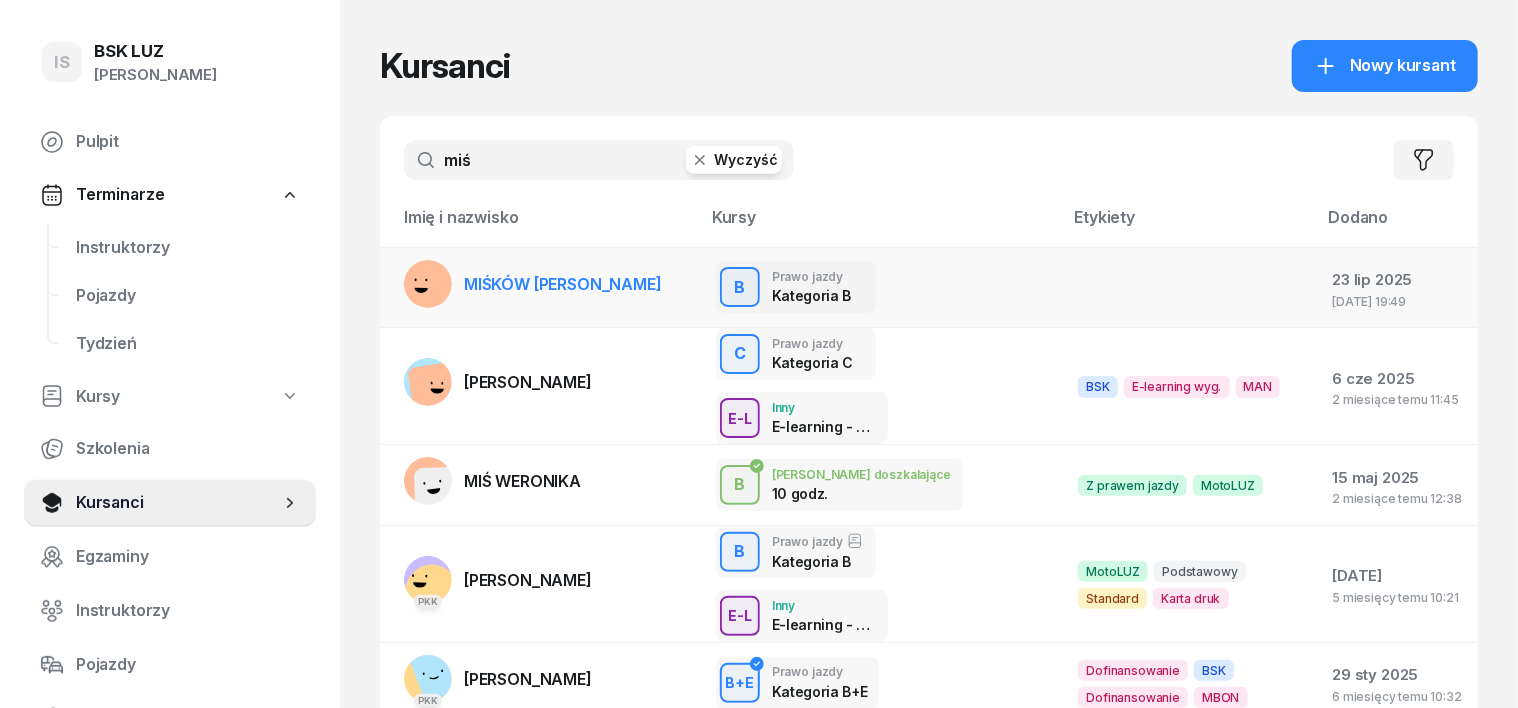 click 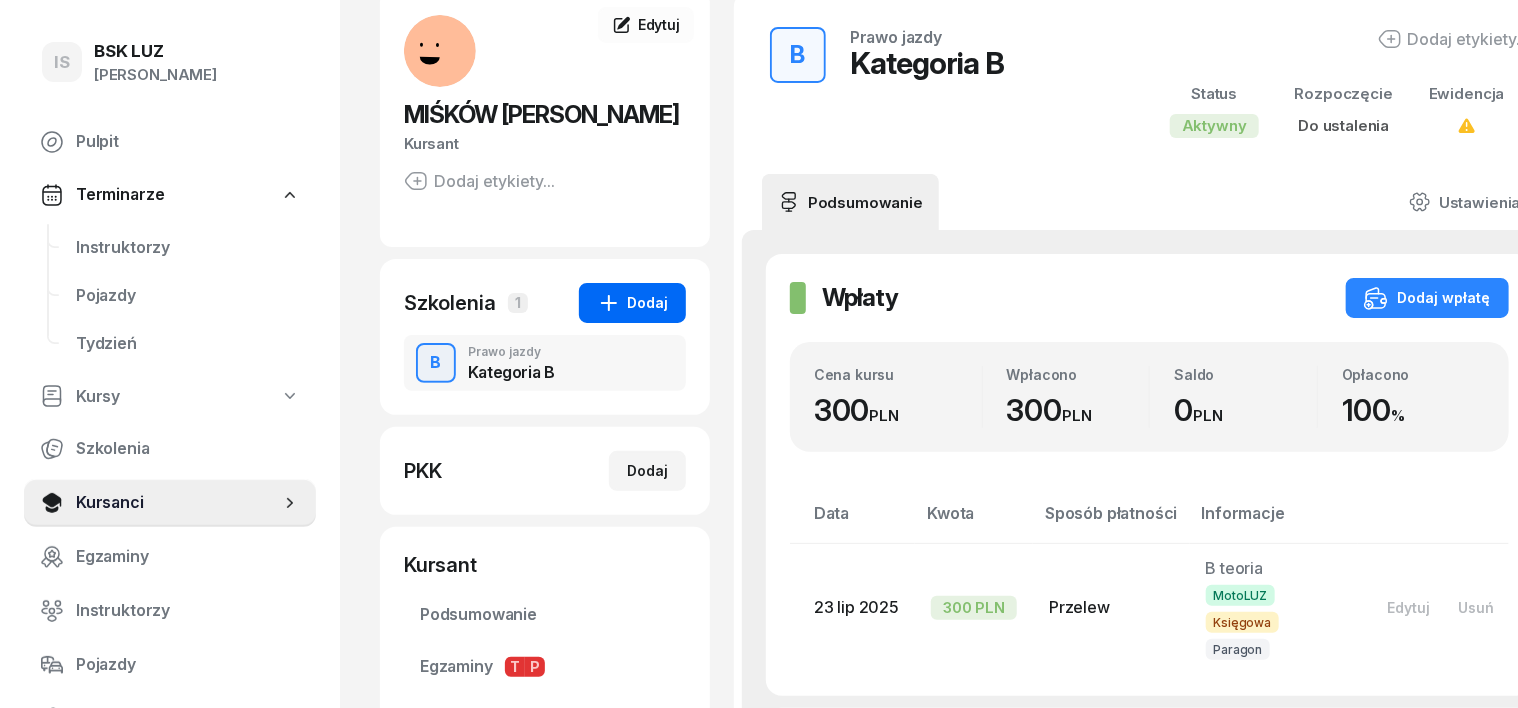 scroll, scrollTop: 0, scrollLeft: 0, axis: both 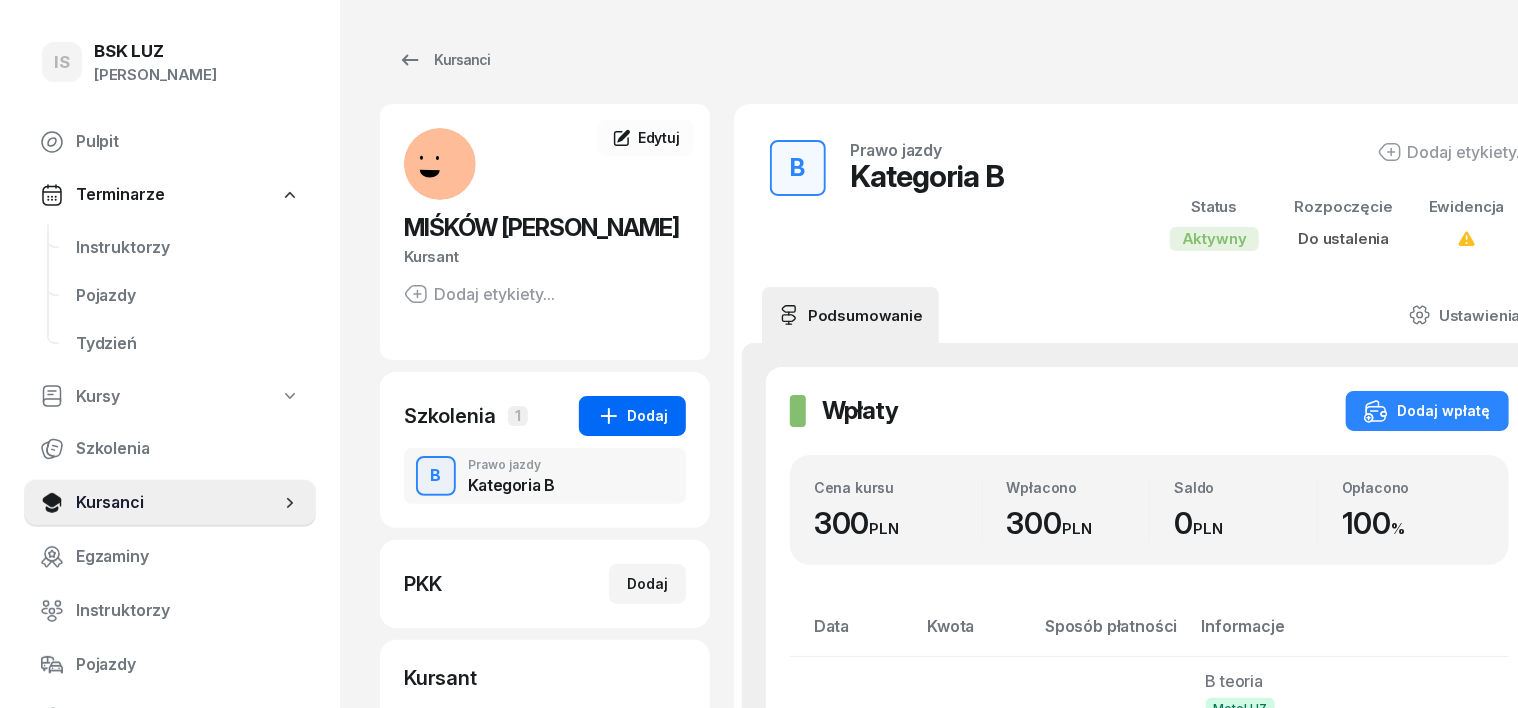 click on "Dodaj" at bounding box center (632, 416) 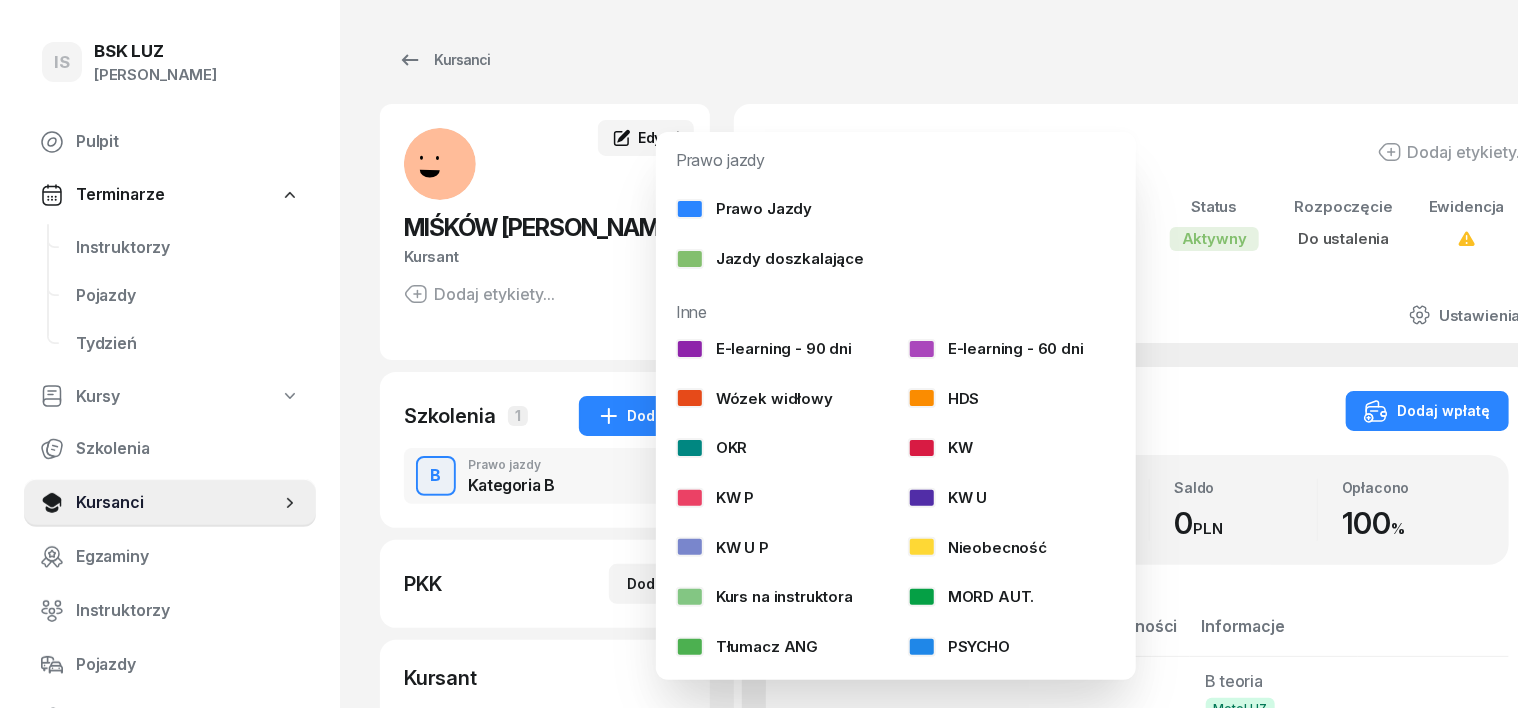 click on "Edytuj" 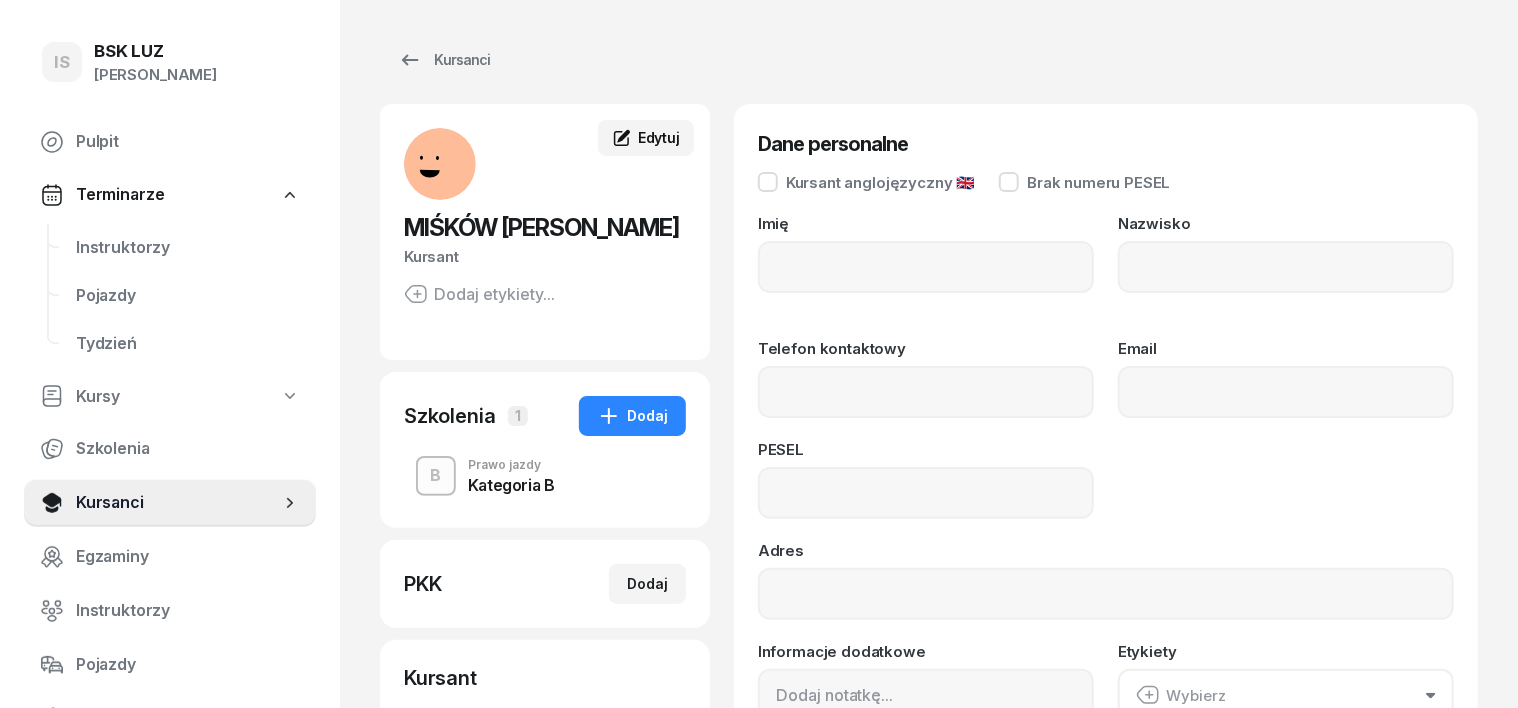 type on "NIKOLA" 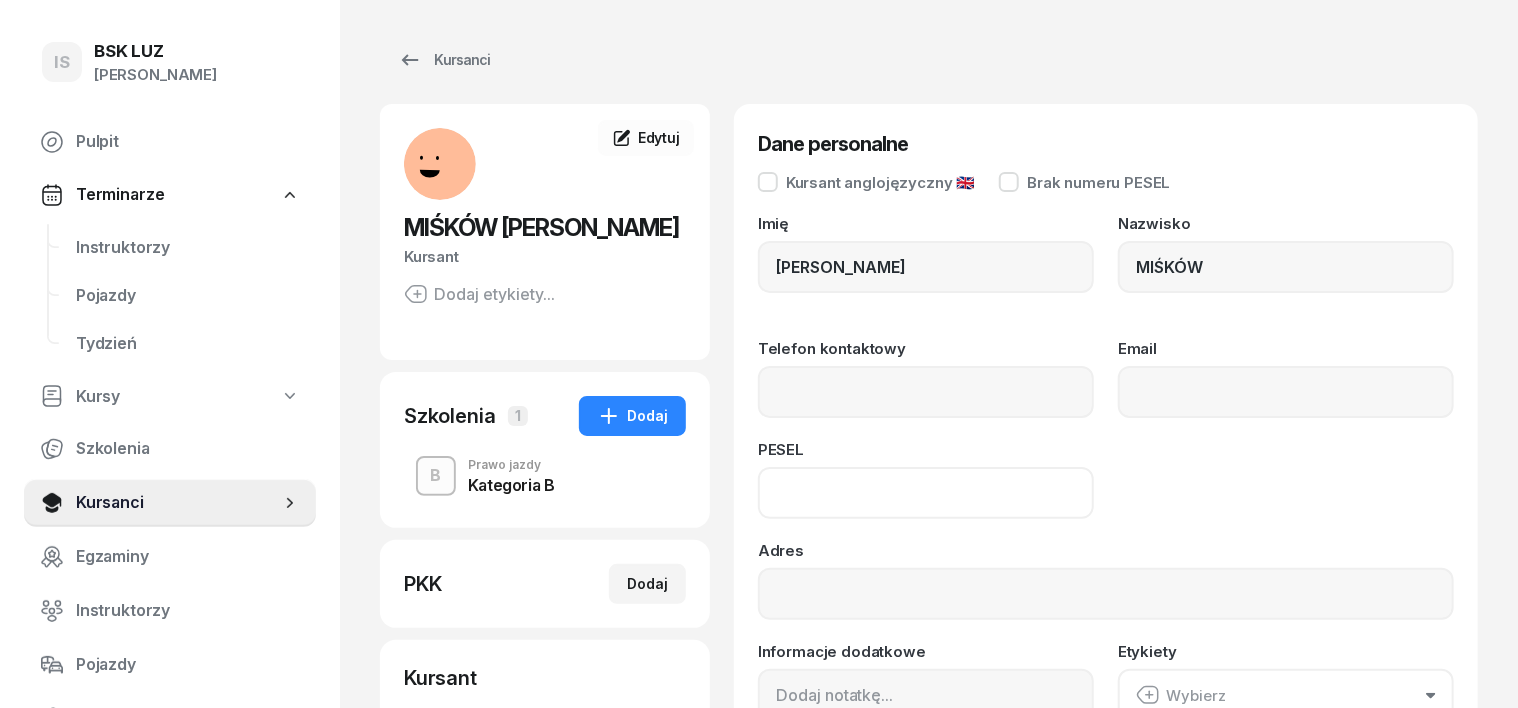 drag, startPoint x: 750, startPoint y: 487, endPoint x: 858, endPoint y: 449, distance: 114.49017 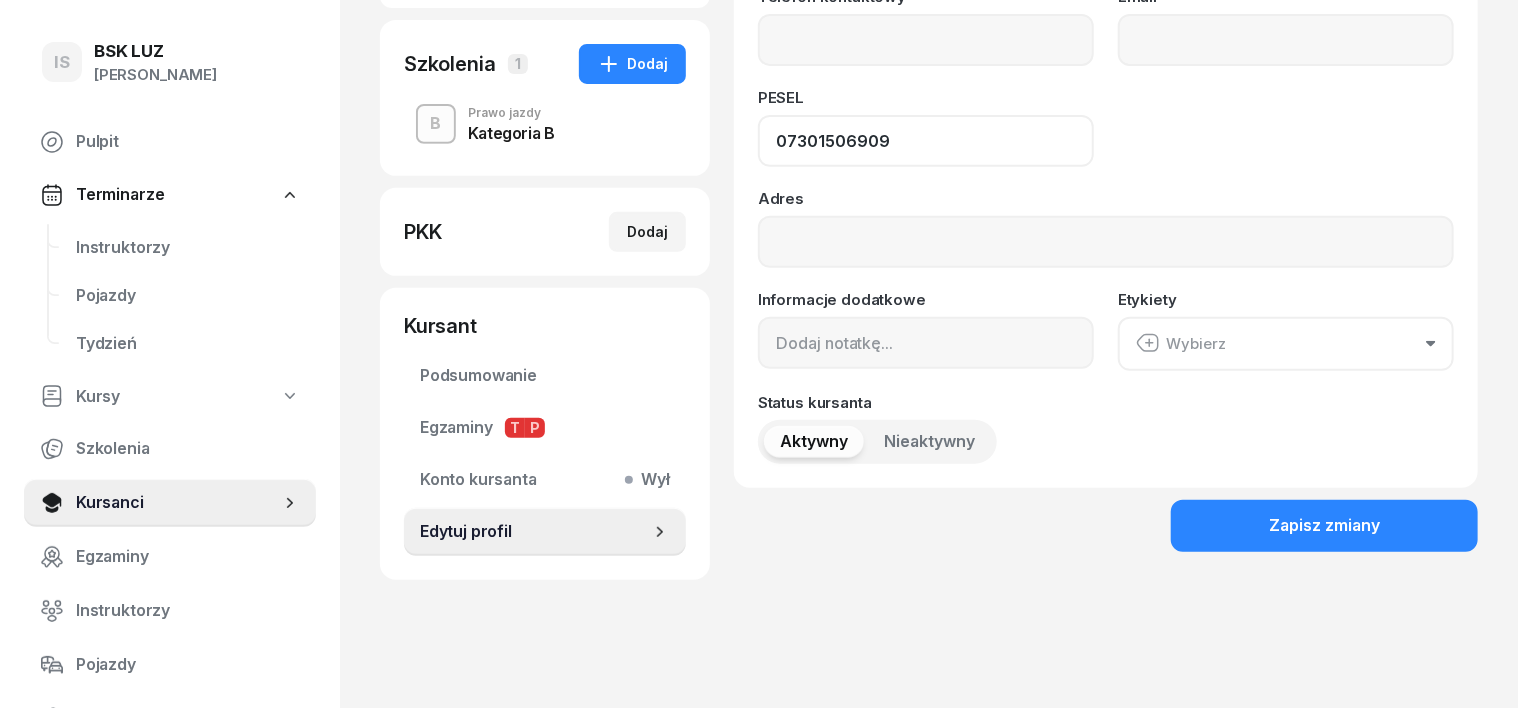 scroll, scrollTop: 379, scrollLeft: 0, axis: vertical 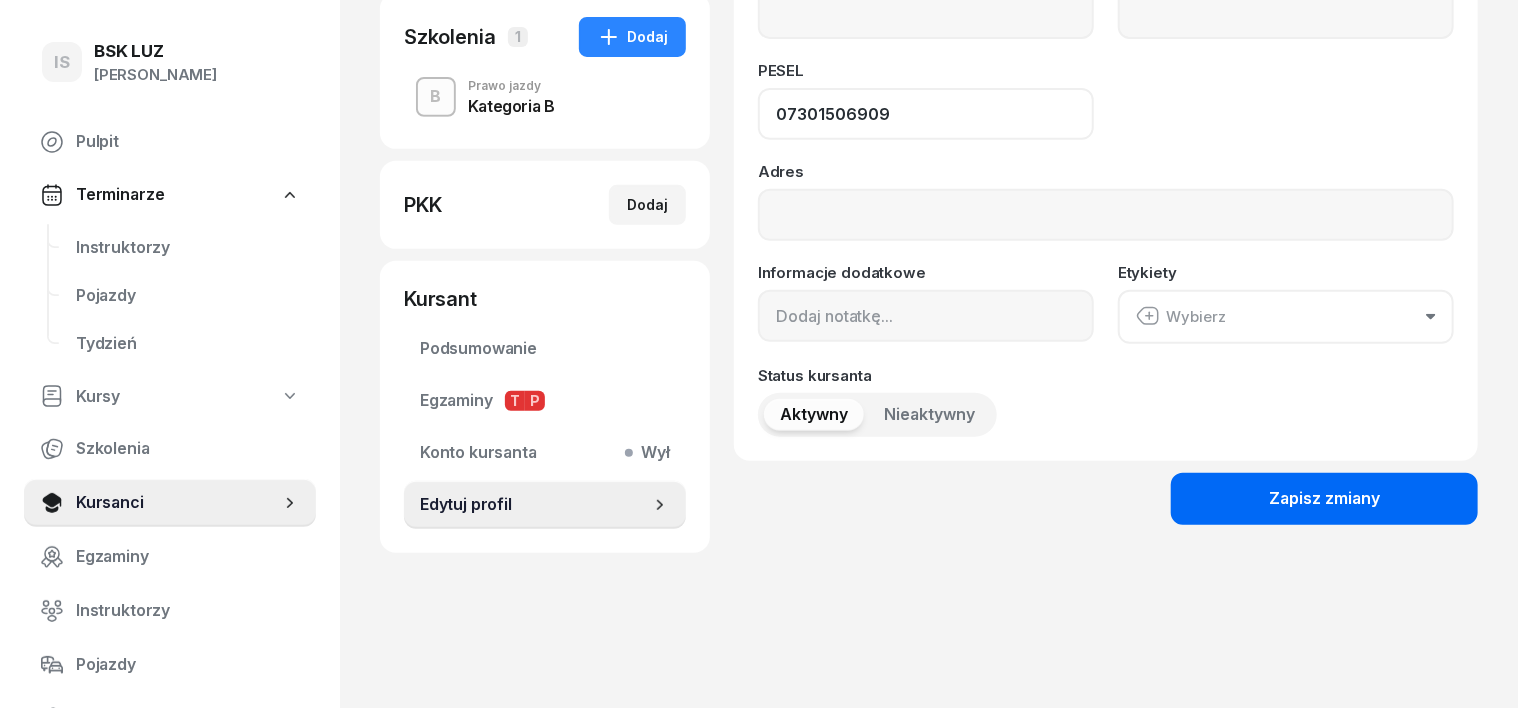 type on "07301506909" 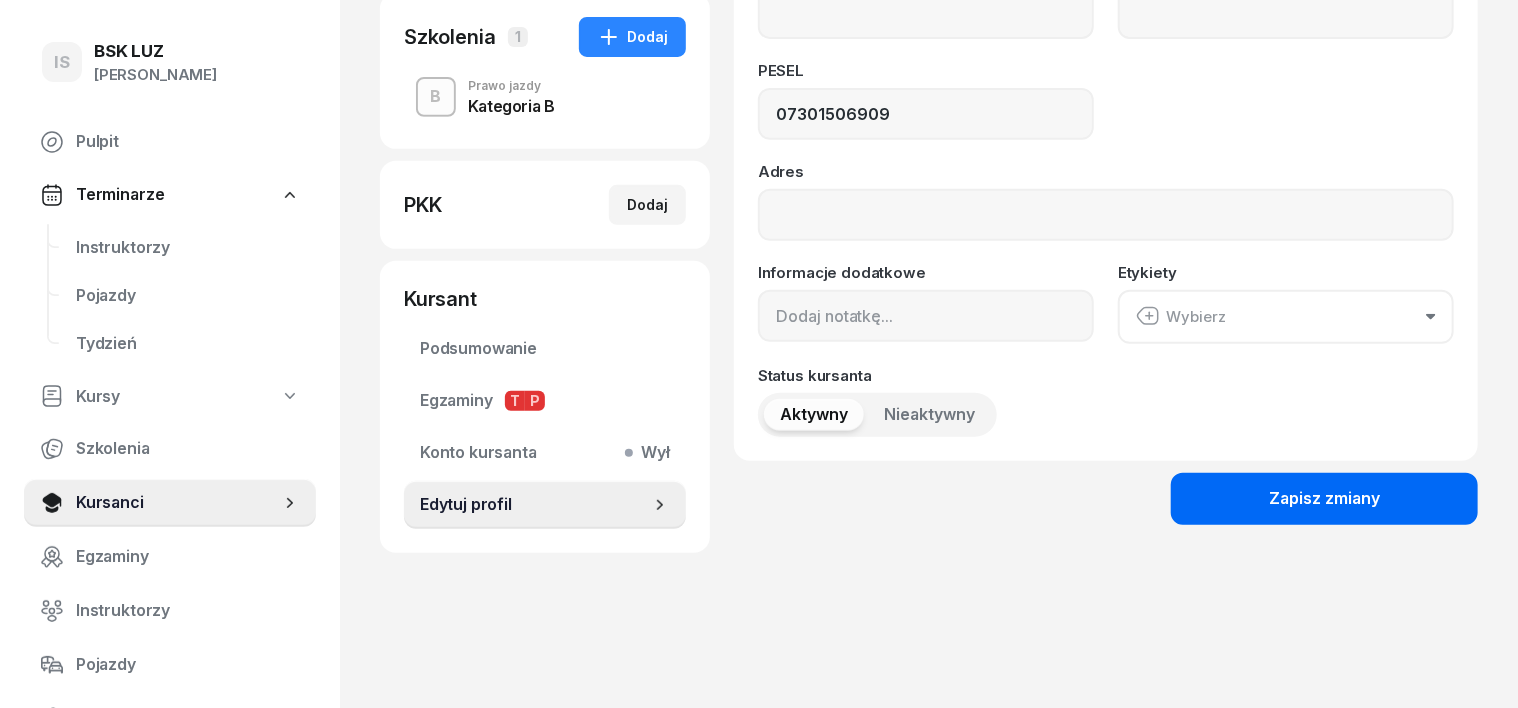 click on "Zapisz zmiany" at bounding box center (1324, 499) 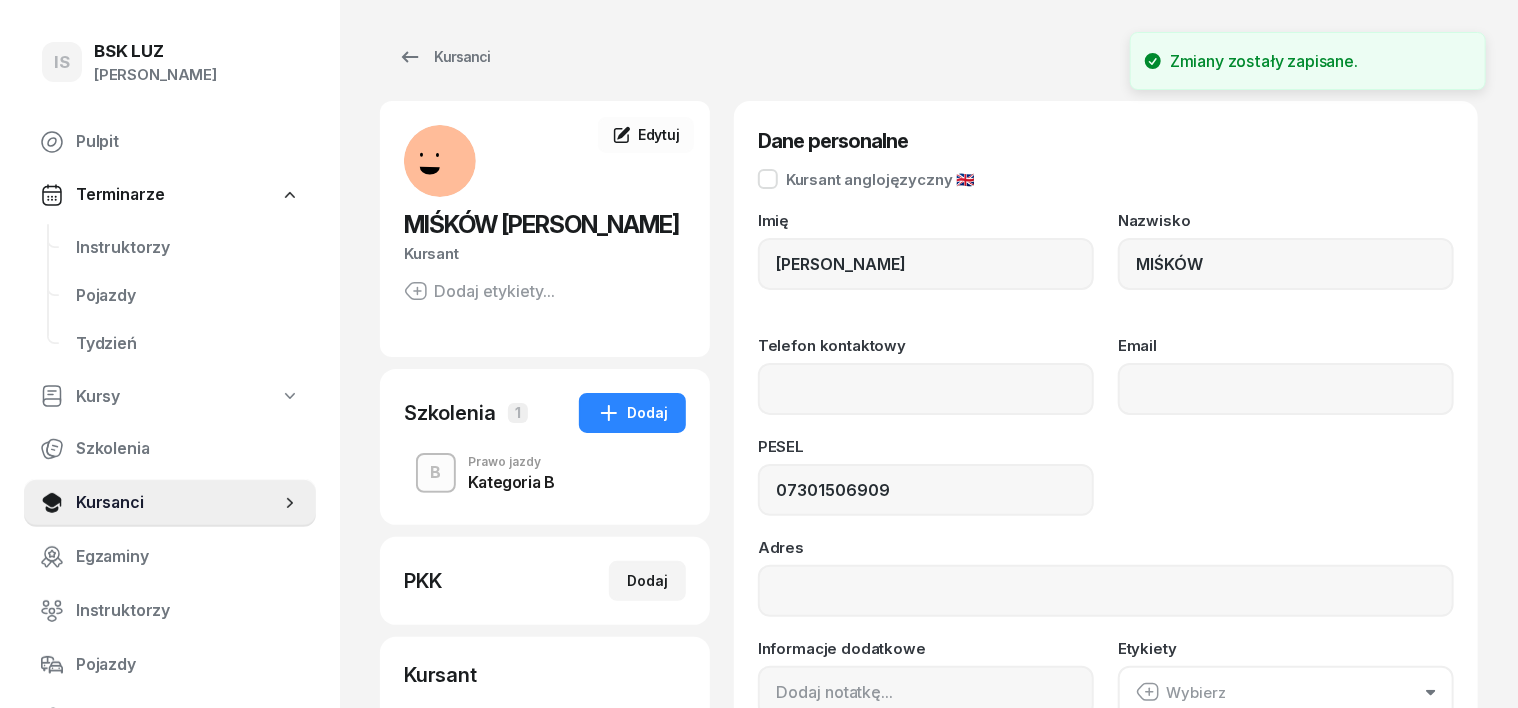 scroll, scrollTop: 0, scrollLeft: 0, axis: both 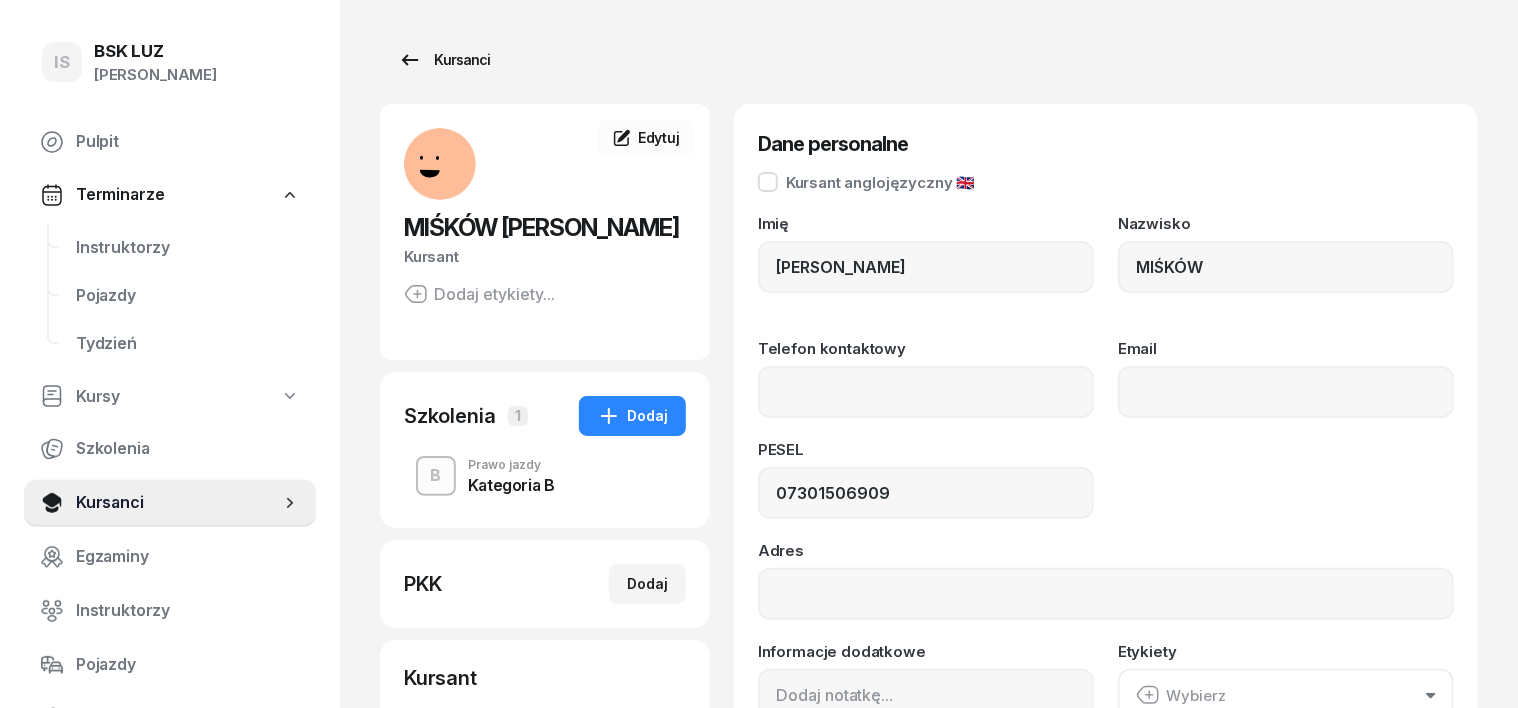 click on "Kursanci" at bounding box center [444, 60] 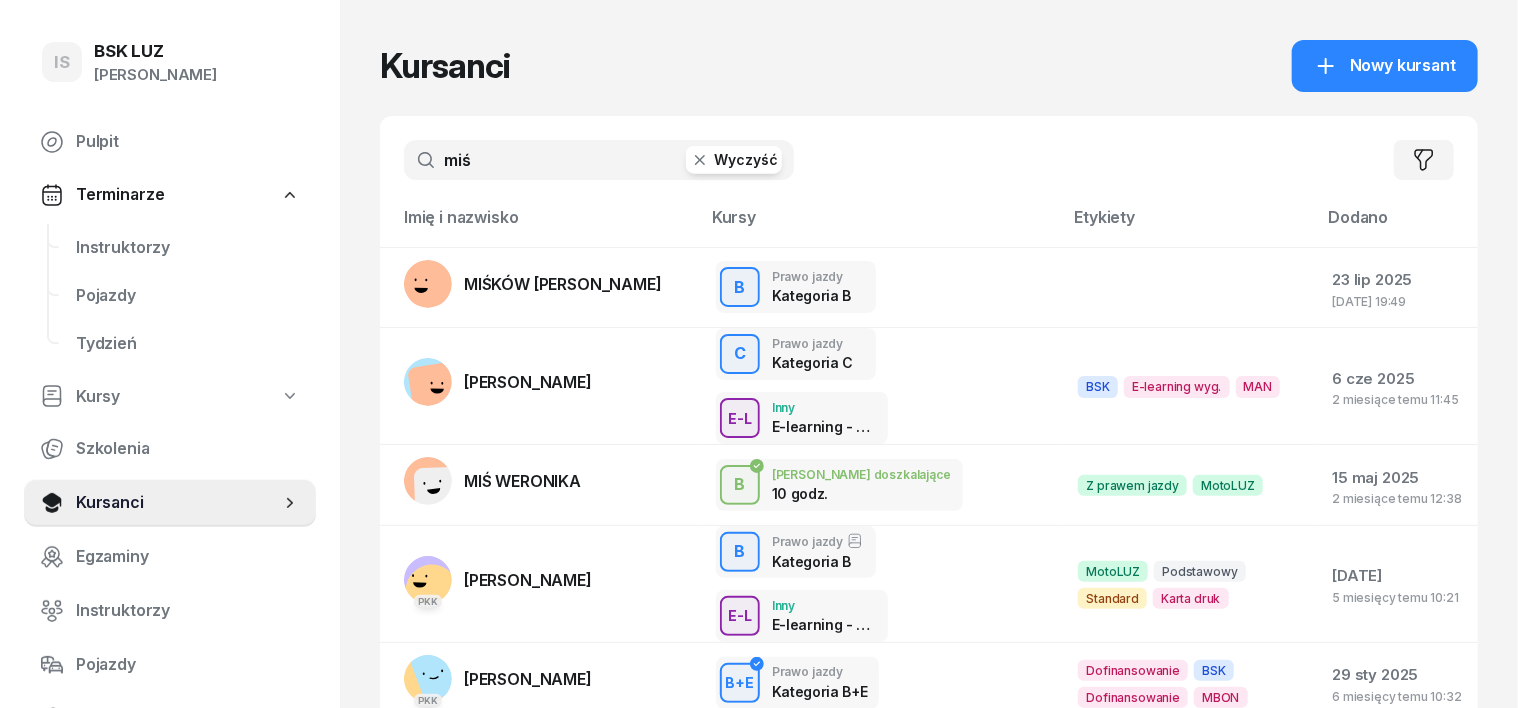 click 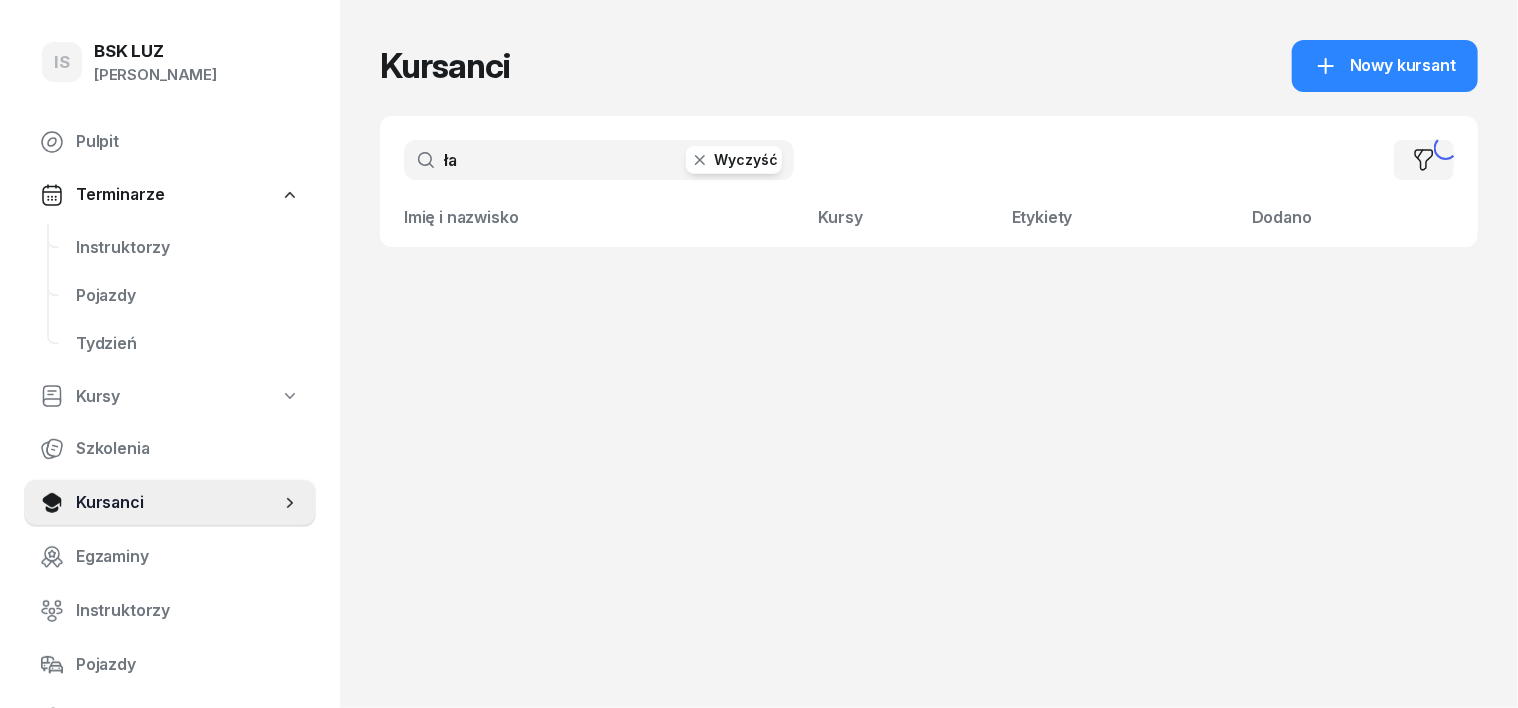 type on "ł" 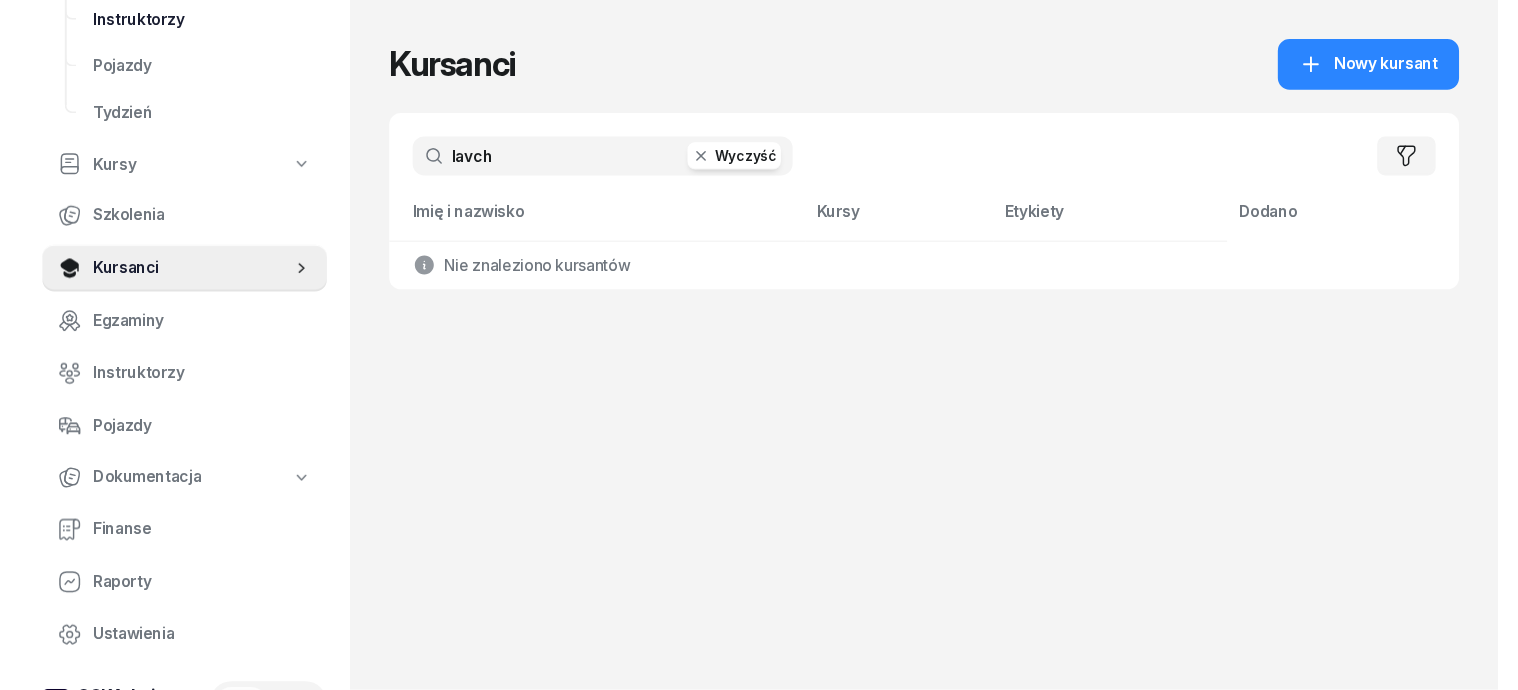 scroll, scrollTop: 250, scrollLeft: 0, axis: vertical 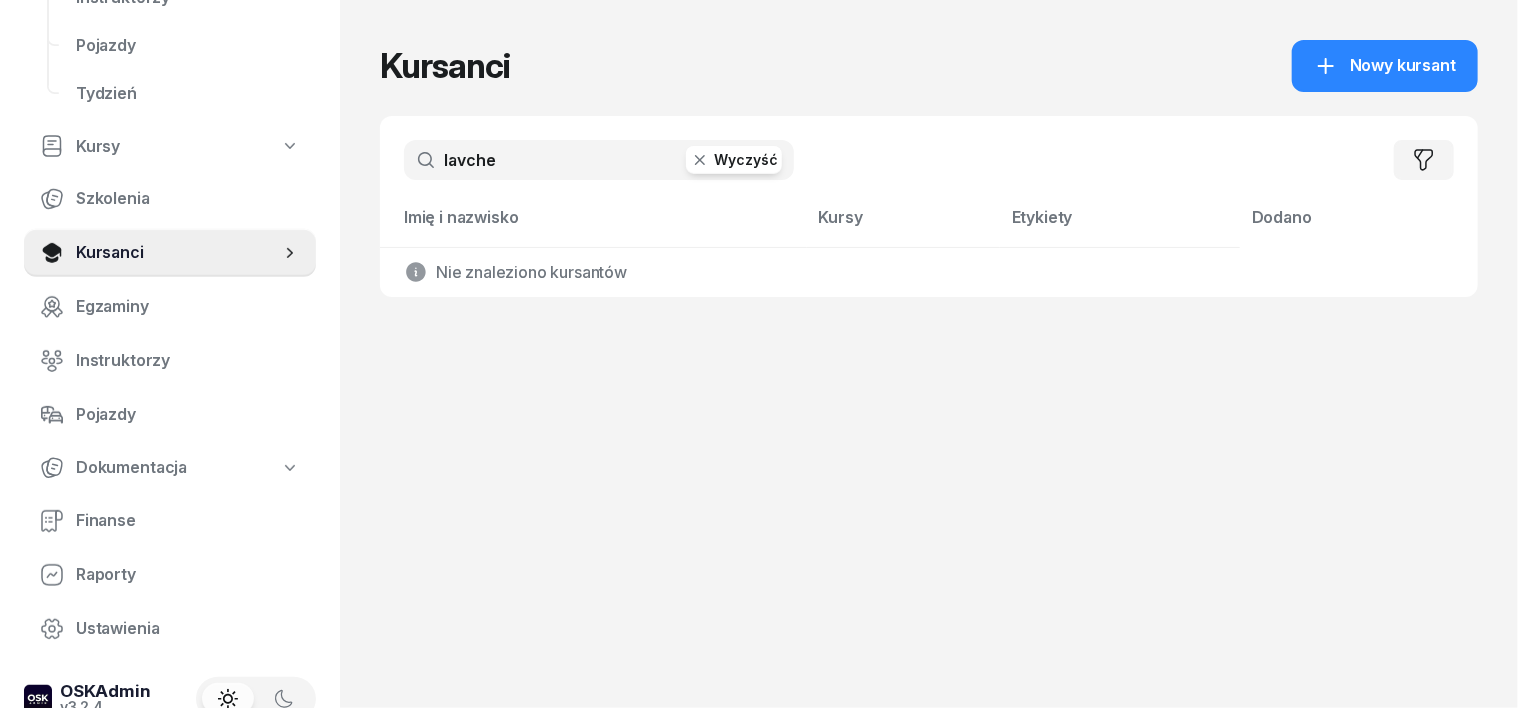 type on "lavche" 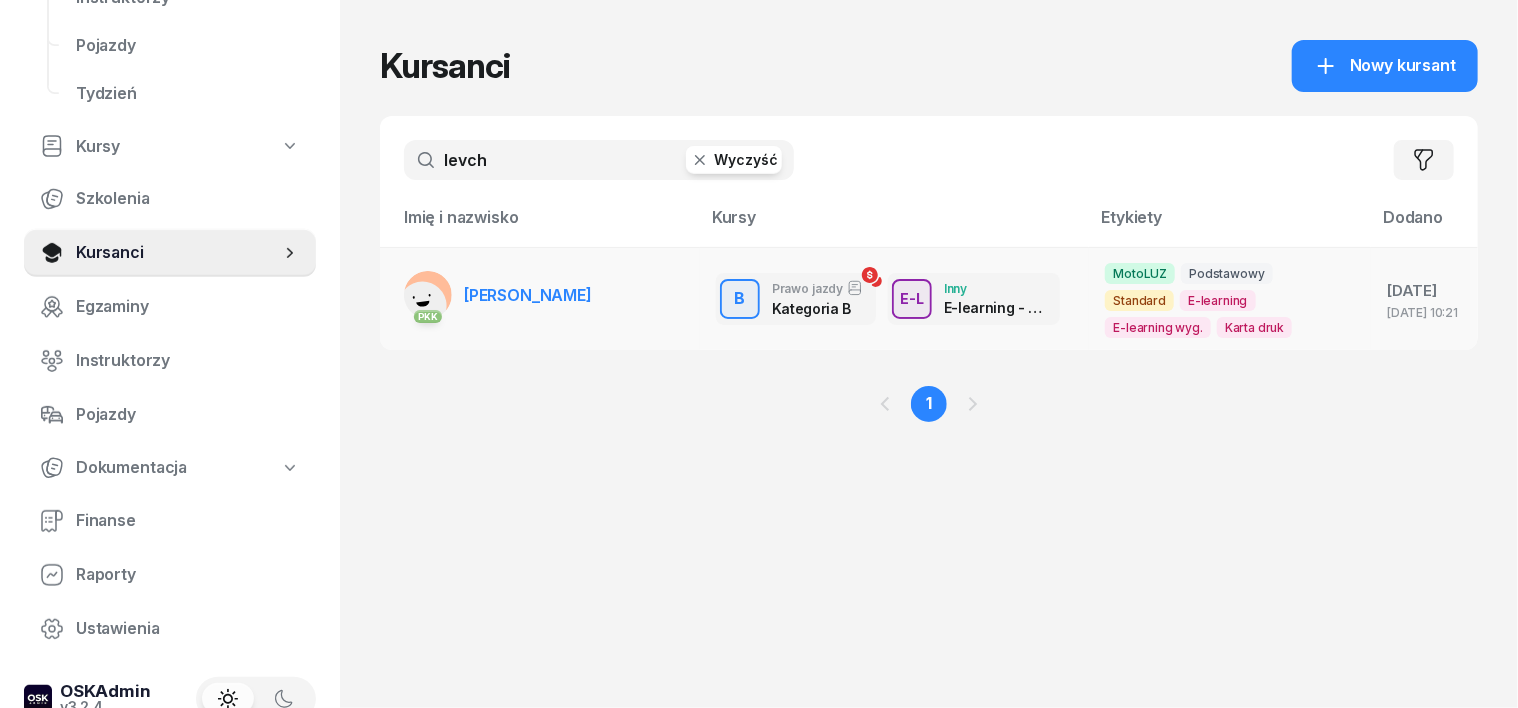 type on "levch" 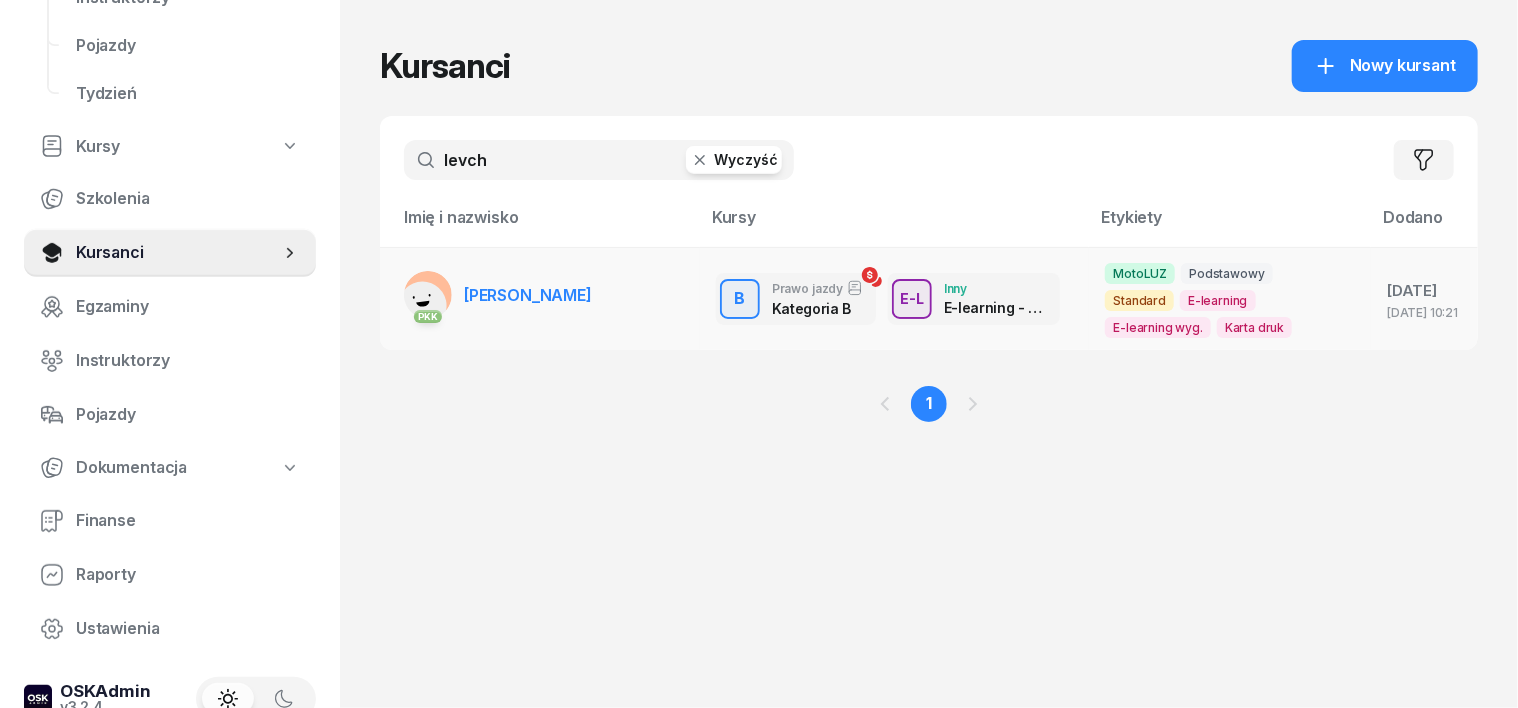 click 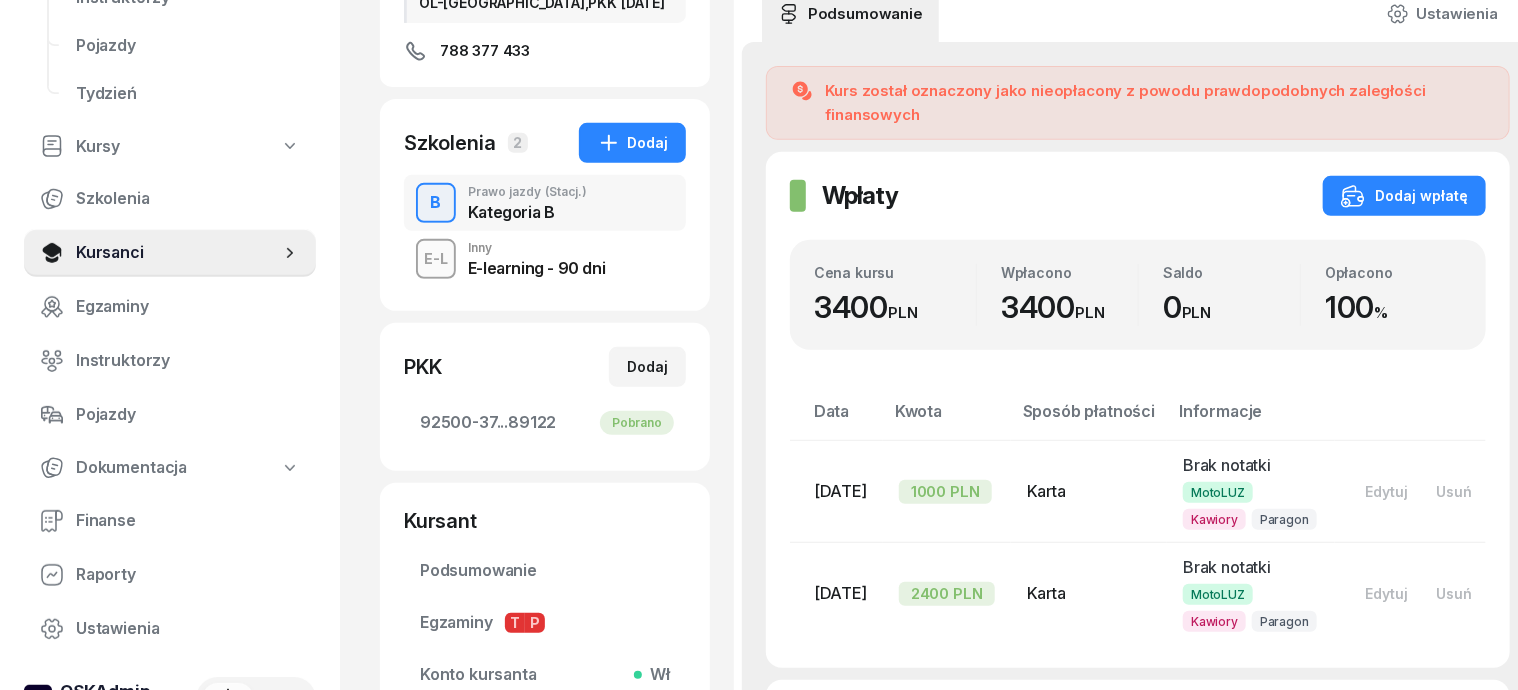 scroll, scrollTop: 375, scrollLeft: 0, axis: vertical 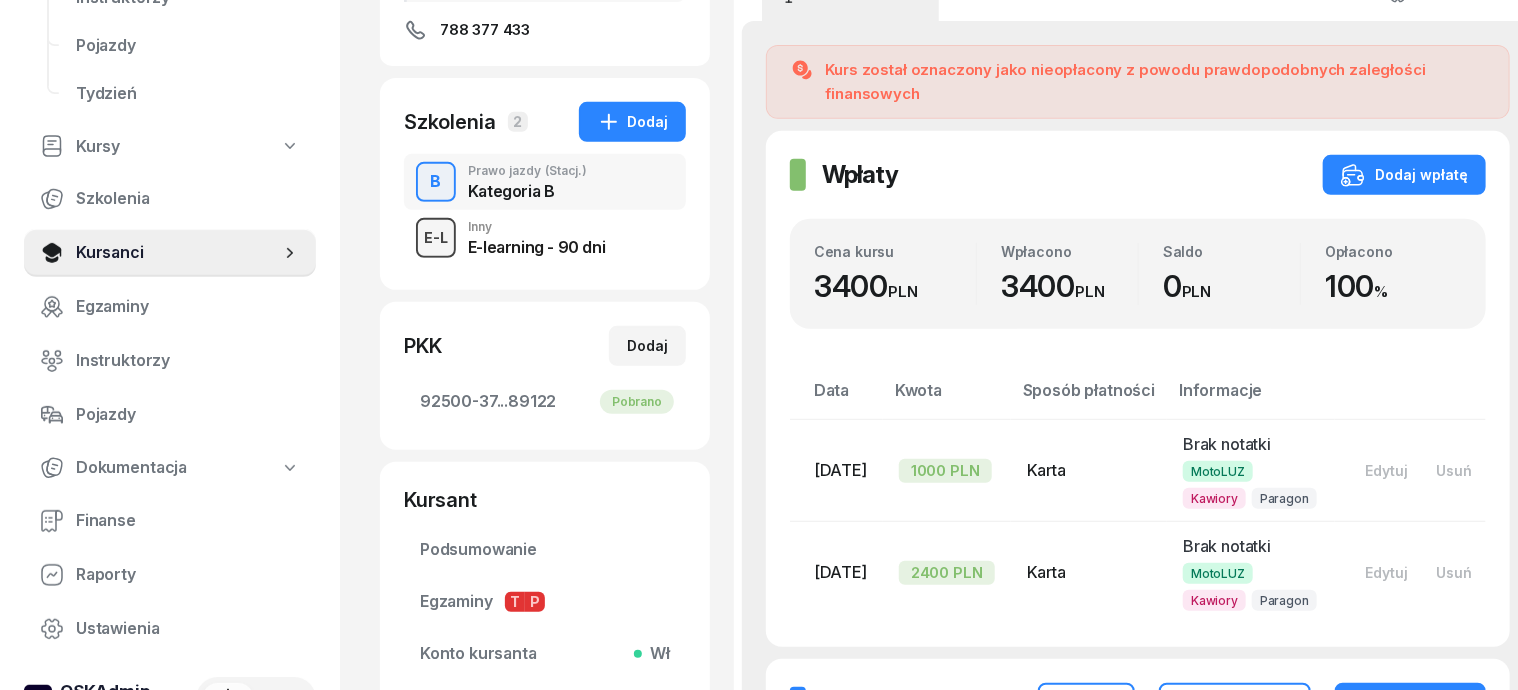 click on "E-L" at bounding box center [436, 237] 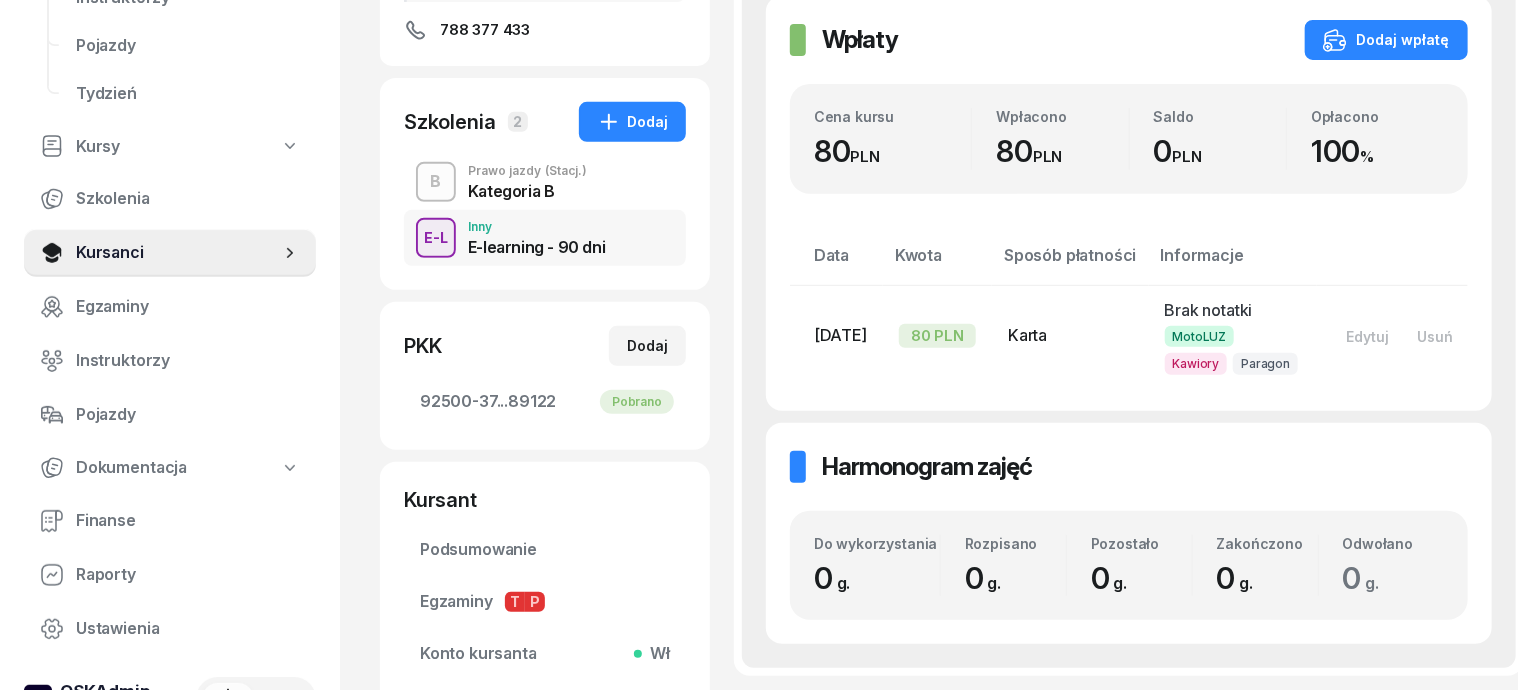 scroll, scrollTop: 0, scrollLeft: 0, axis: both 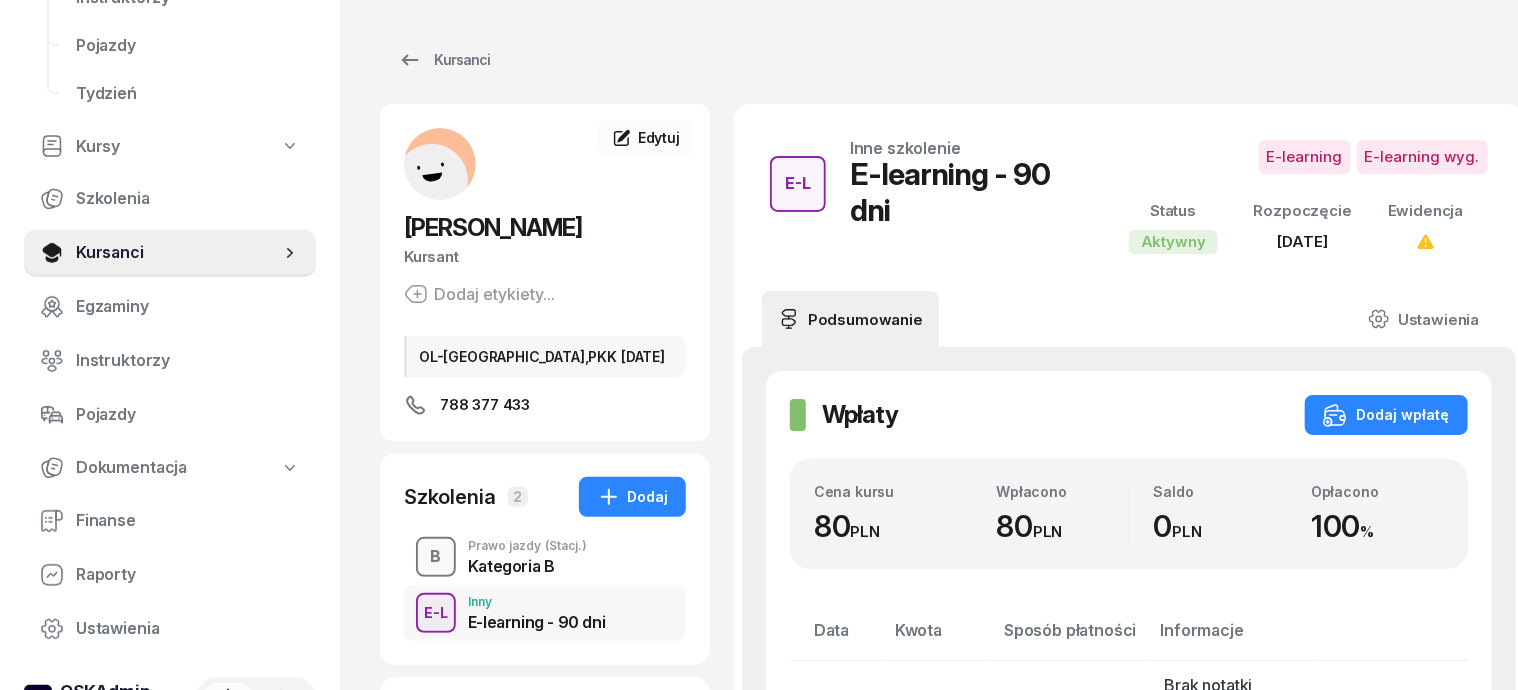 click on "B" at bounding box center (436, 557) 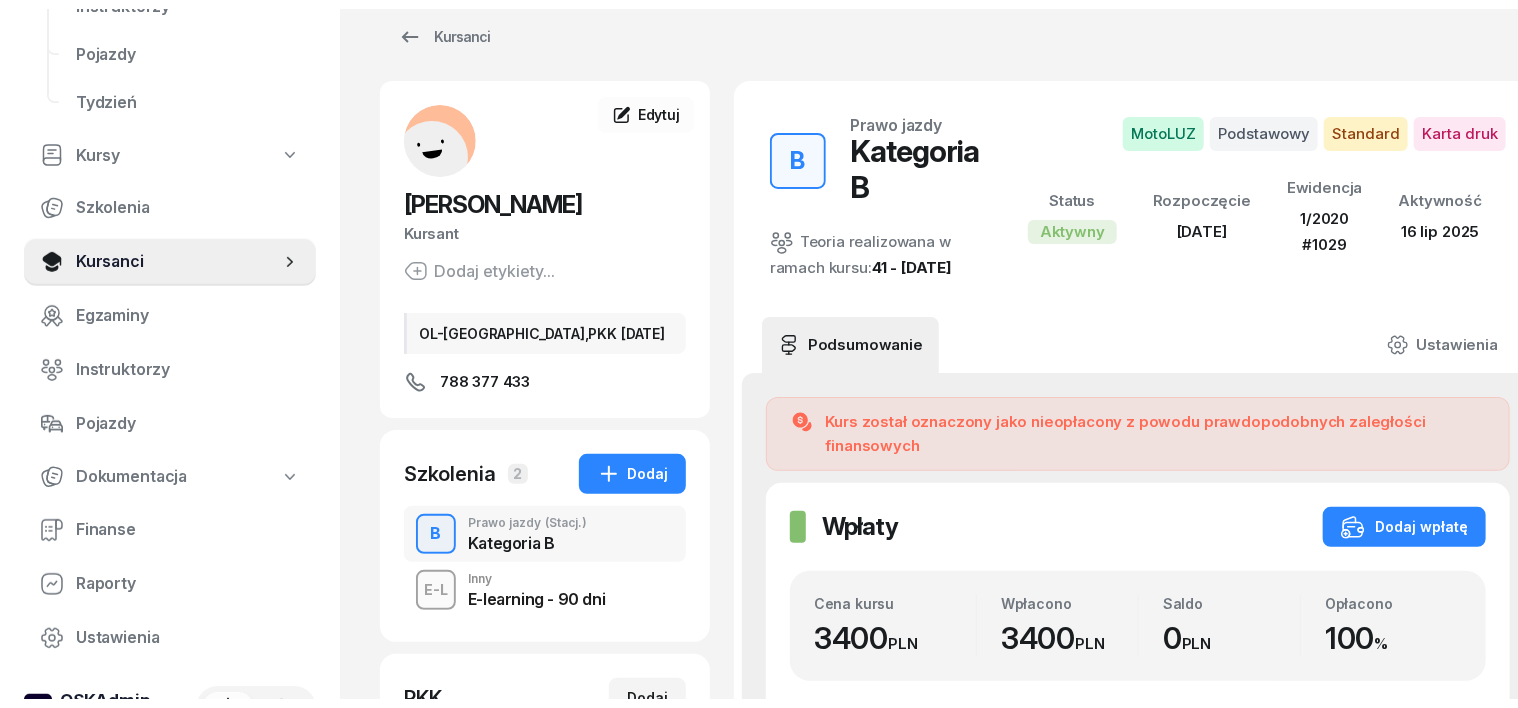scroll, scrollTop: 0, scrollLeft: 0, axis: both 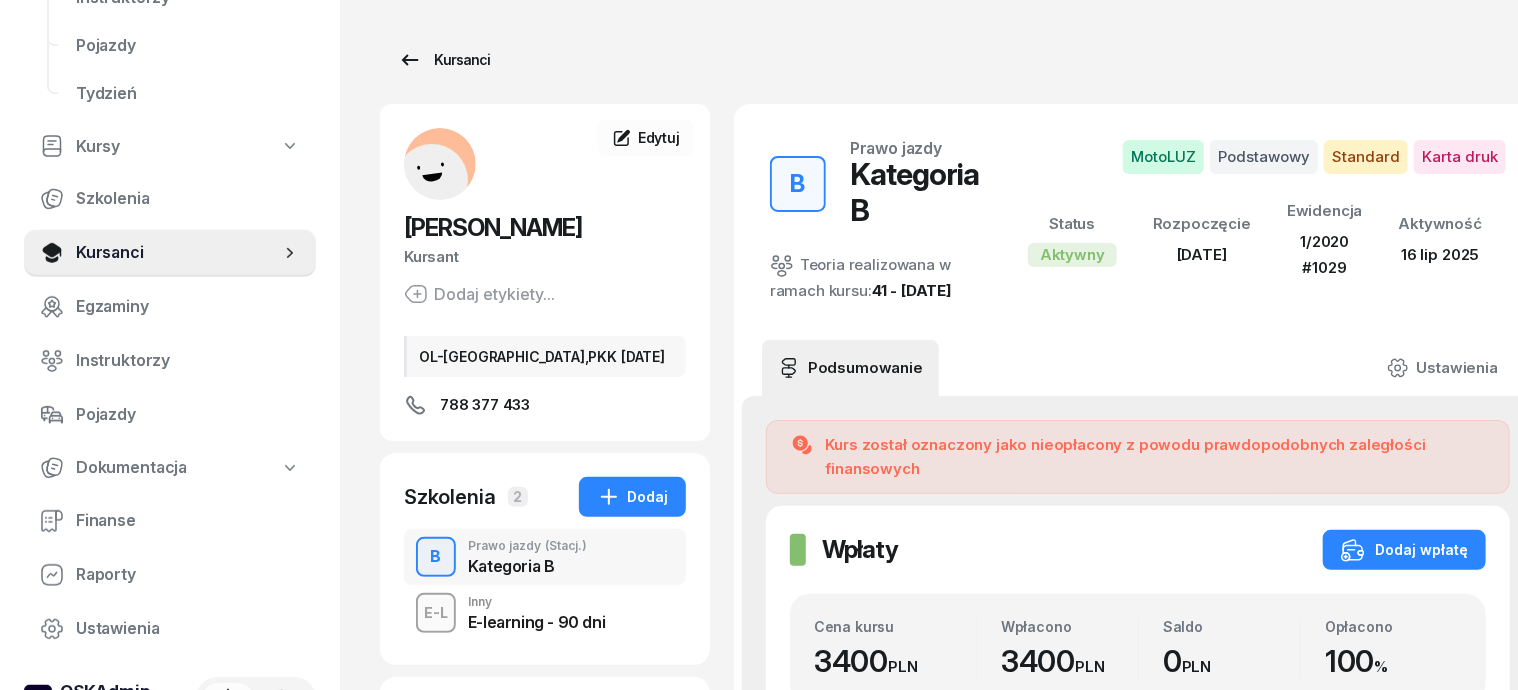 click on "Kursanci" at bounding box center [444, 60] 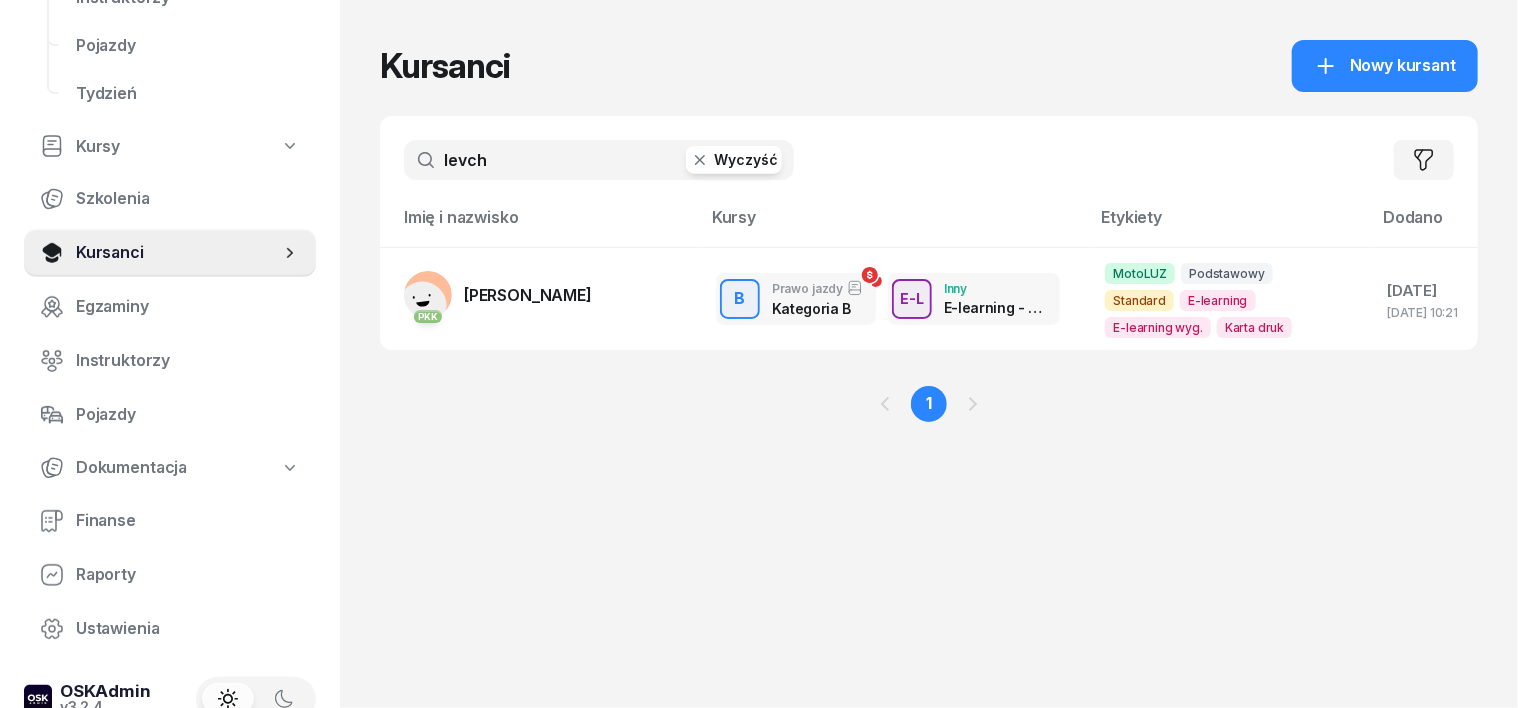click 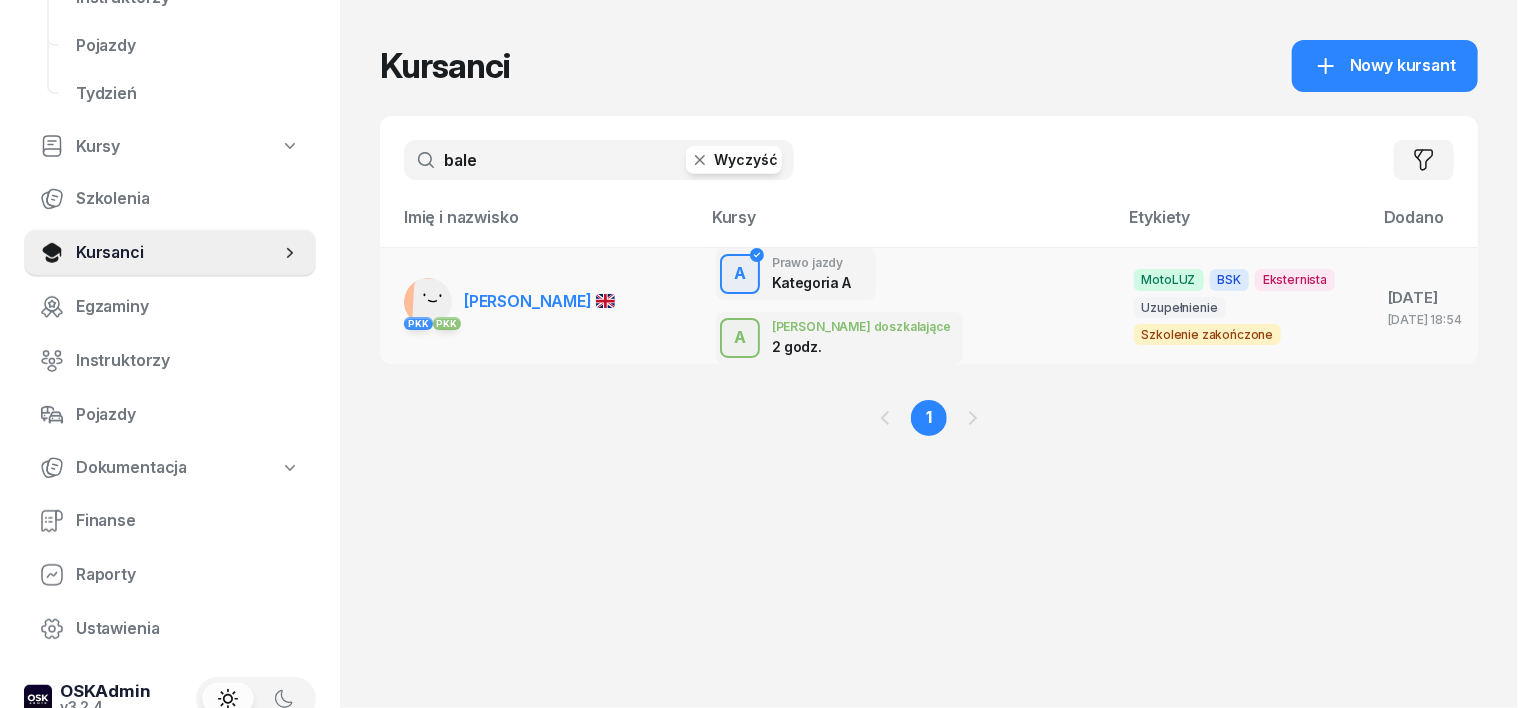type on "bale" 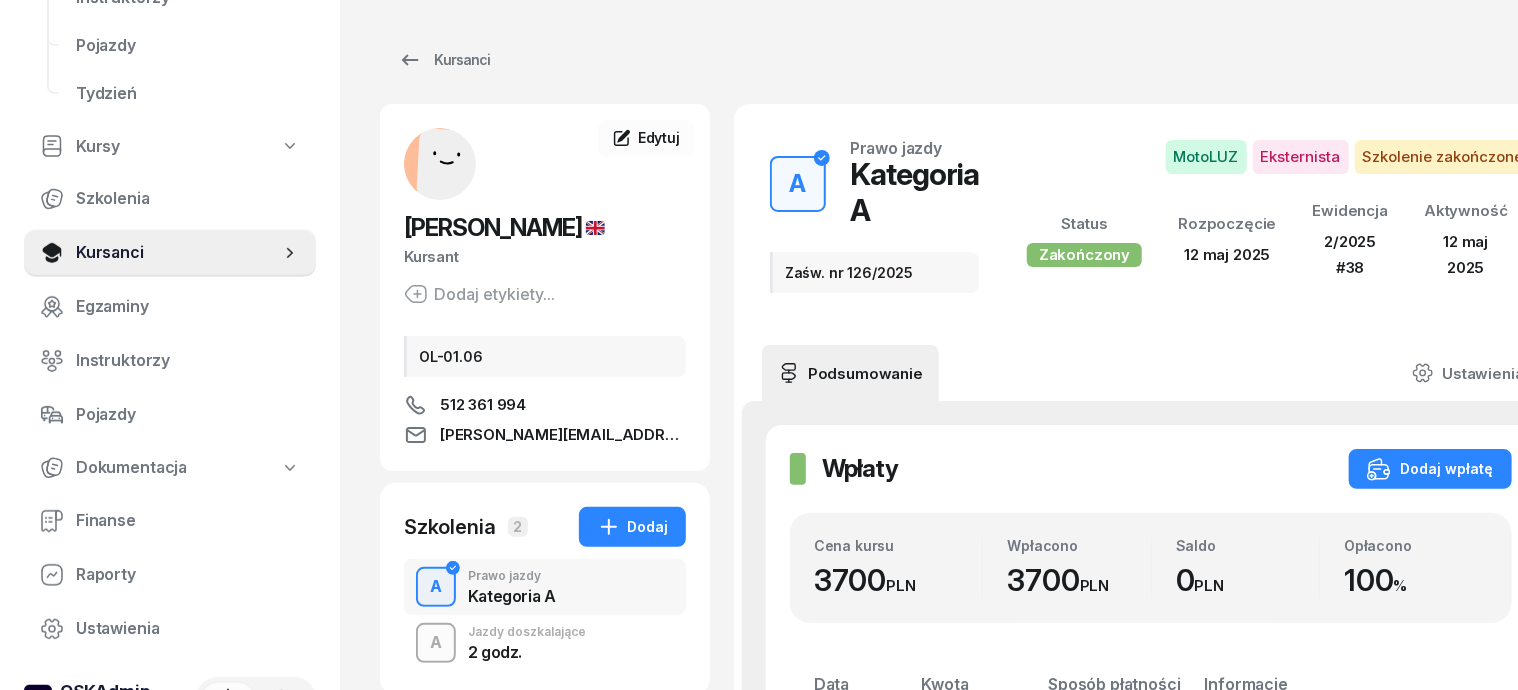 click on "A" at bounding box center [436, 643] 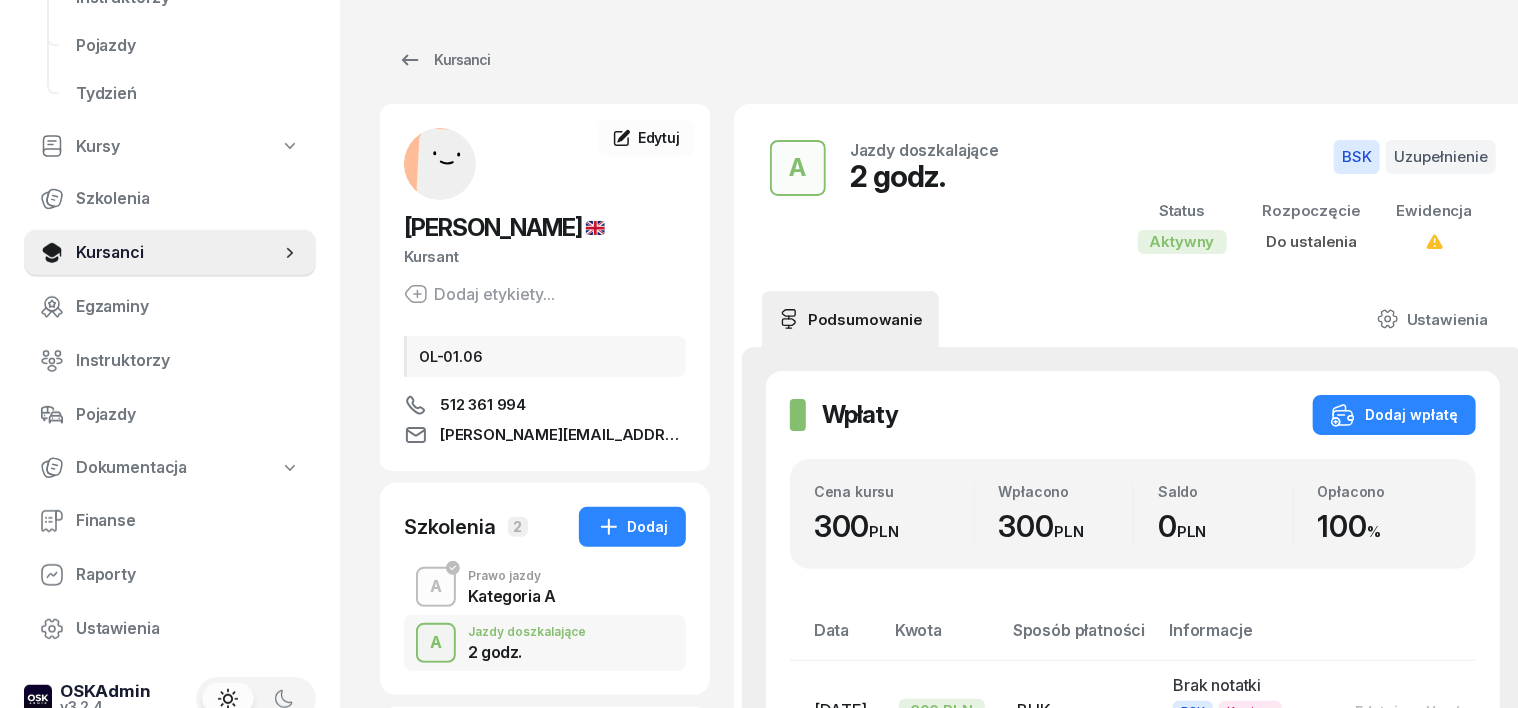 scroll, scrollTop: 124, scrollLeft: 0, axis: vertical 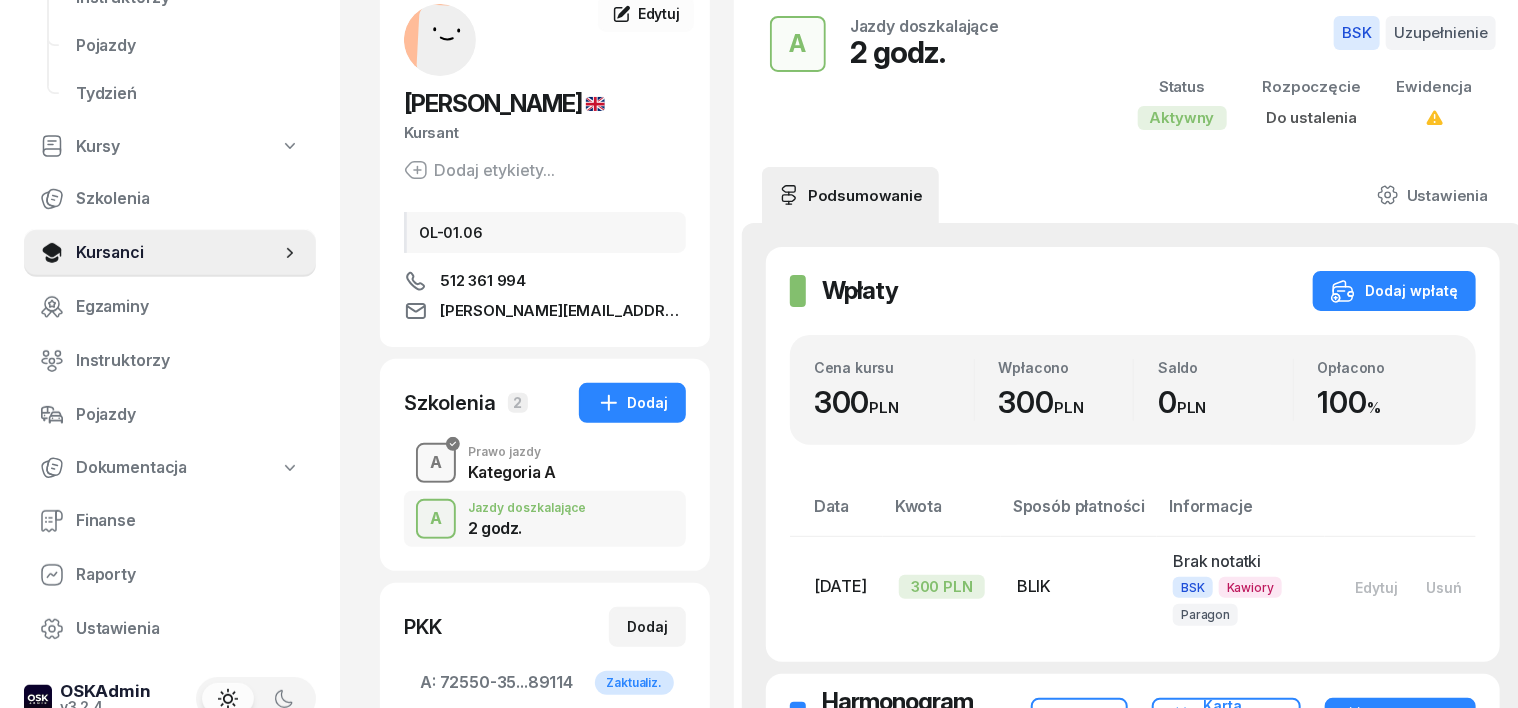 click at bounding box center [436, 463] 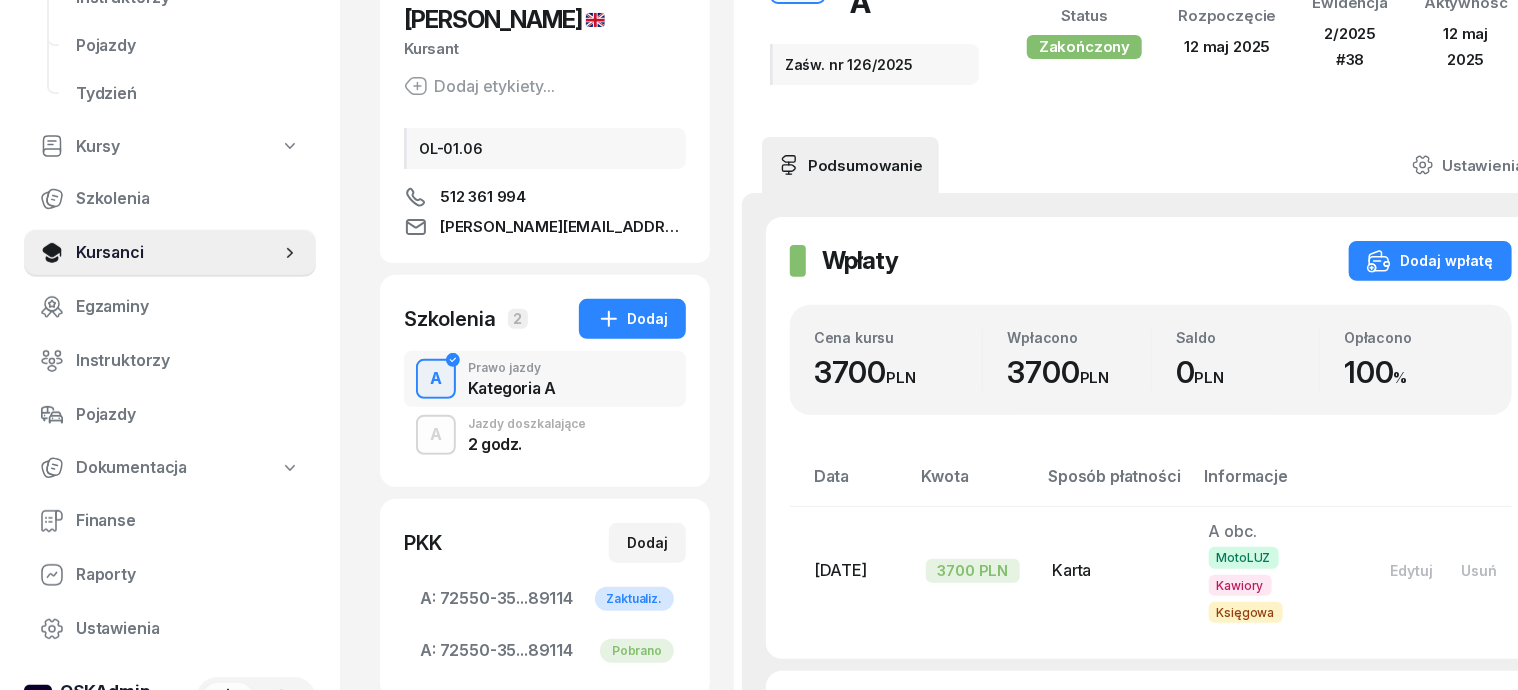 scroll, scrollTop: 250, scrollLeft: 0, axis: vertical 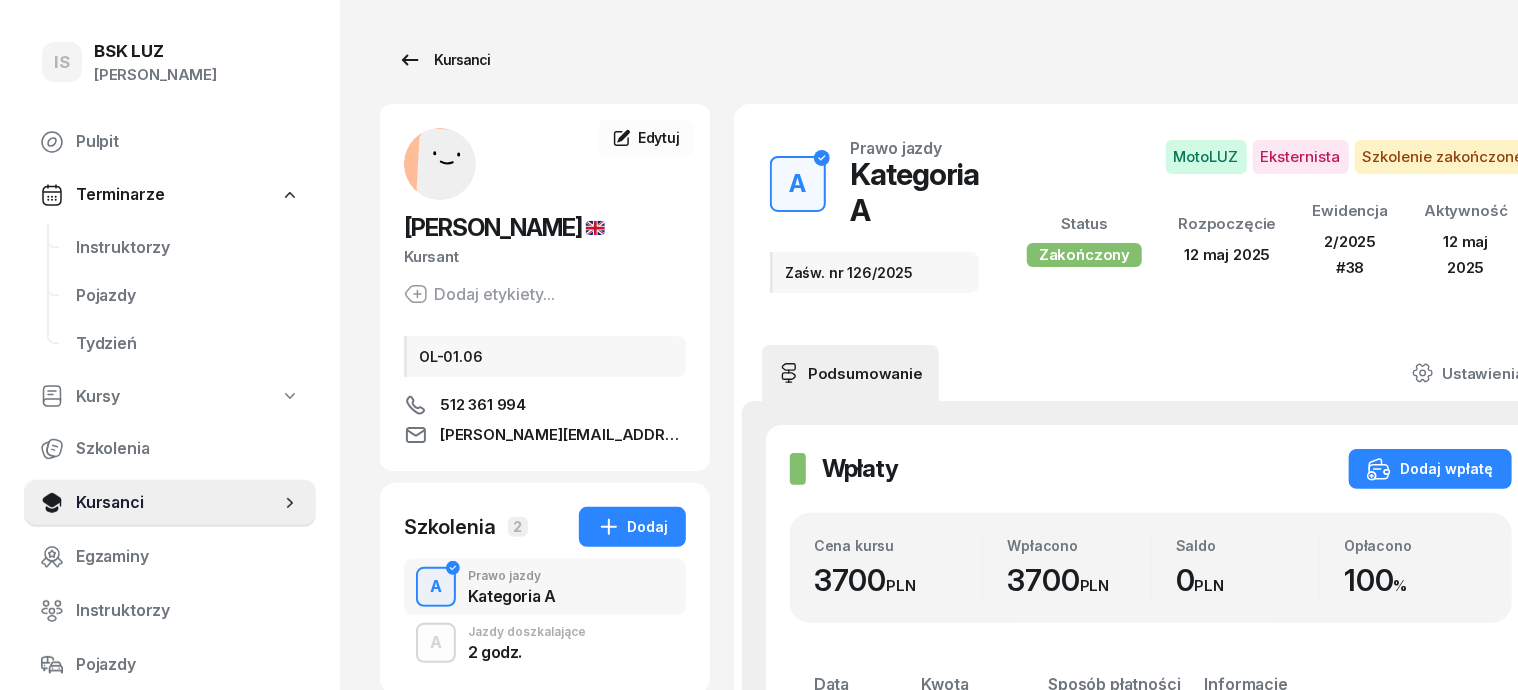 click on "Kursanci" at bounding box center [444, 60] 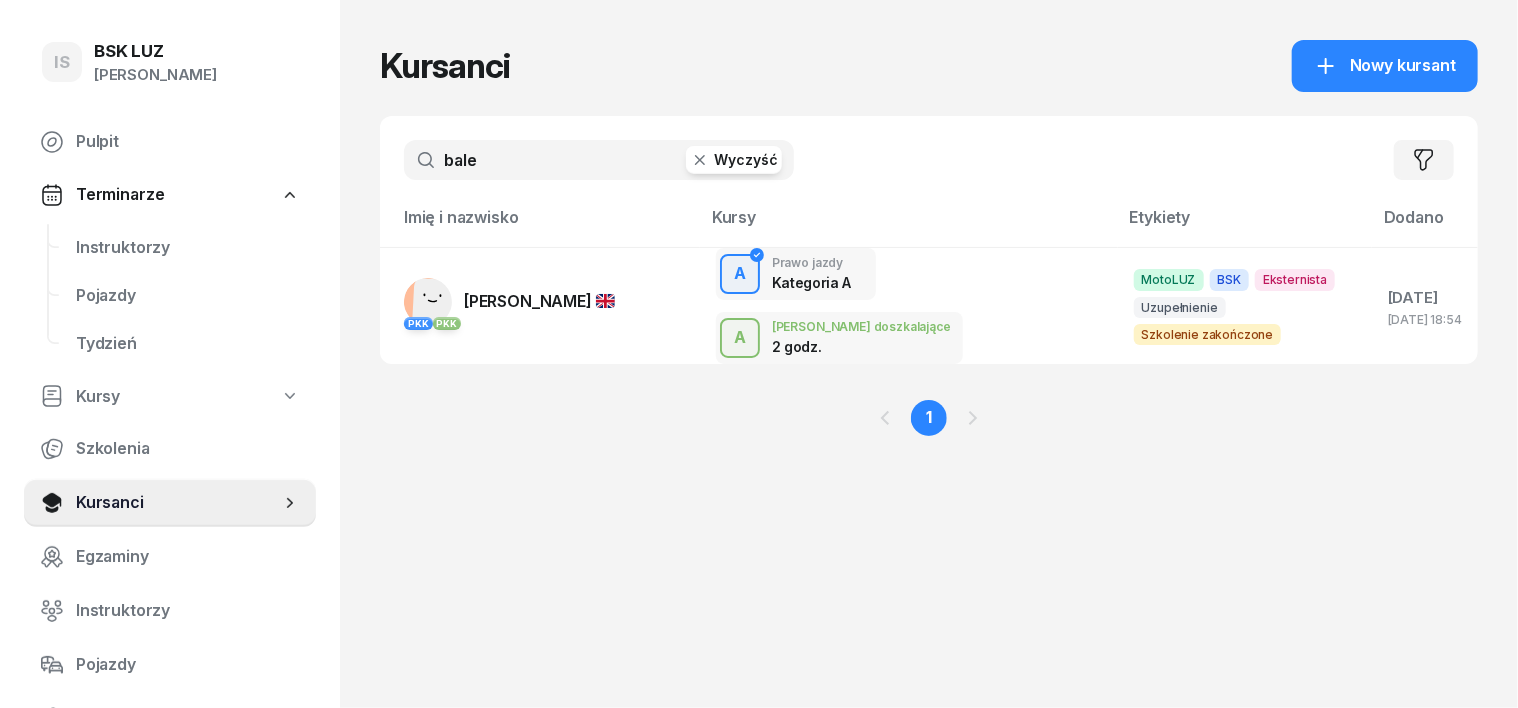 click on "Wyczyść" at bounding box center [734, 160] 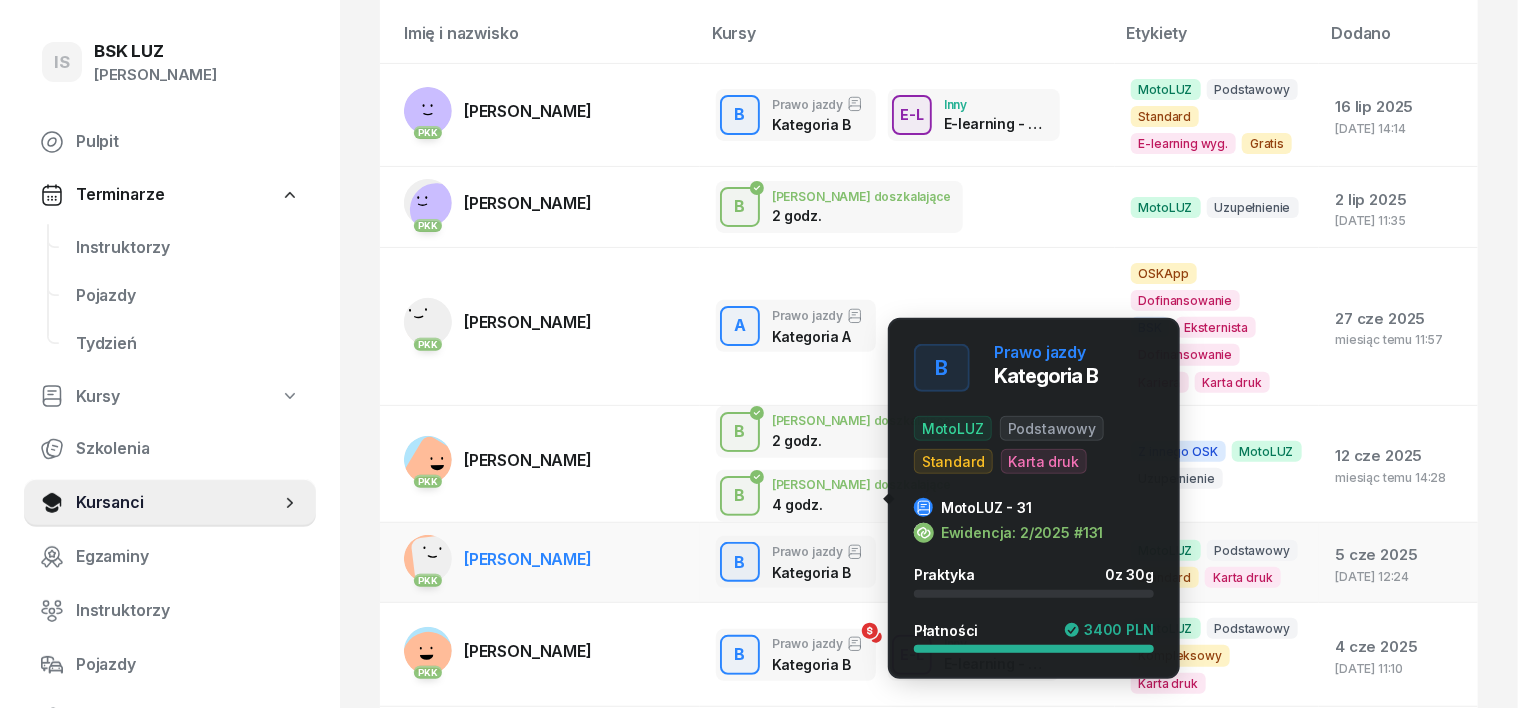 scroll, scrollTop: 250, scrollLeft: 0, axis: vertical 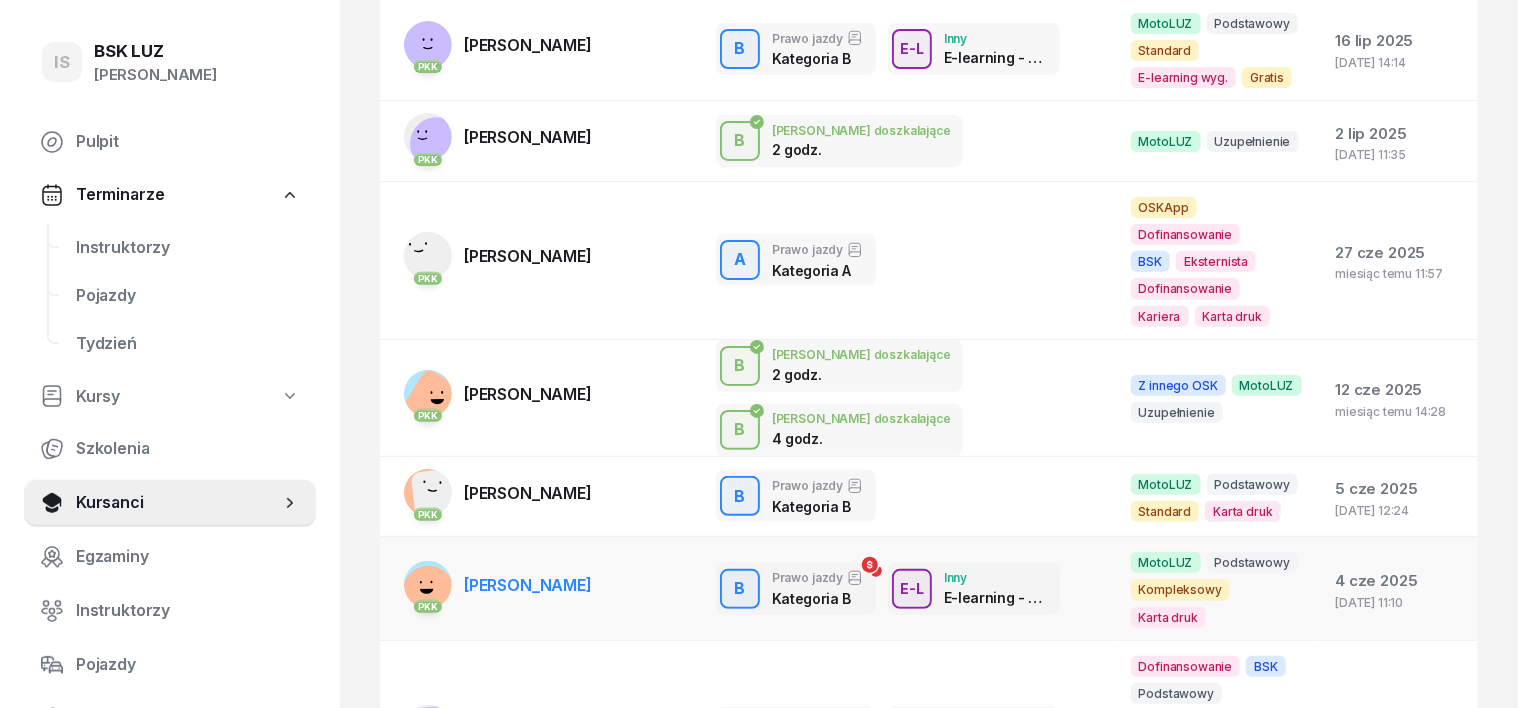 type on "michał" 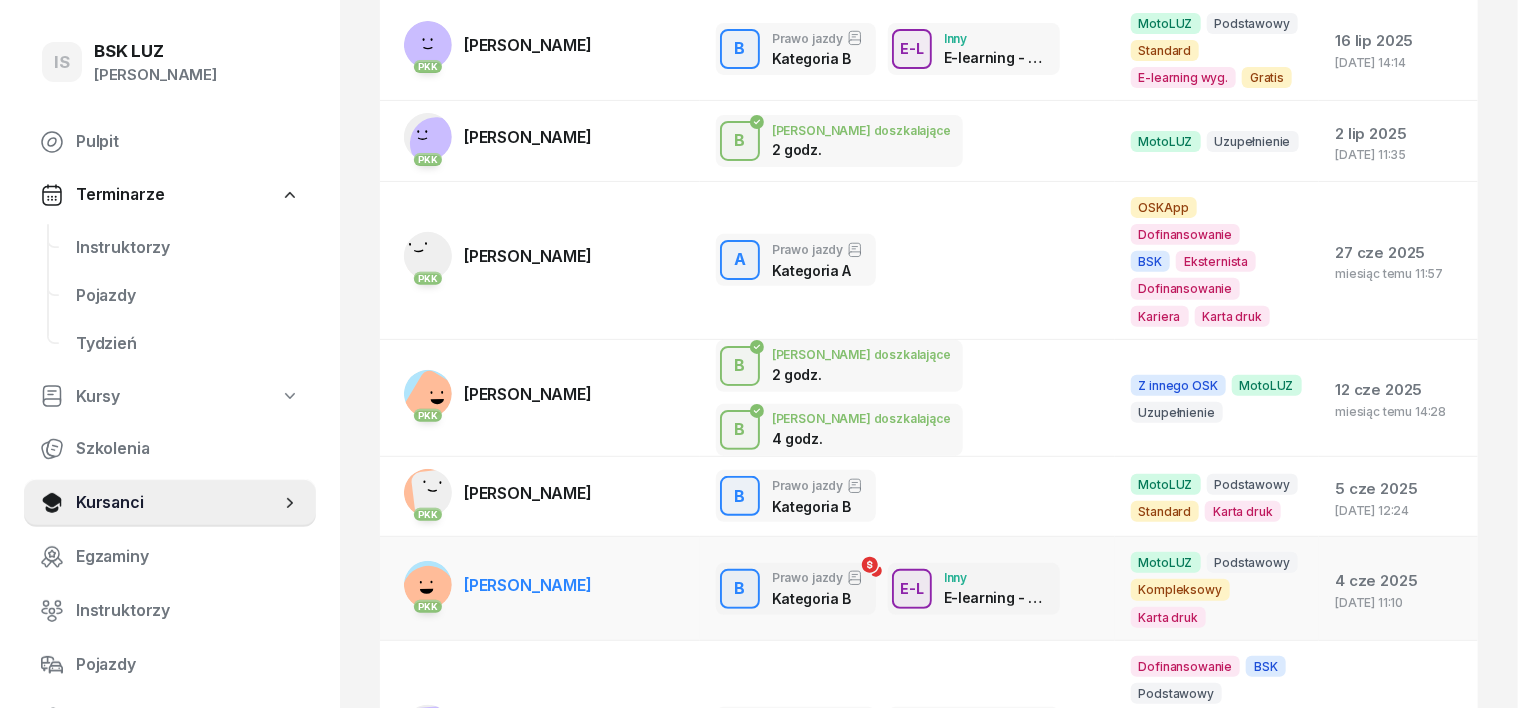 click 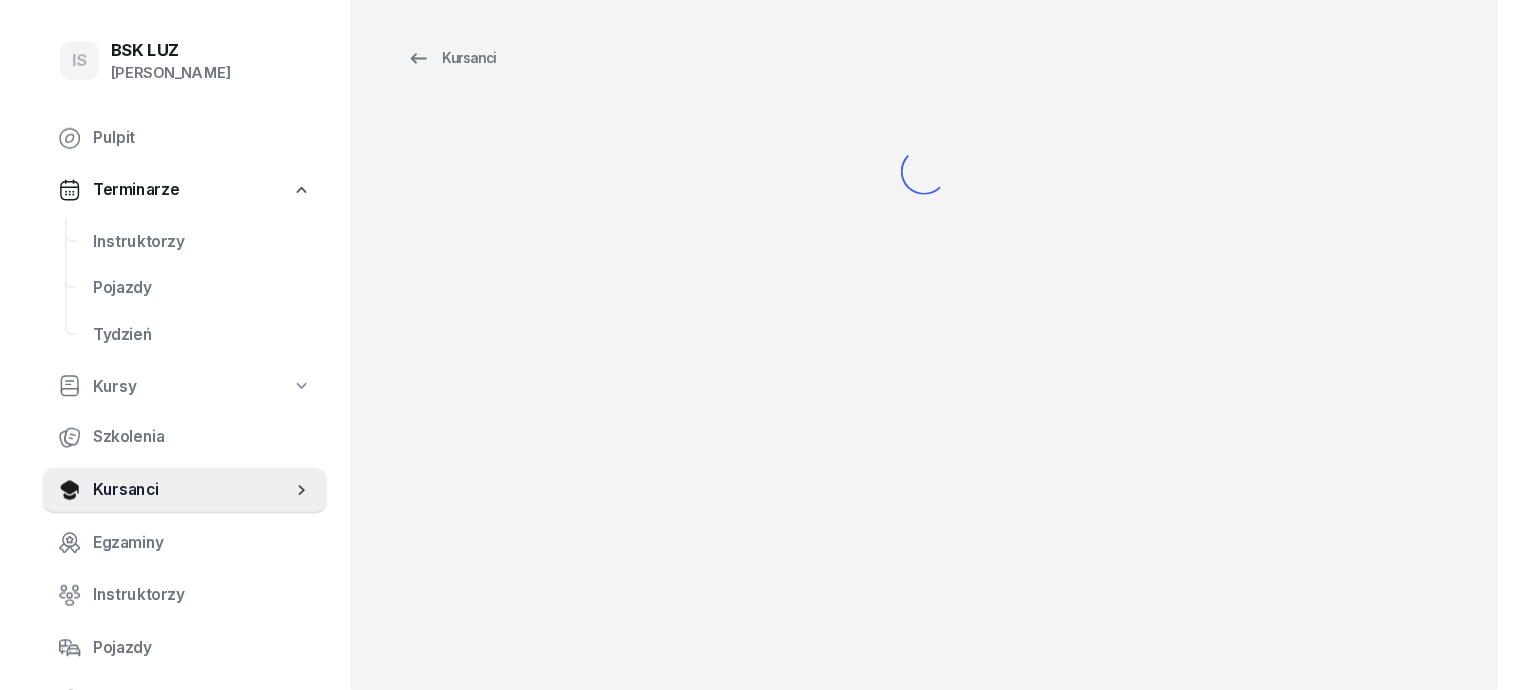 scroll, scrollTop: 0, scrollLeft: 0, axis: both 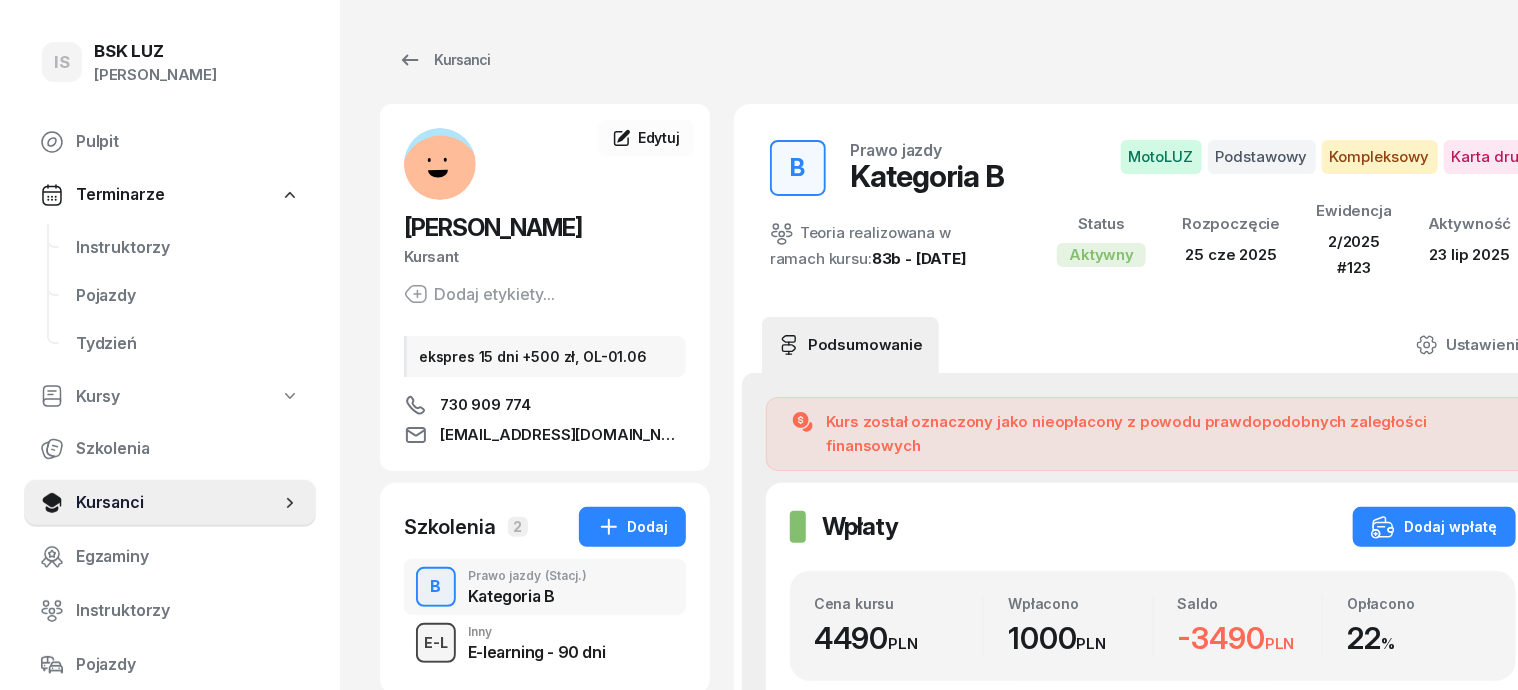 click on "E-L" at bounding box center (436, 642) 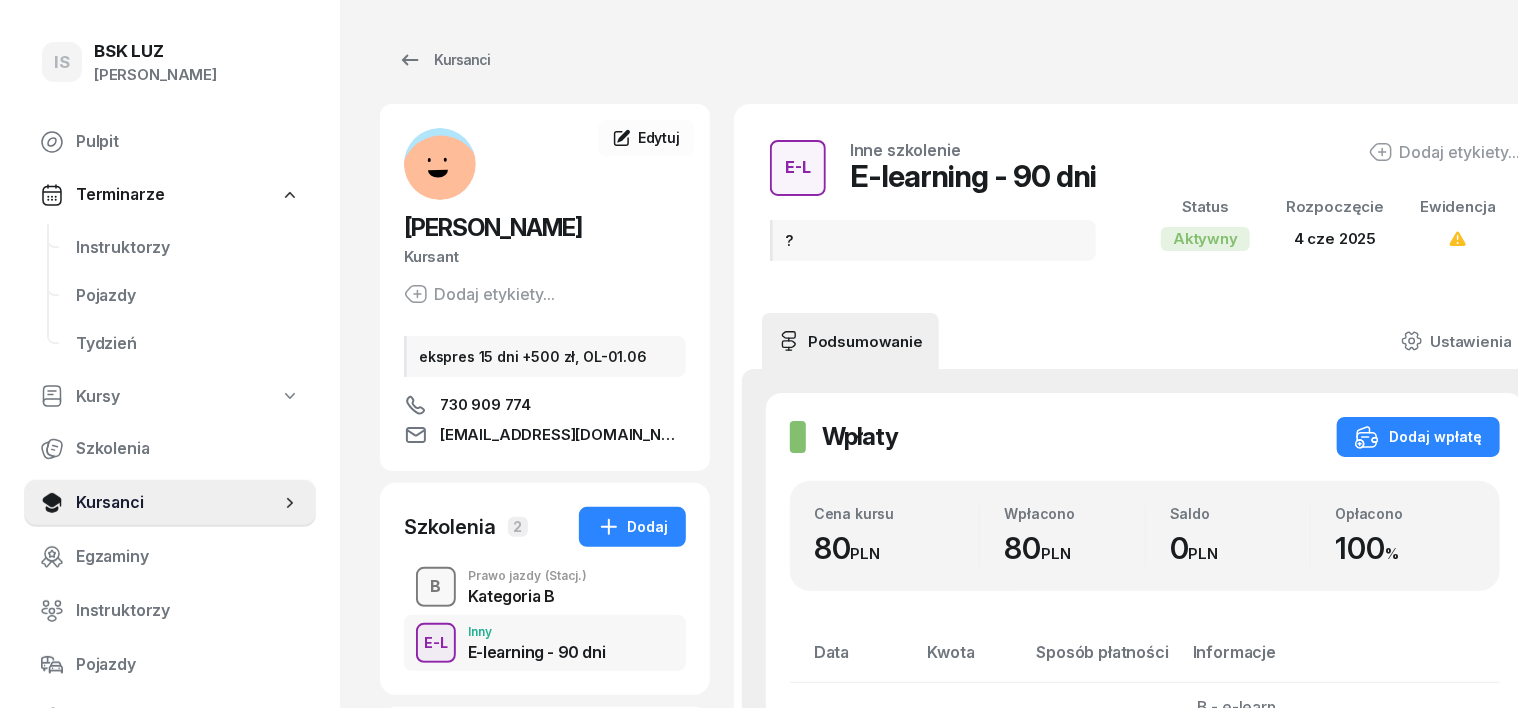 click on "B" at bounding box center (436, 587) 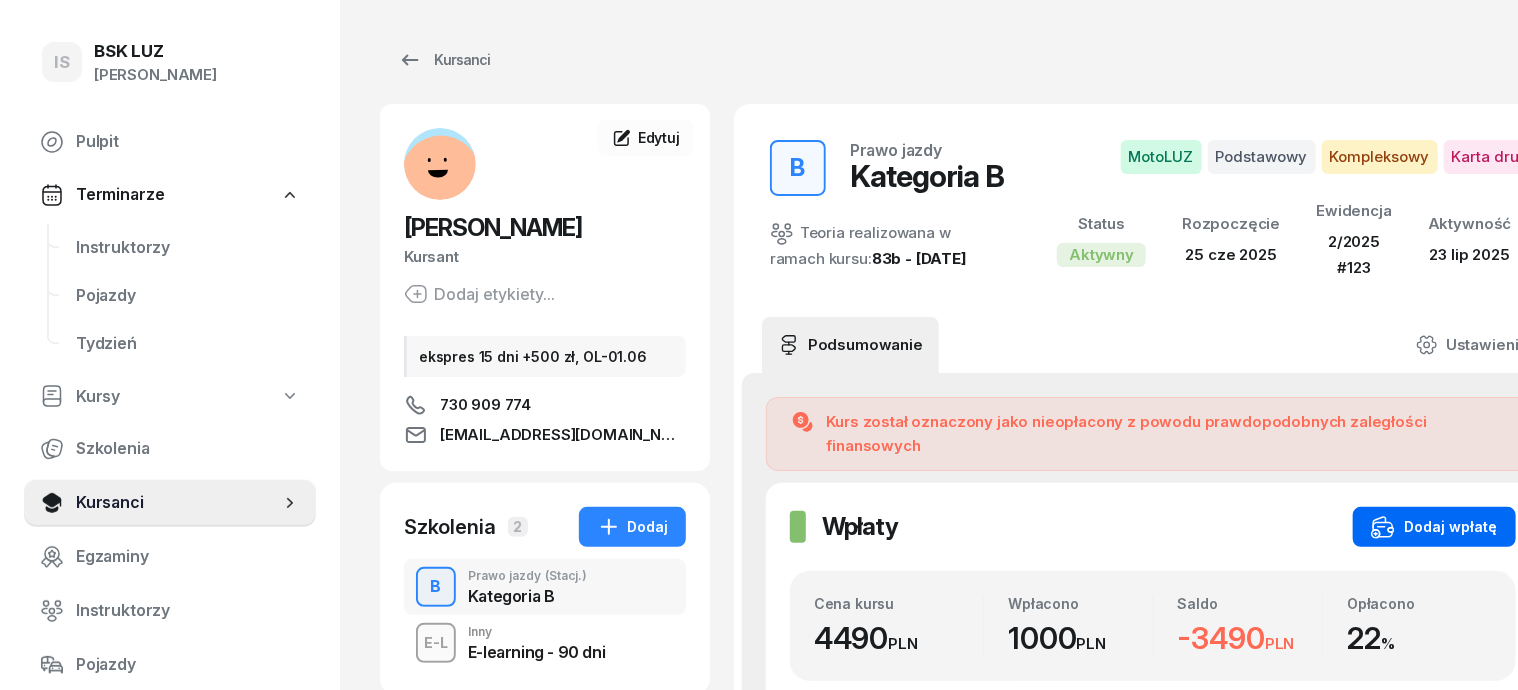 click on "Dodaj wpłatę" at bounding box center (1434, 527) 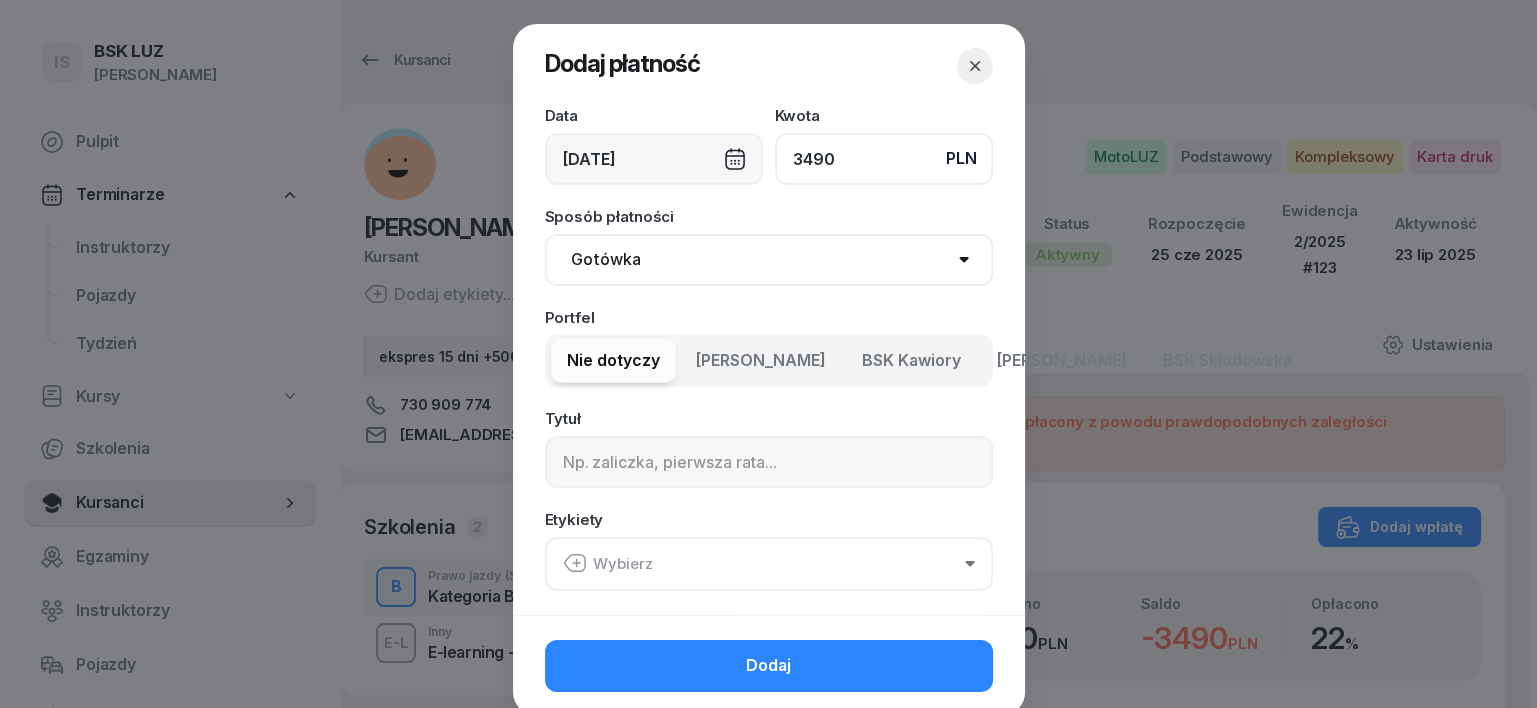 type on "3490" 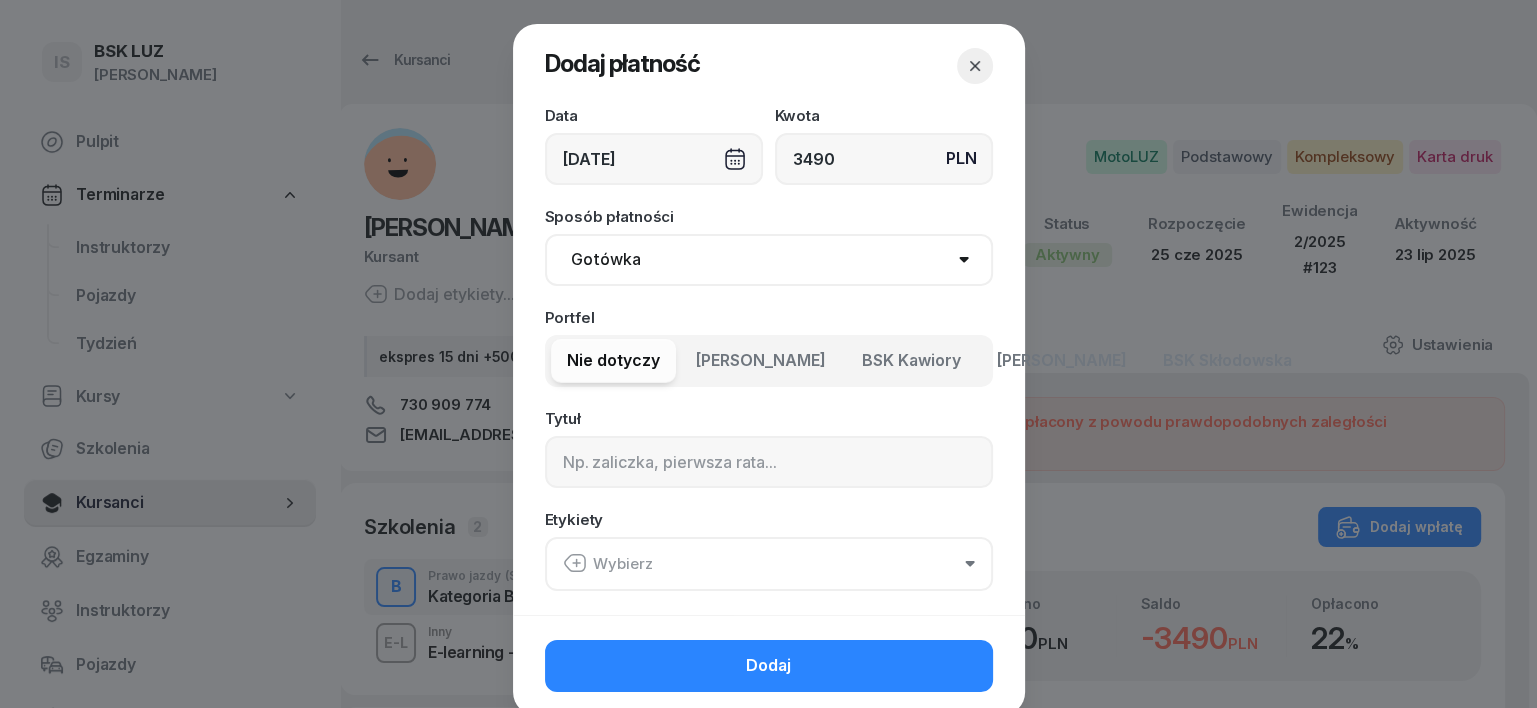 click on "Gotówka Karta Przelew Płatności online BLIK" at bounding box center (769, 260) 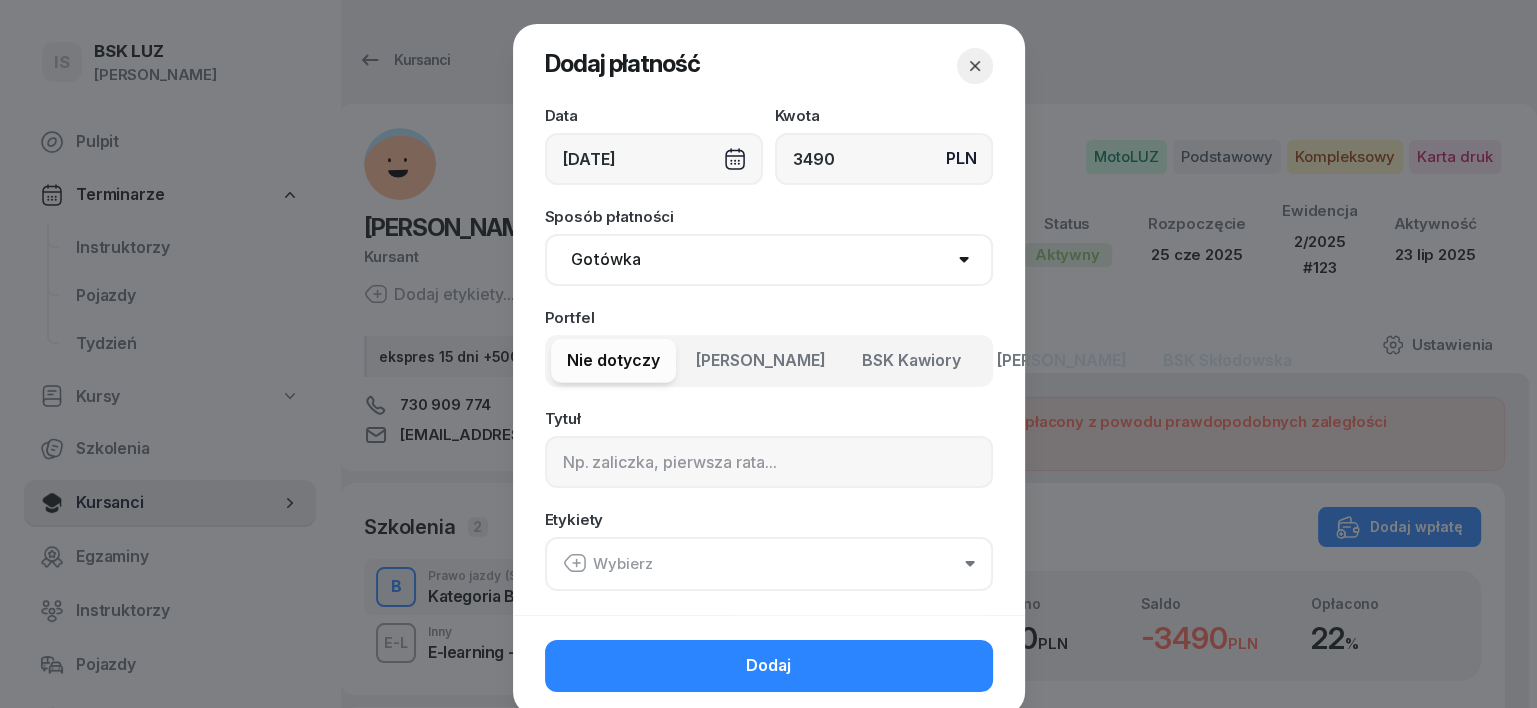 select on "transfer" 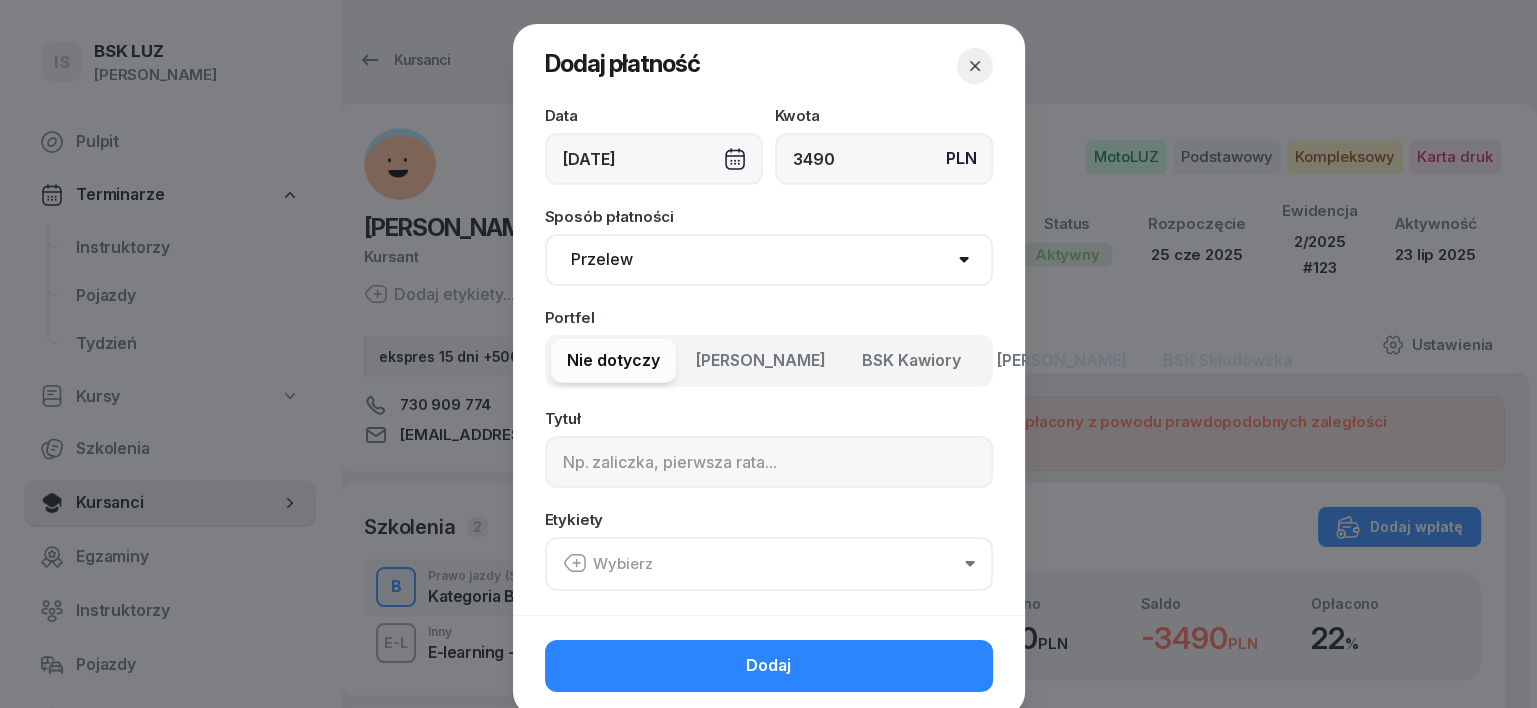 click on "Gotówka Karta Przelew Płatności online BLIK" at bounding box center [769, 260] 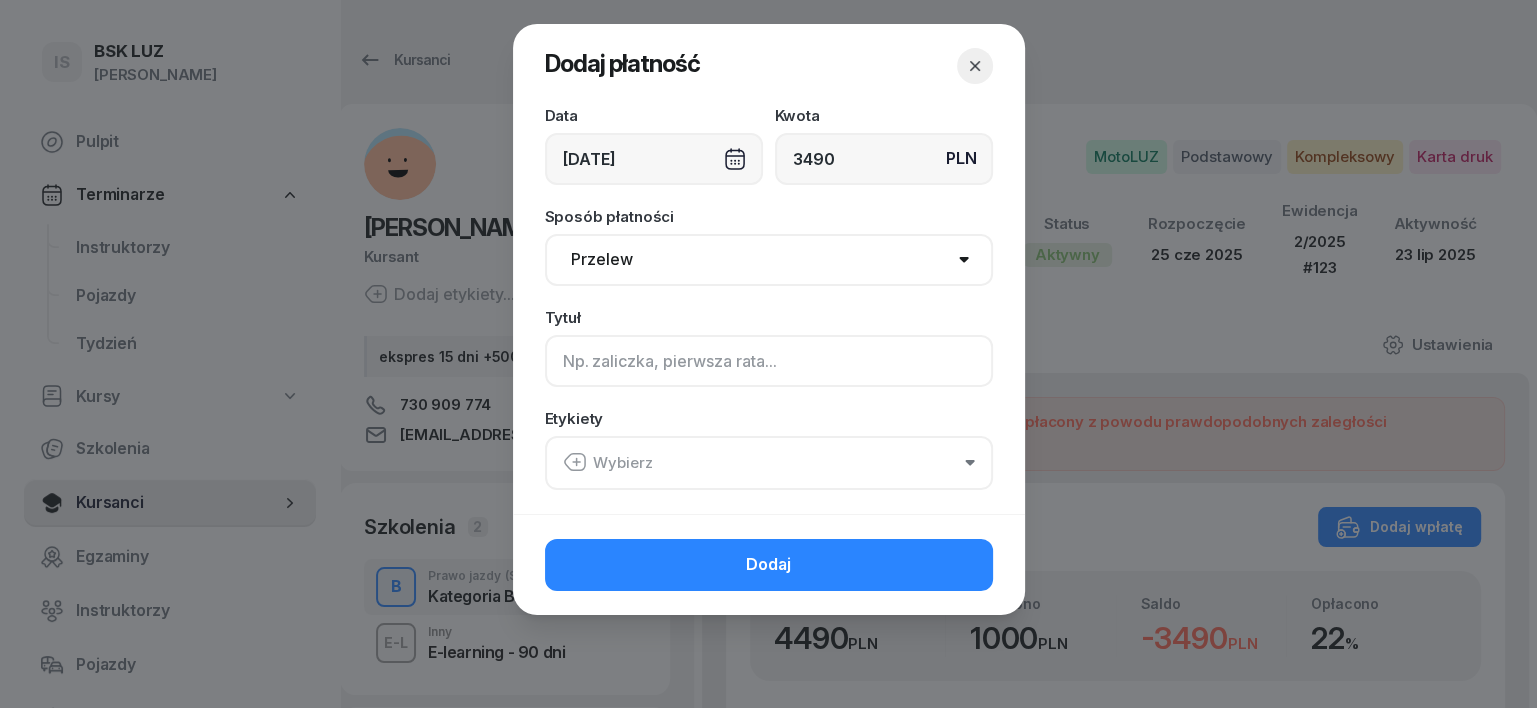 click 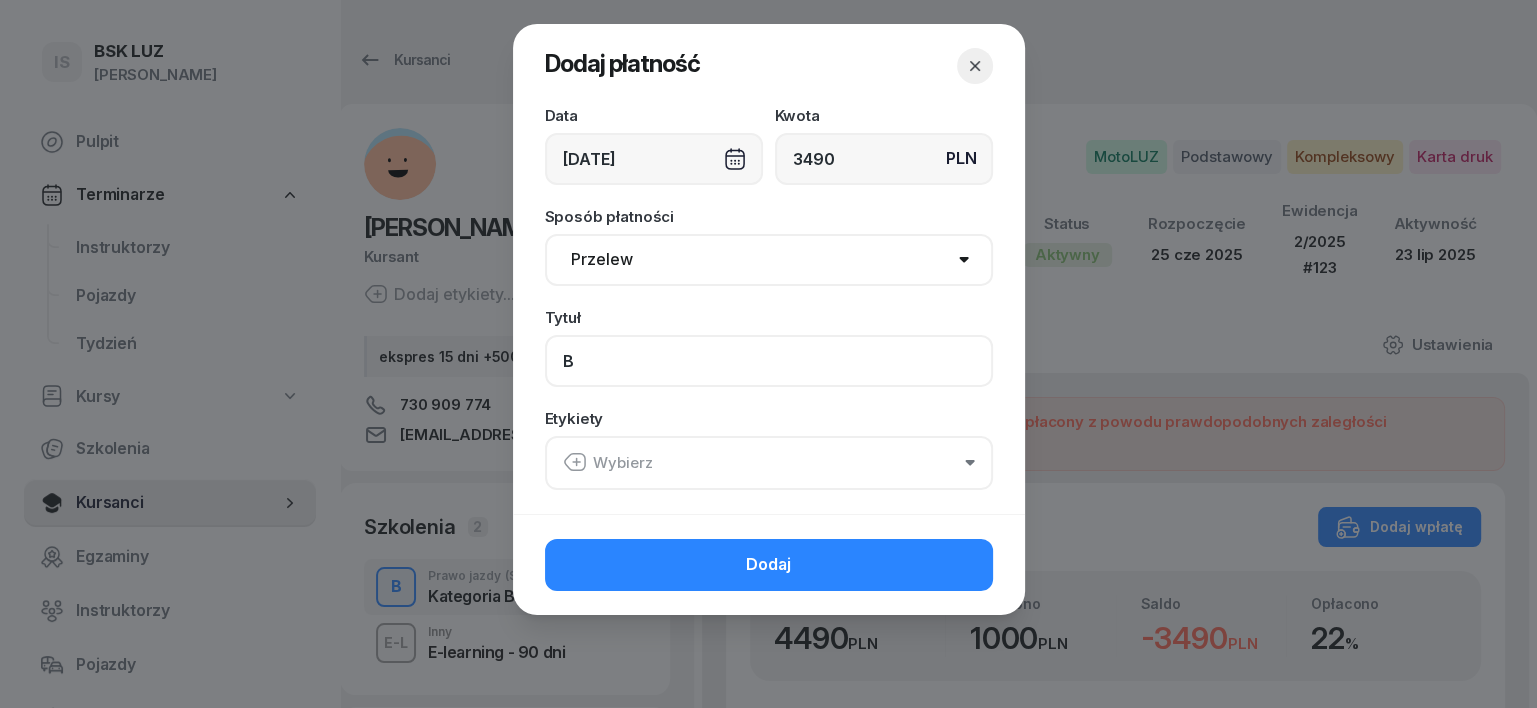 type on "B" 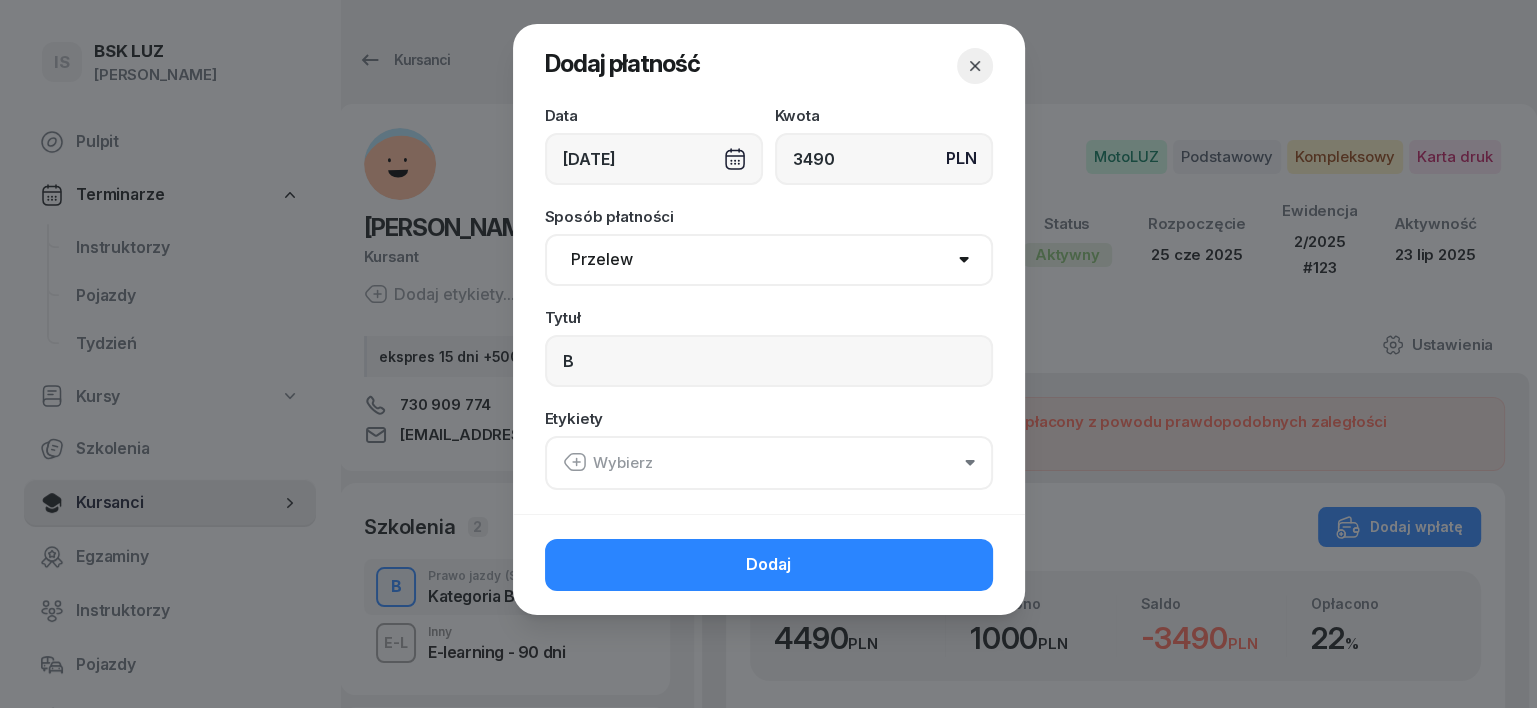 click 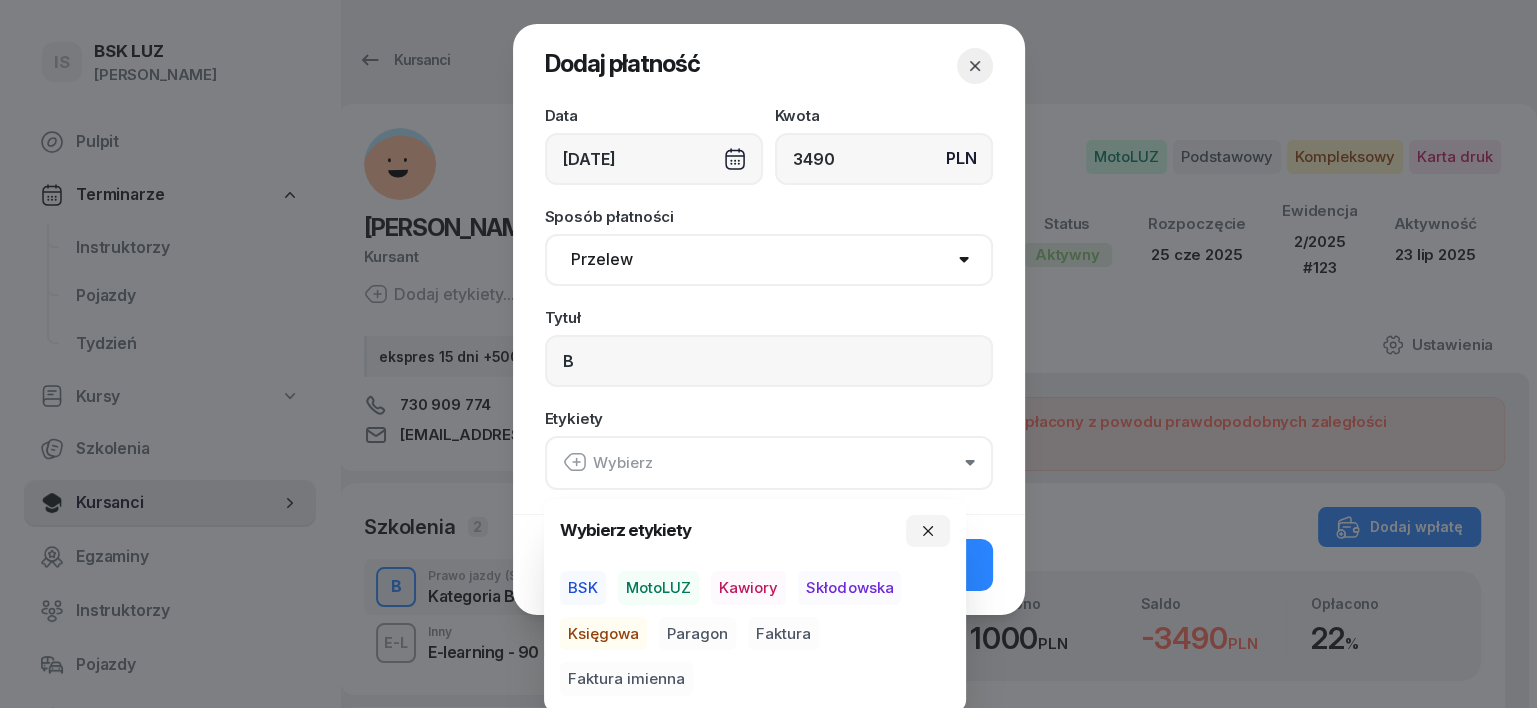 drag, startPoint x: 649, startPoint y: 589, endPoint x: 621, endPoint y: 623, distance: 44.04543 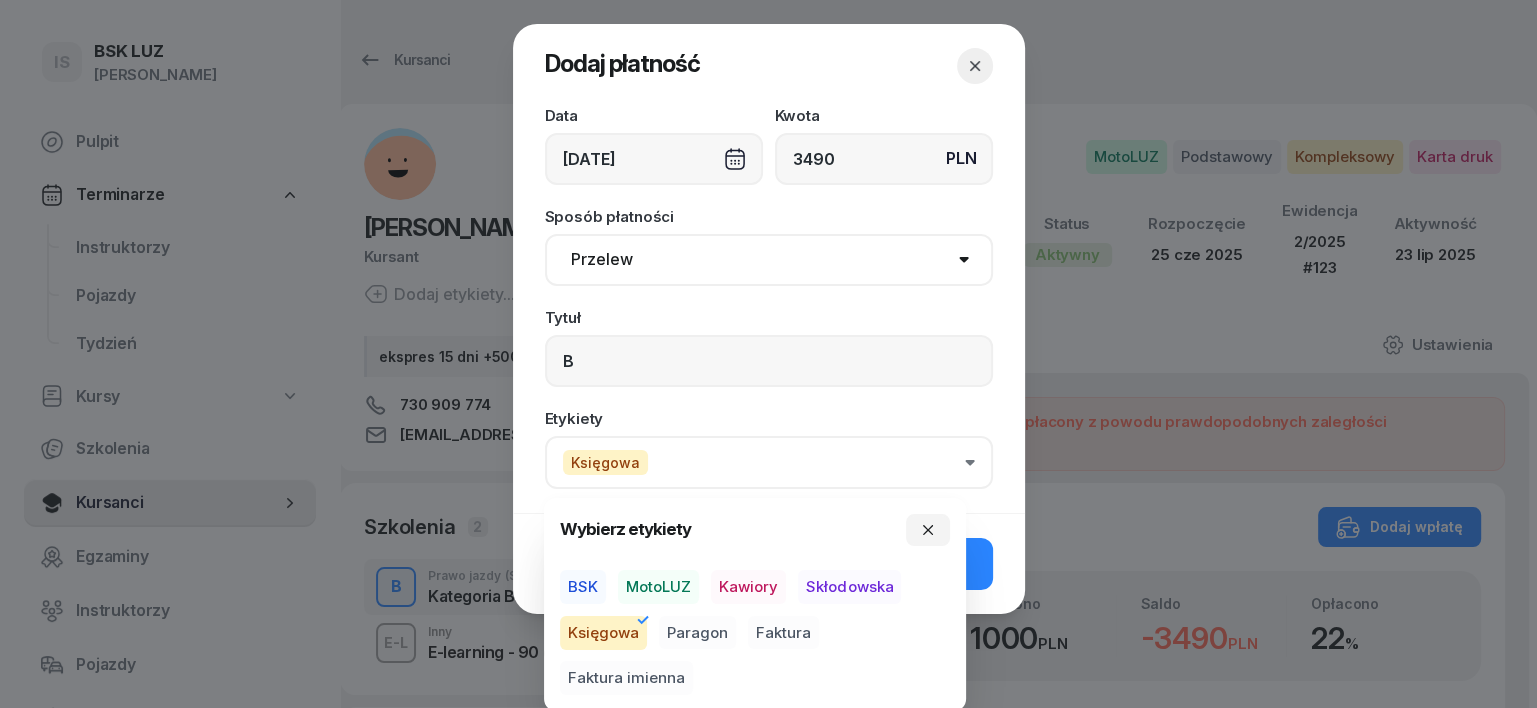 drag, startPoint x: 682, startPoint y: 630, endPoint x: 663, endPoint y: 608, distance: 29.068884 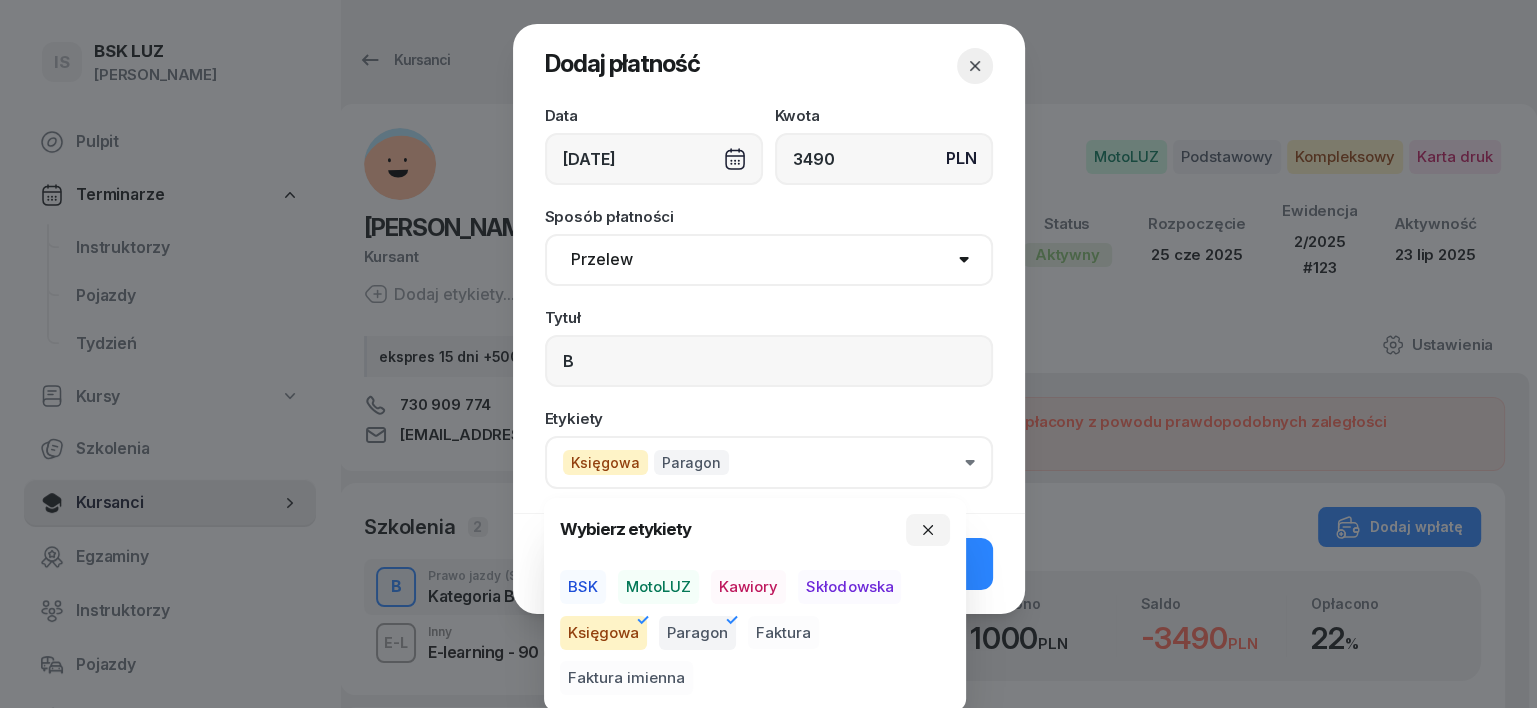 click on "MotoLUZ" at bounding box center [658, 587] 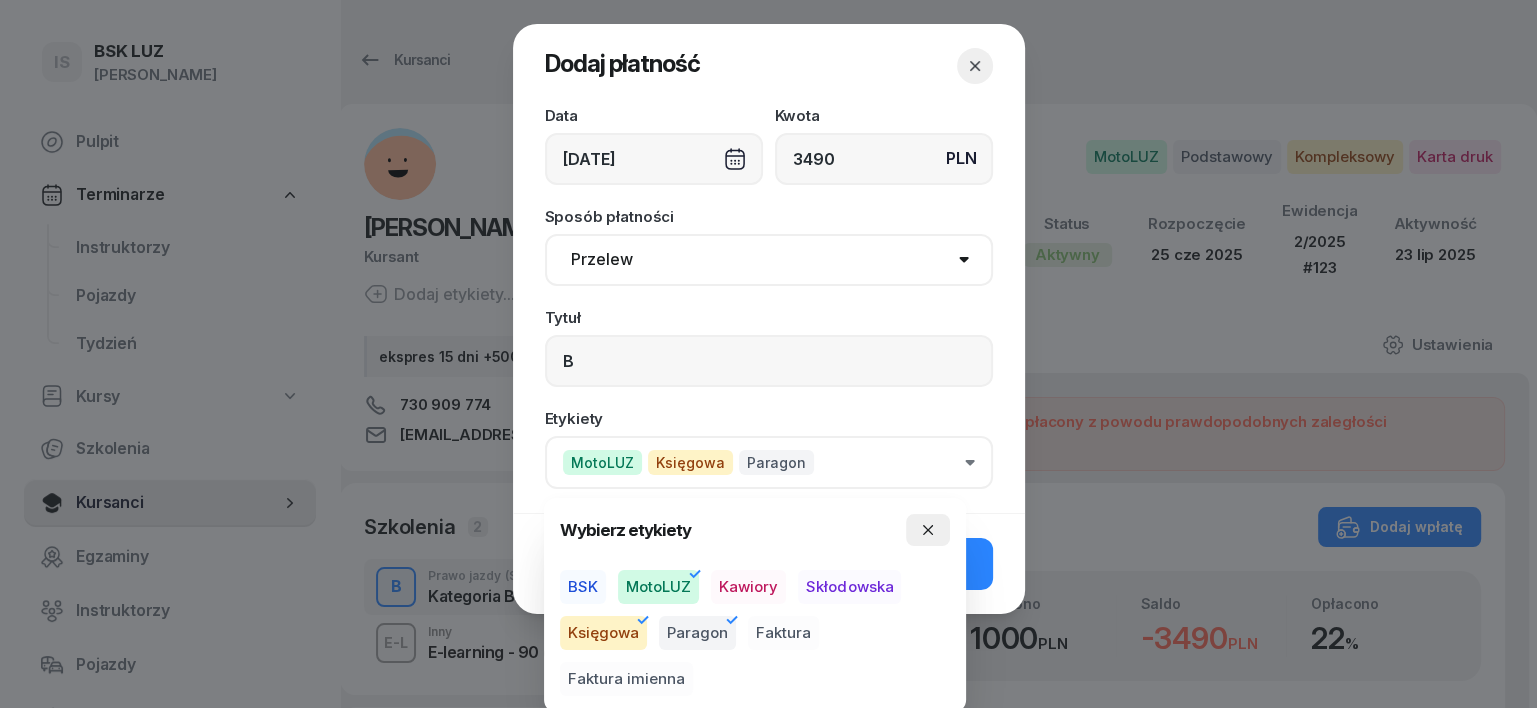 drag, startPoint x: 932, startPoint y: 516, endPoint x: 932, endPoint y: 539, distance: 23 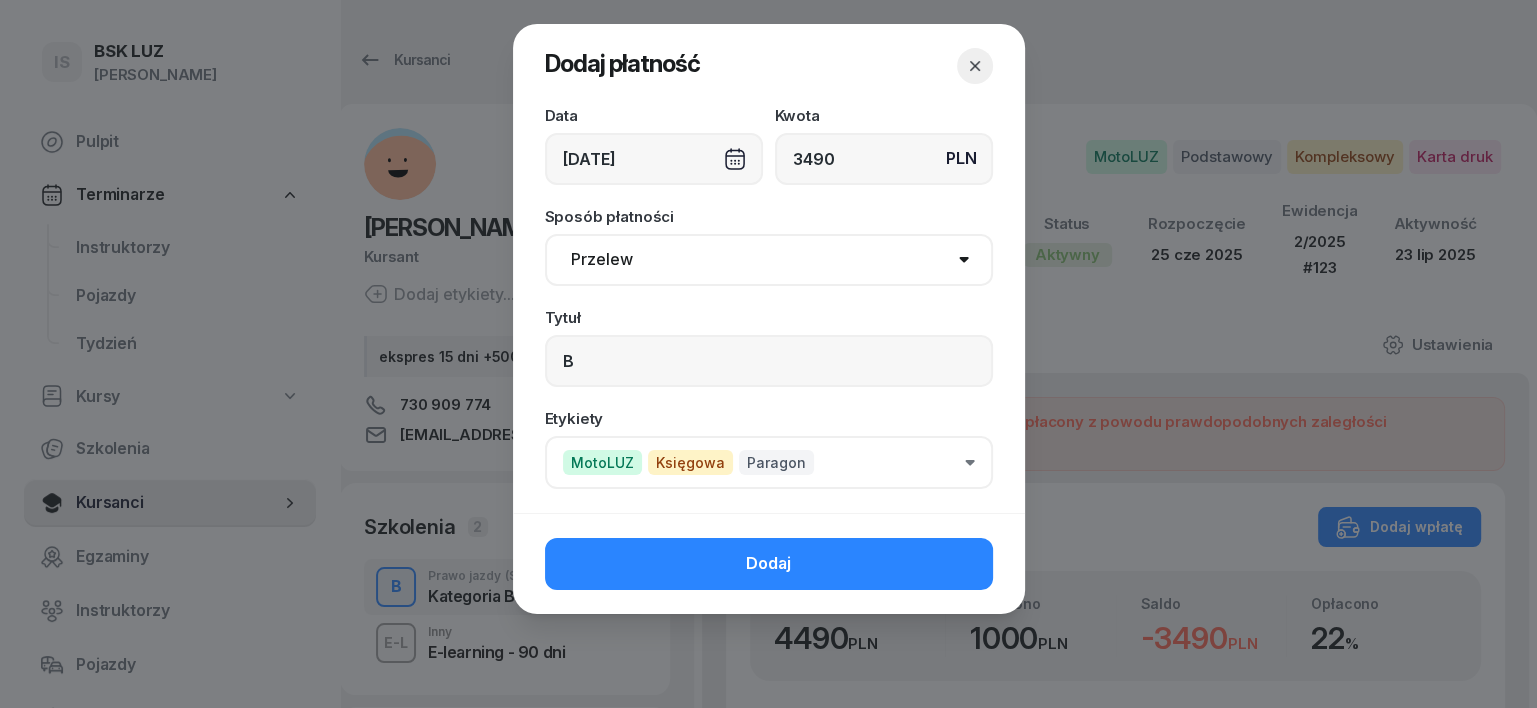 click on "Dodaj" 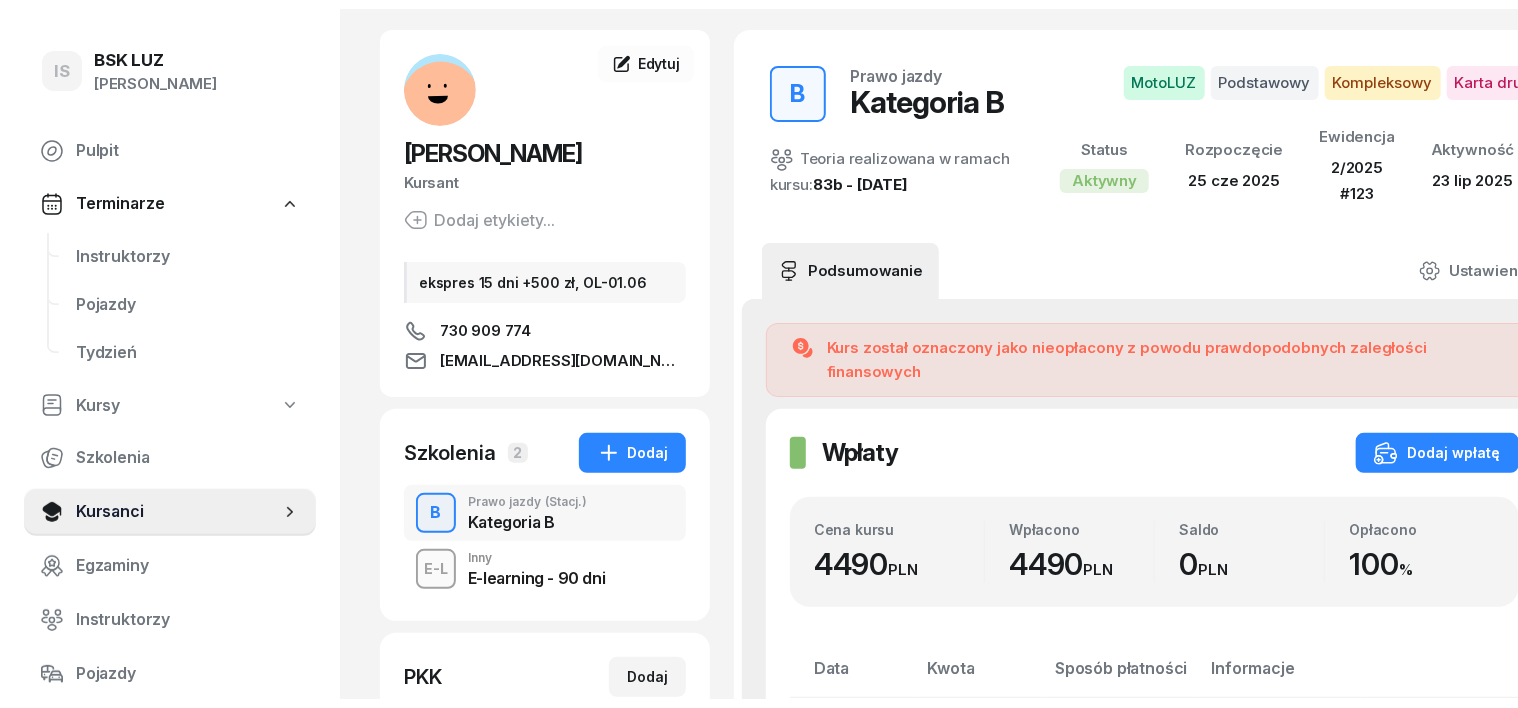 scroll, scrollTop: 0, scrollLeft: 0, axis: both 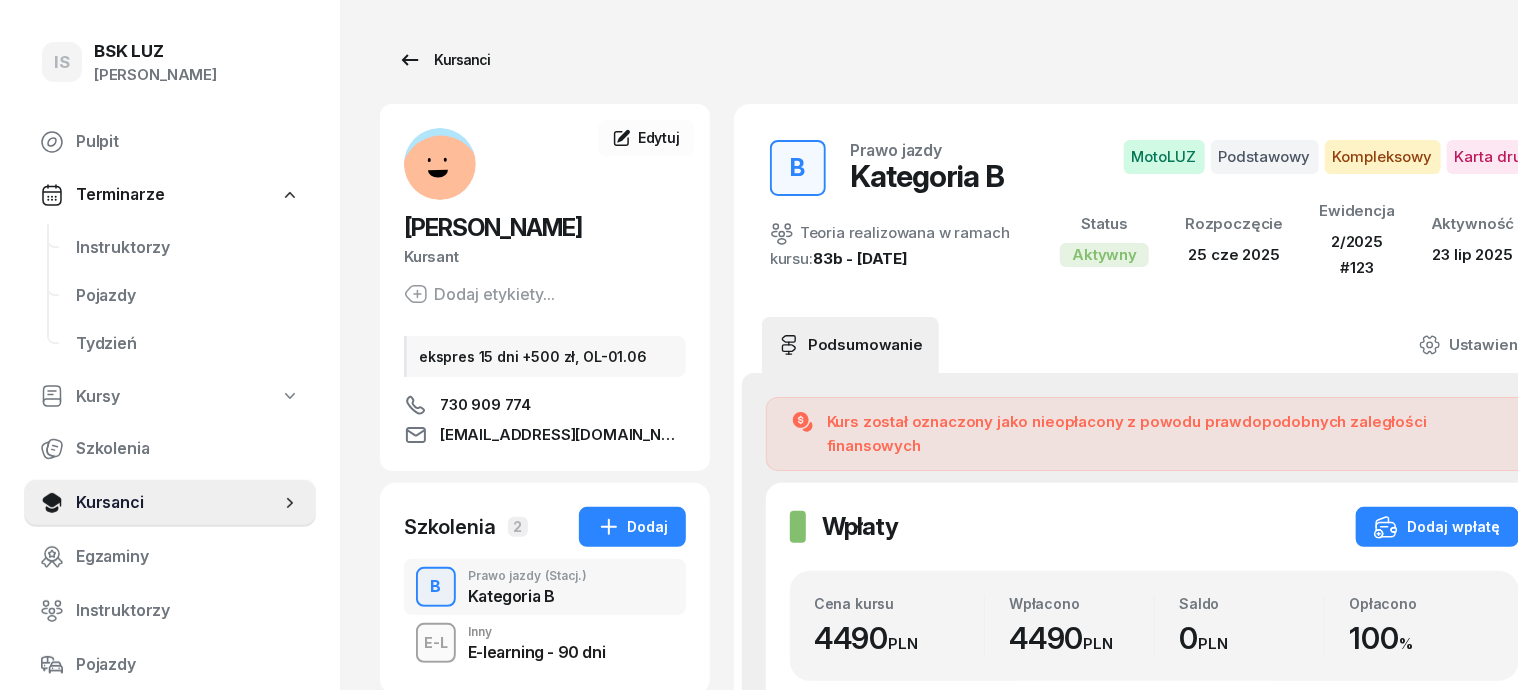 click on "Kursanci" at bounding box center (444, 60) 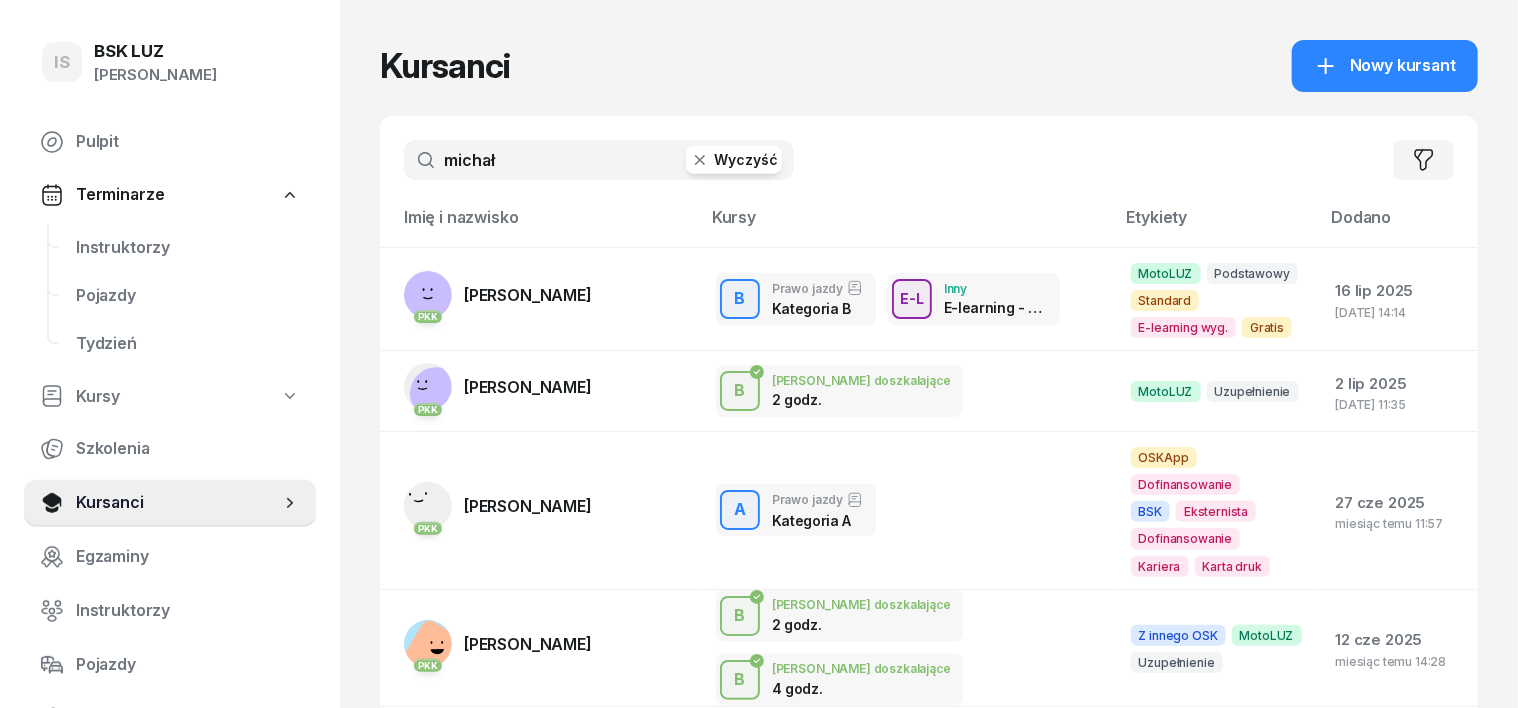 click 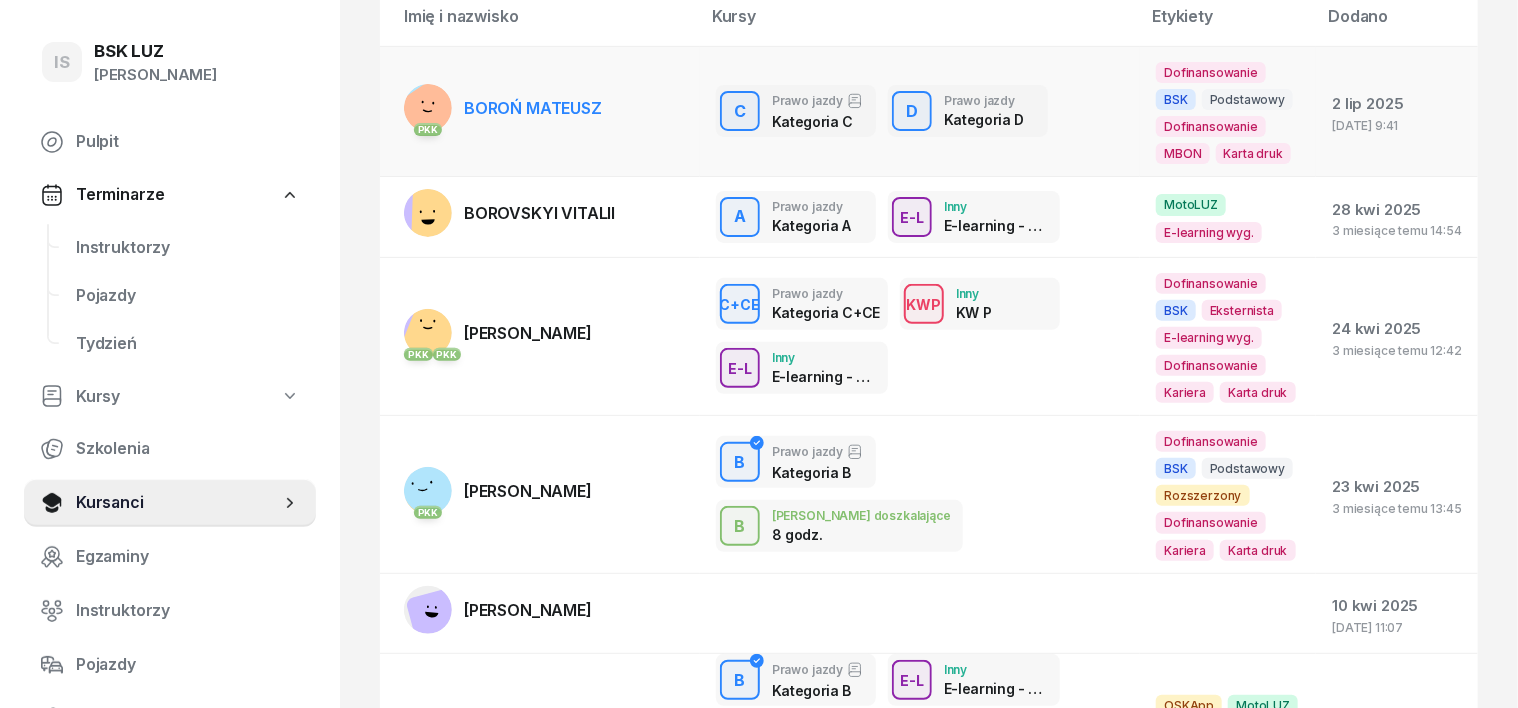 scroll, scrollTop: 250, scrollLeft: 0, axis: vertical 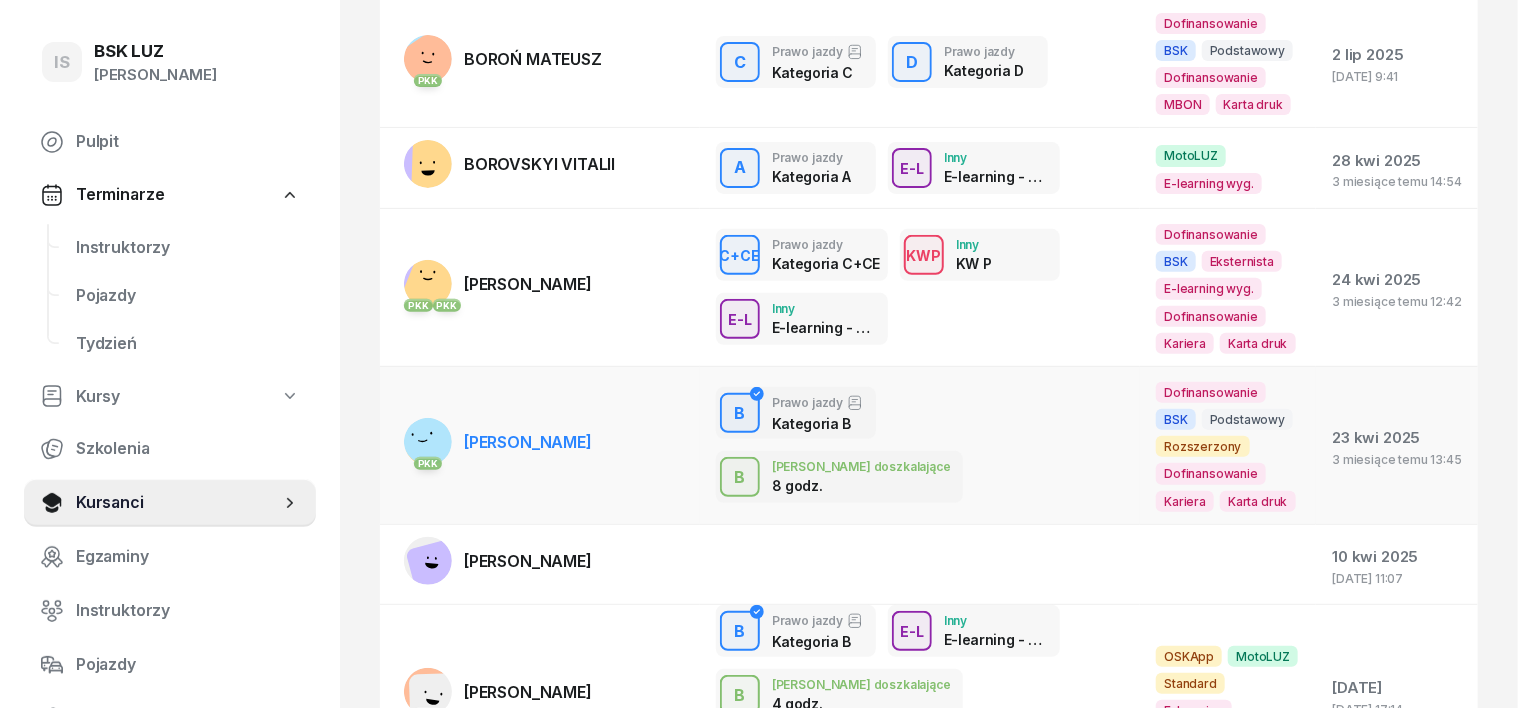 type on "boro" 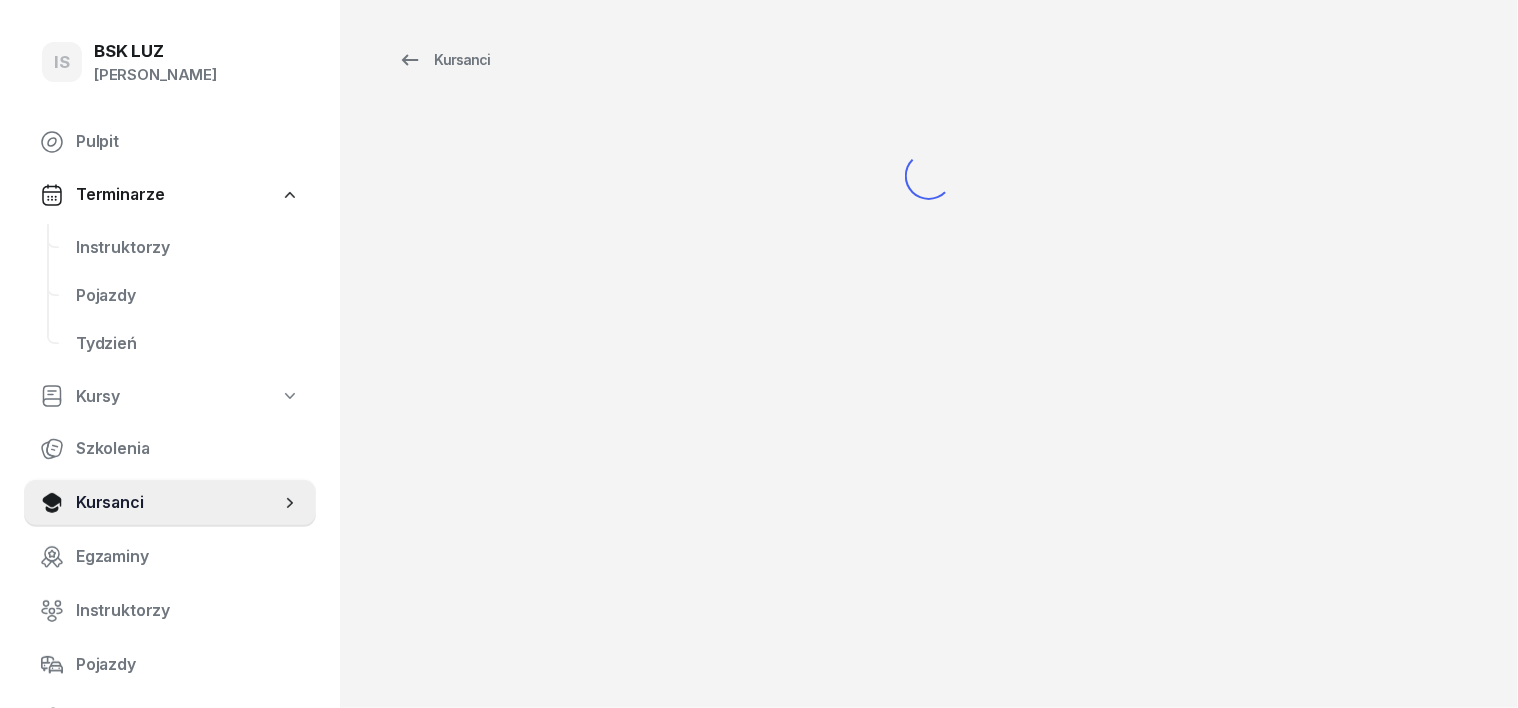 scroll, scrollTop: 0, scrollLeft: 0, axis: both 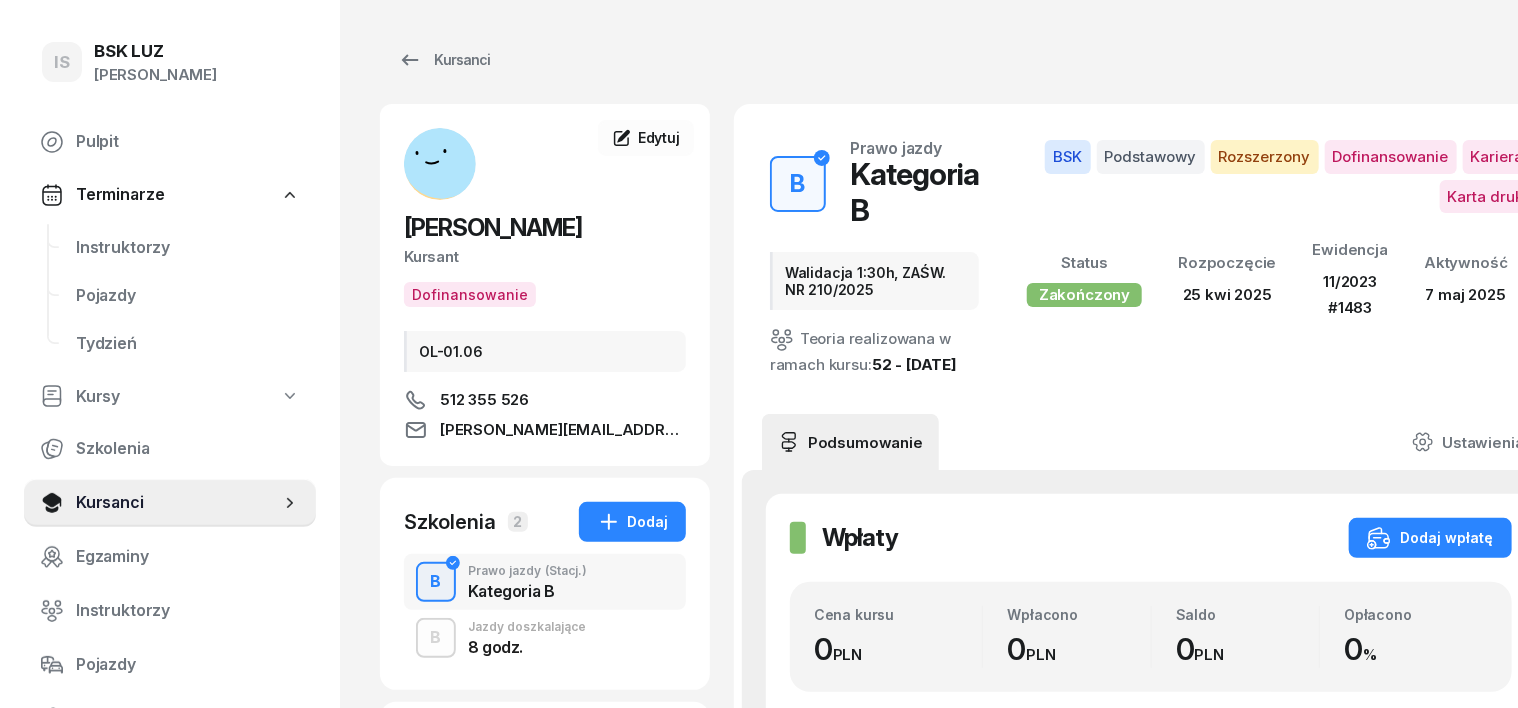 click on "B" at bounding box center (436, 582) 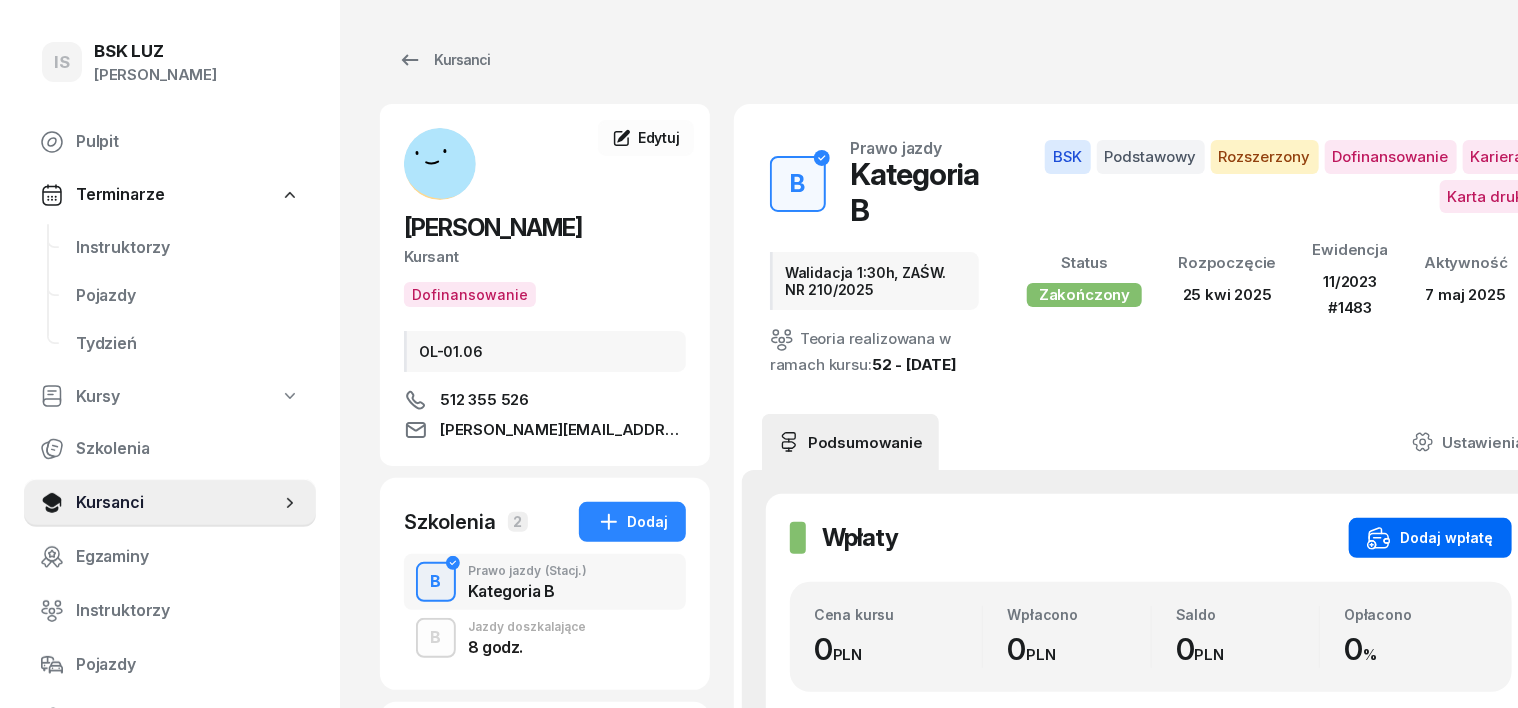 click on "Dodaj wpłatę" at bounding box center [1430, 538] 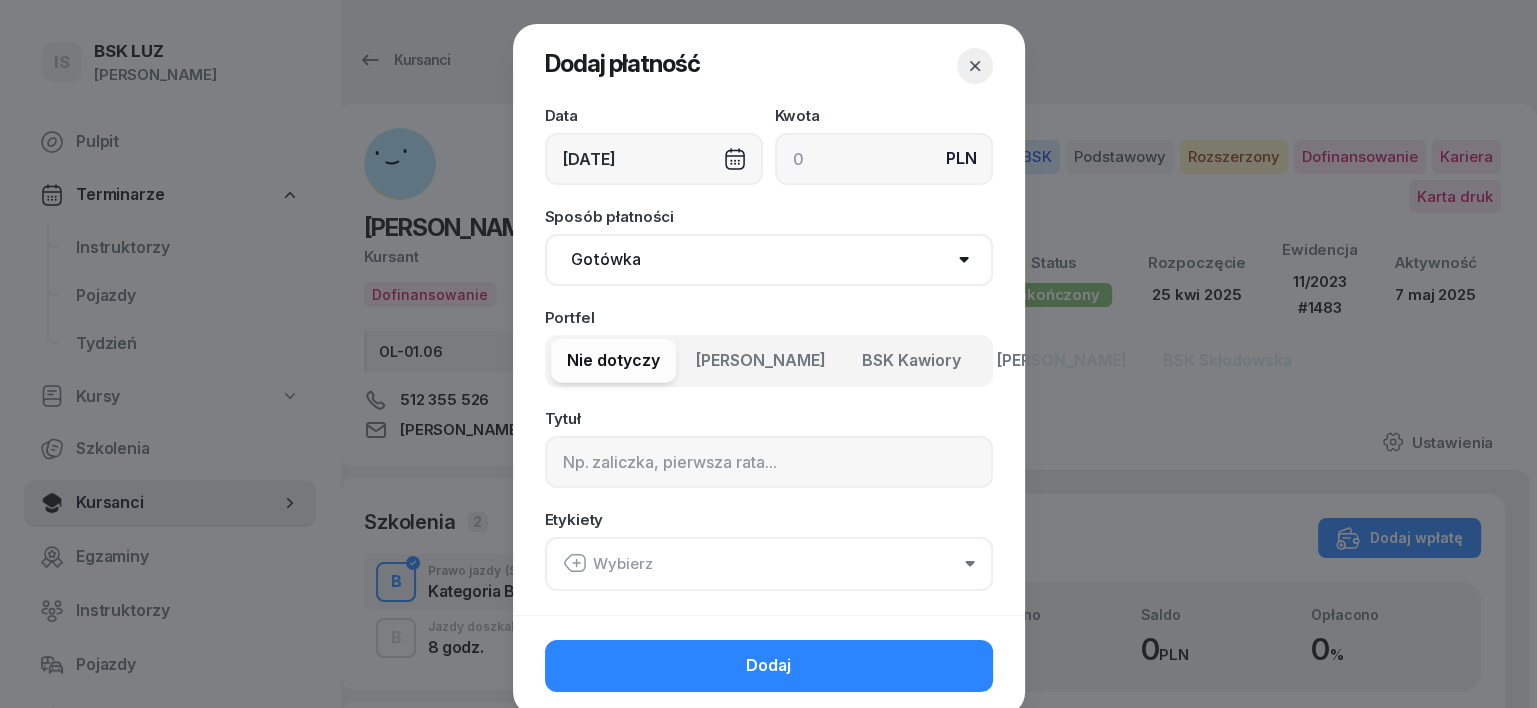 click at bounding box center (768, 354) 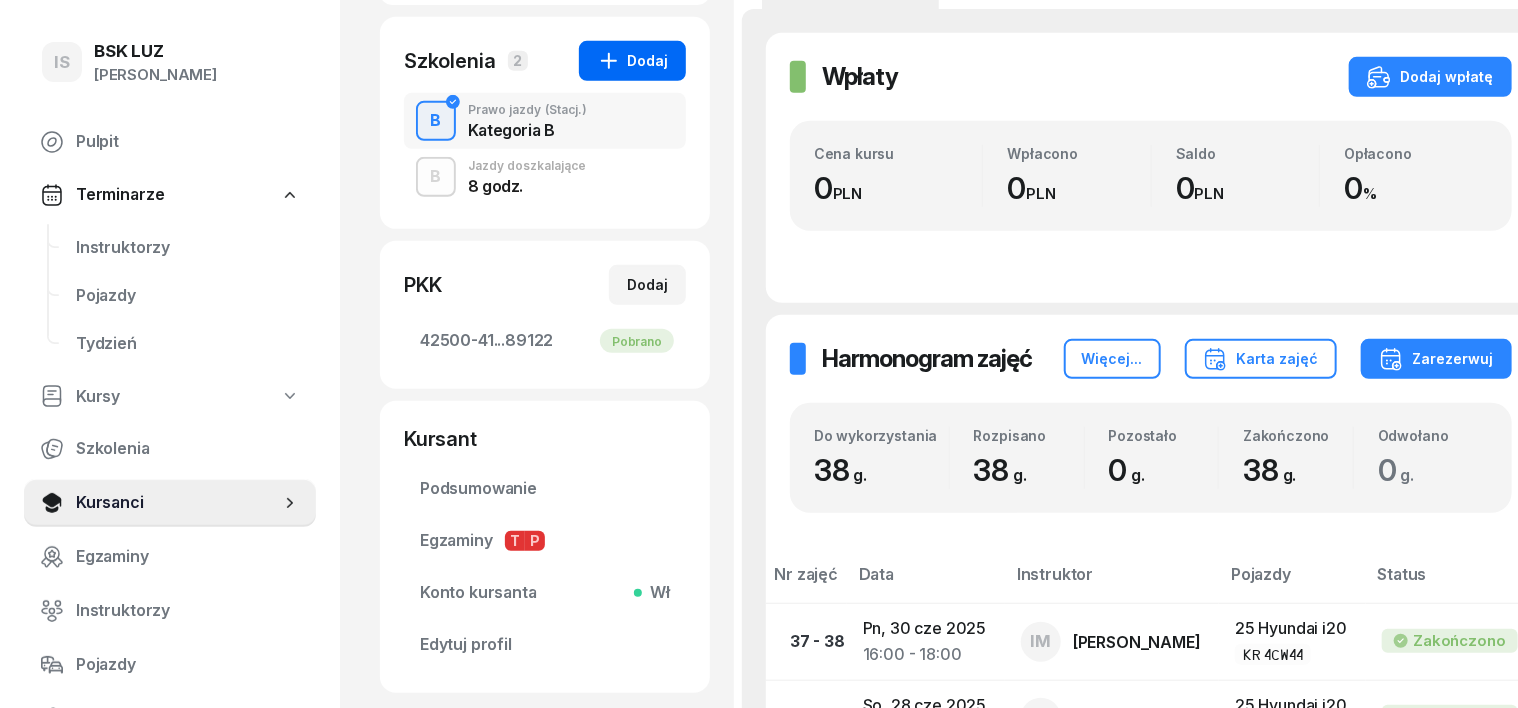 scroll, scrollTop: 500, scrollLeft: 0, axis: vertical 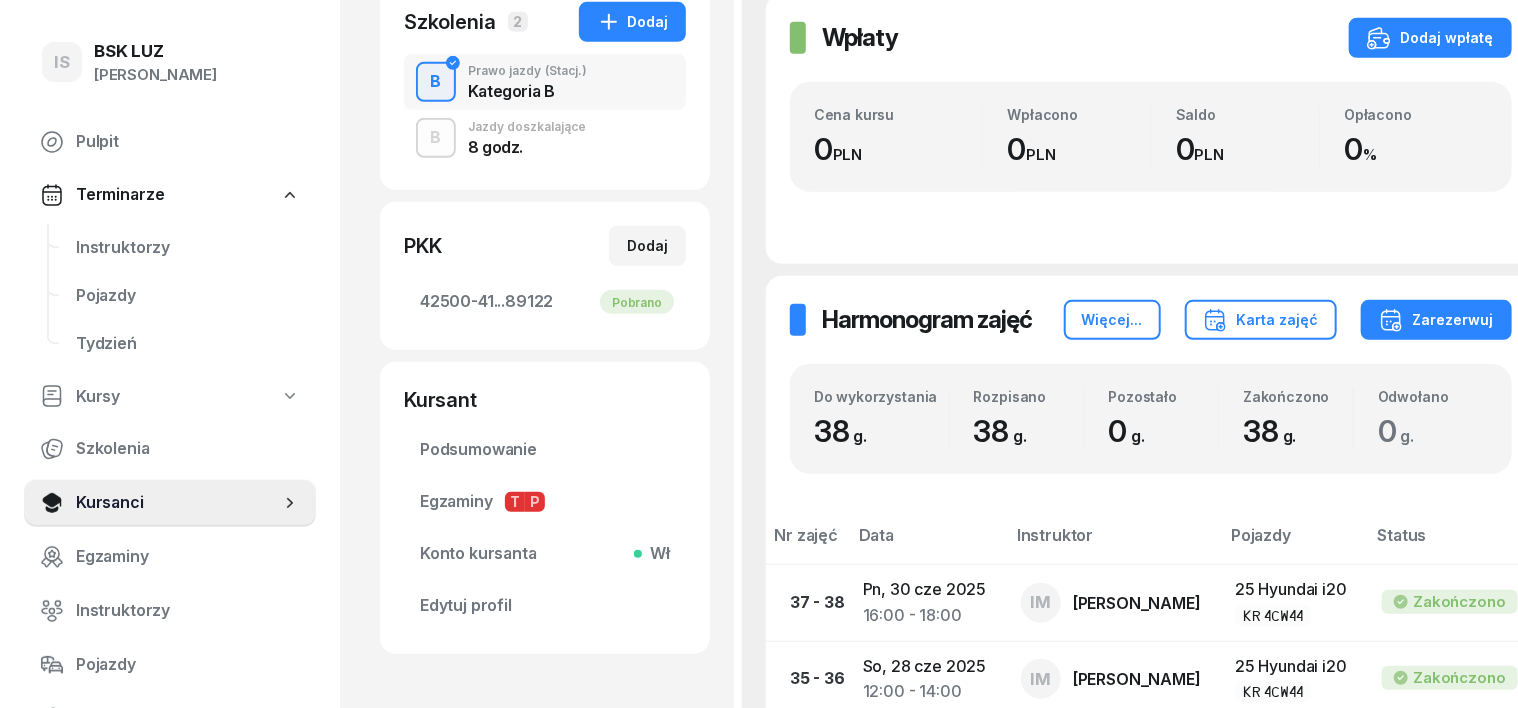 click on "B" at bounding box center [436, 138] 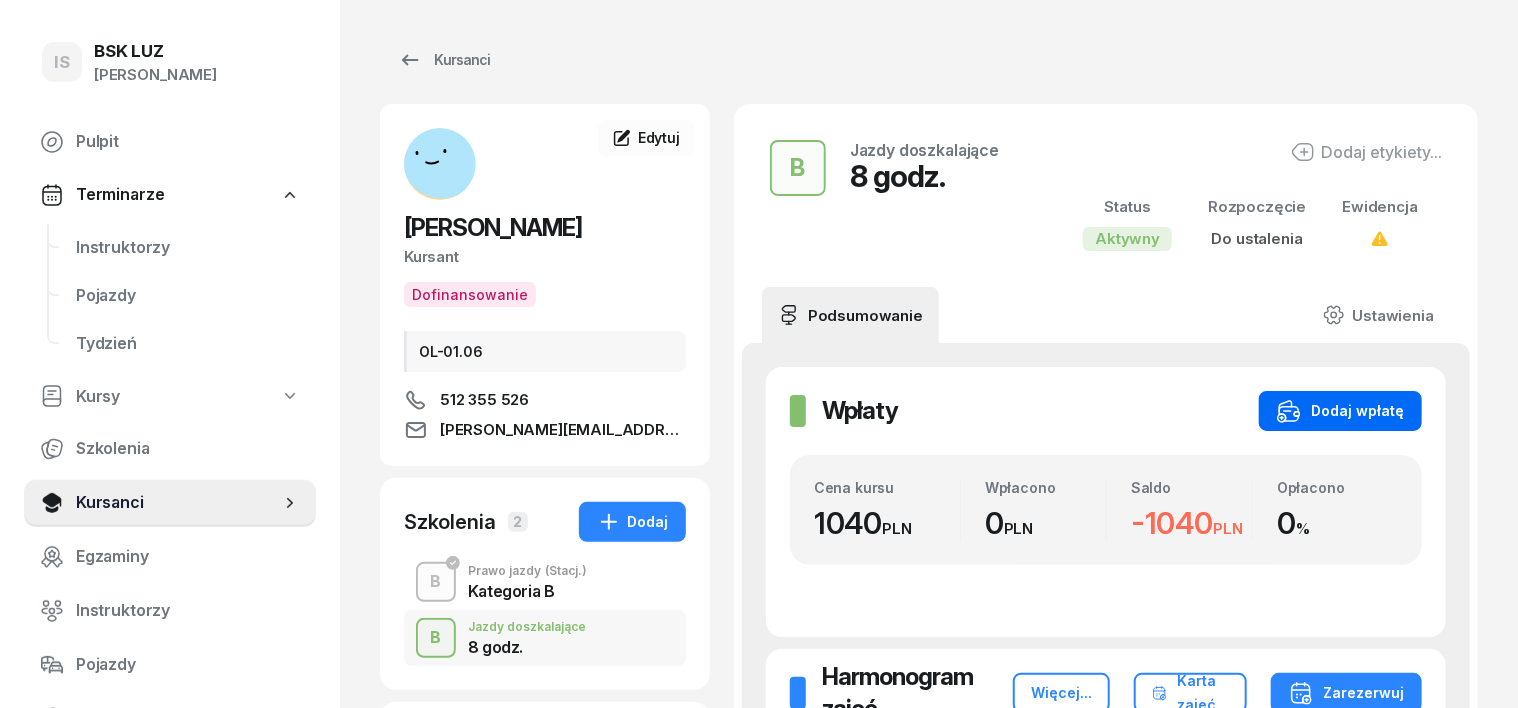 click on "Dodaj wpłatę" at bounding box center (1340, 411) 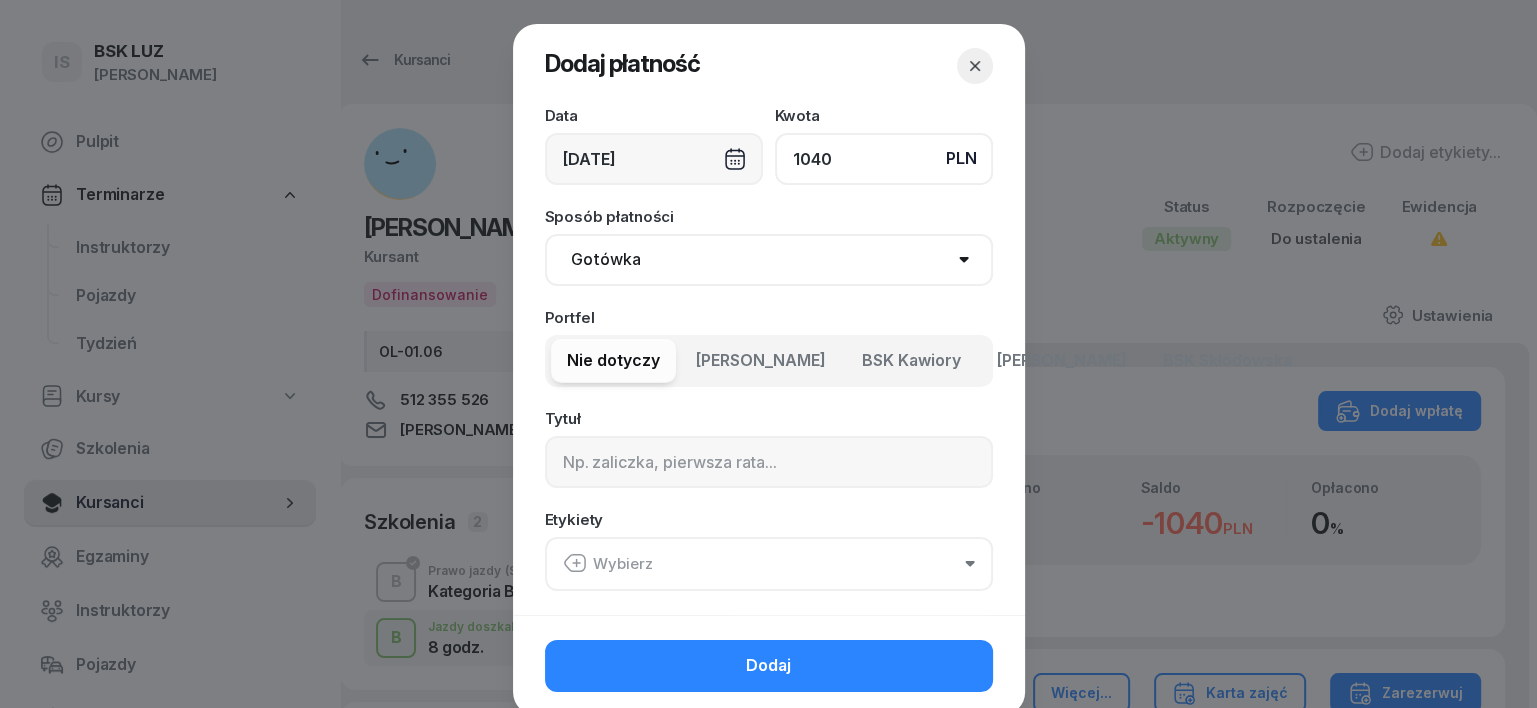 type on "1040" 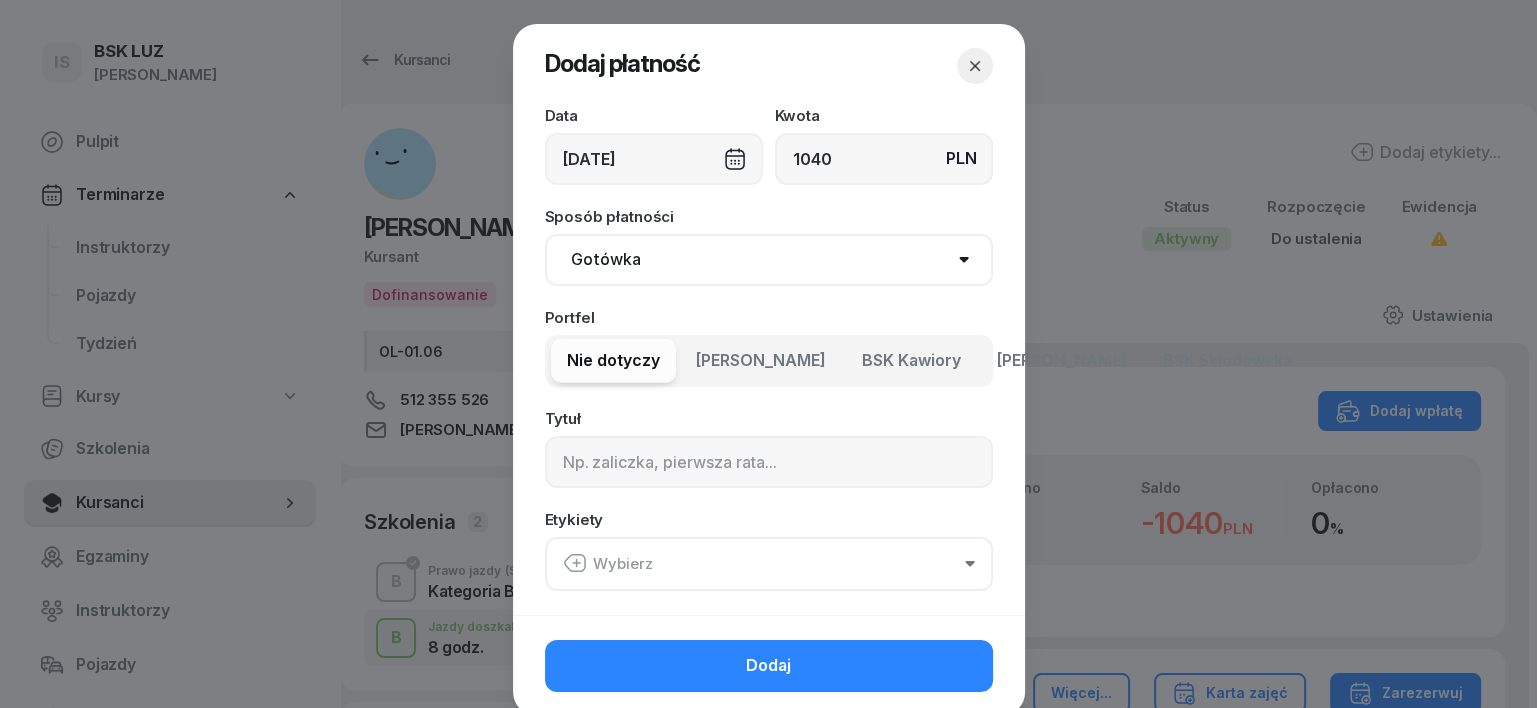 click on "Gotówka Karta Przelew Płatności online BLIK" at bounding box center [769, 260] 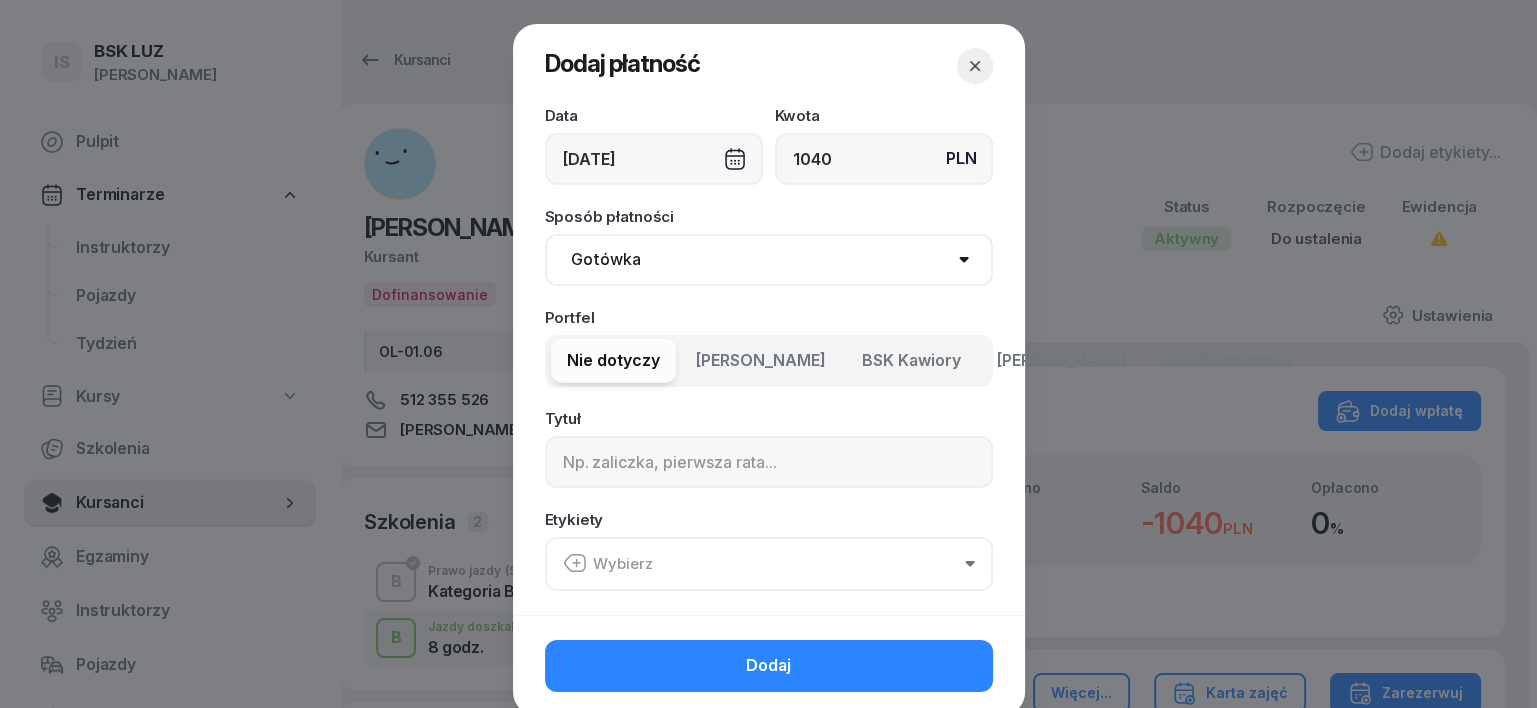 select on "transfer" 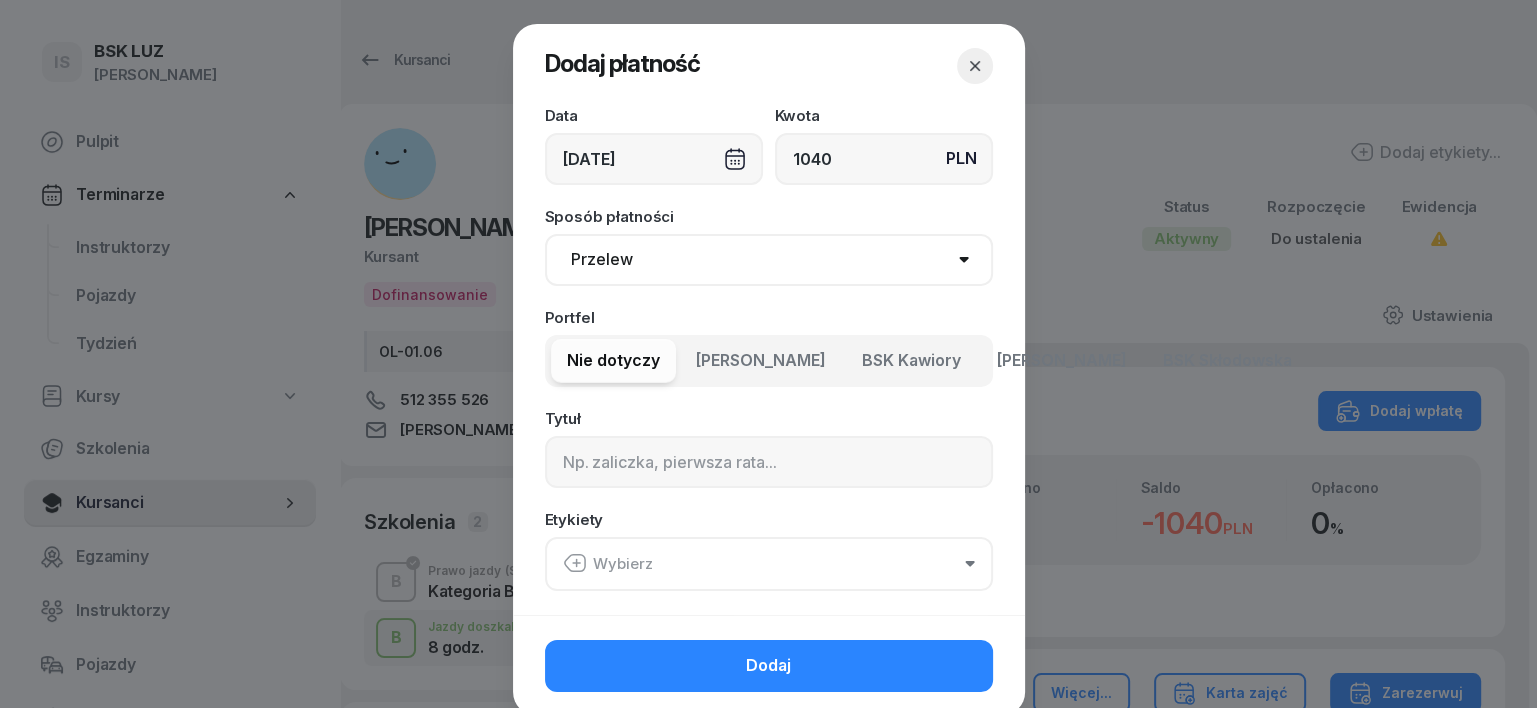 click on "Gotówka Karta Przelew Płatności online BLIK" at bounding box center [769, 260] 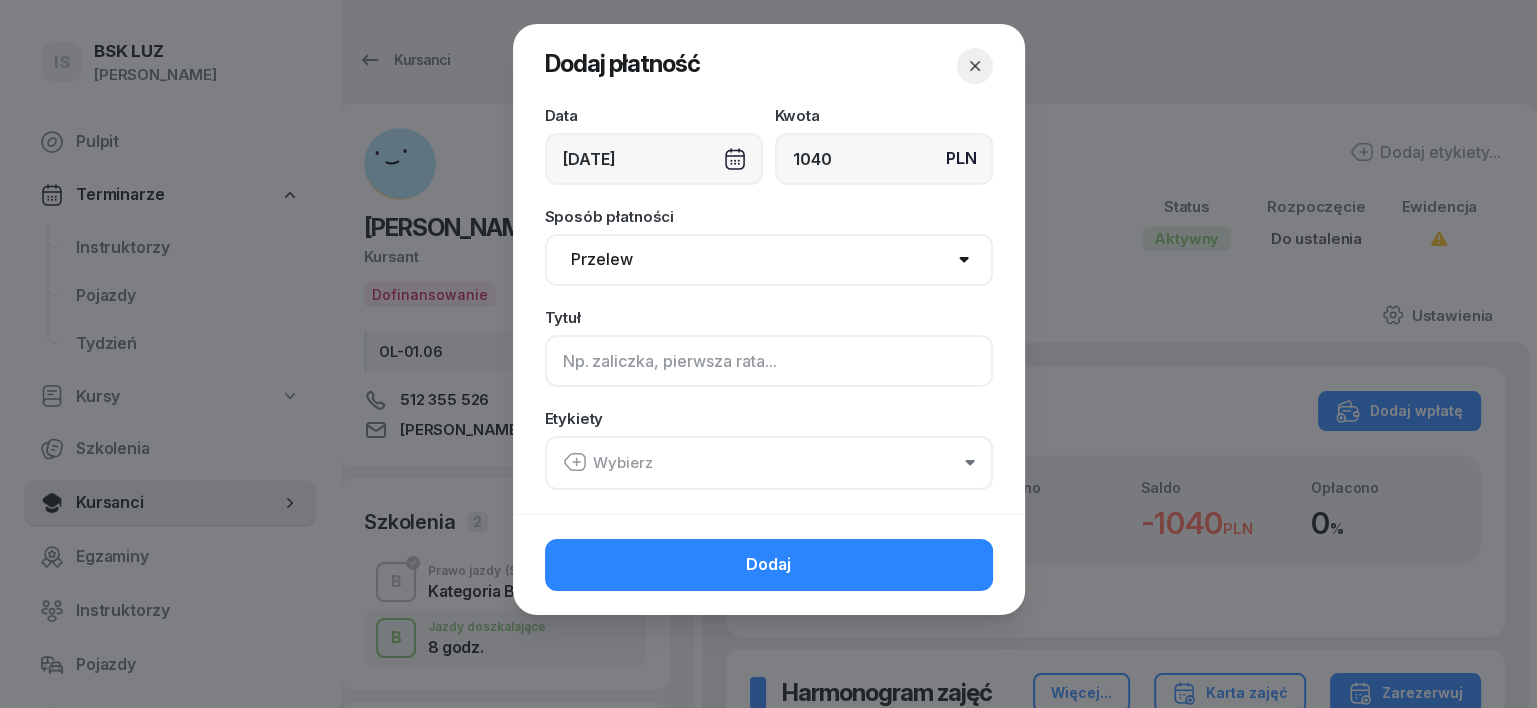 drag, startPoint x: 584, startPoint y: 380, endPoint x: 592, endPoint y: 373, distance: 10.630146 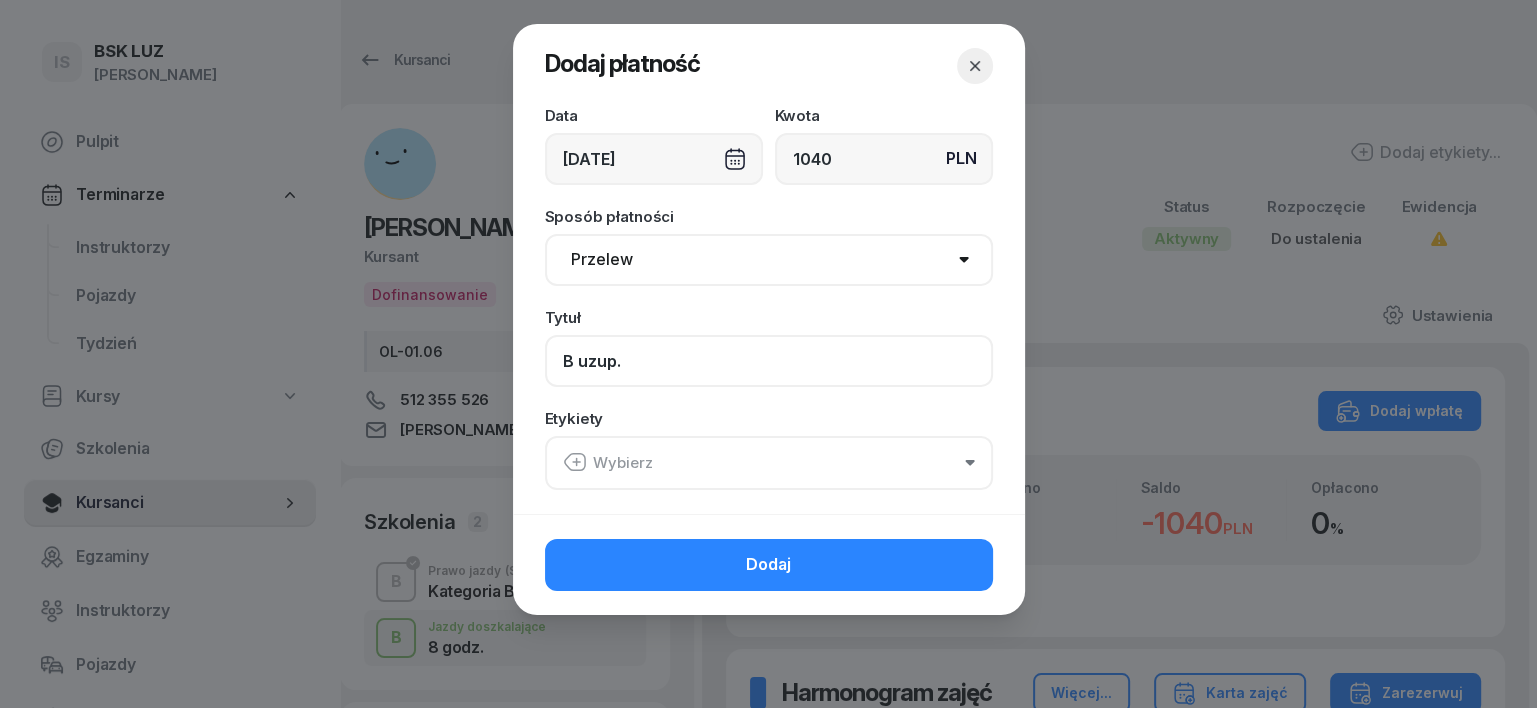type on "B uzup." 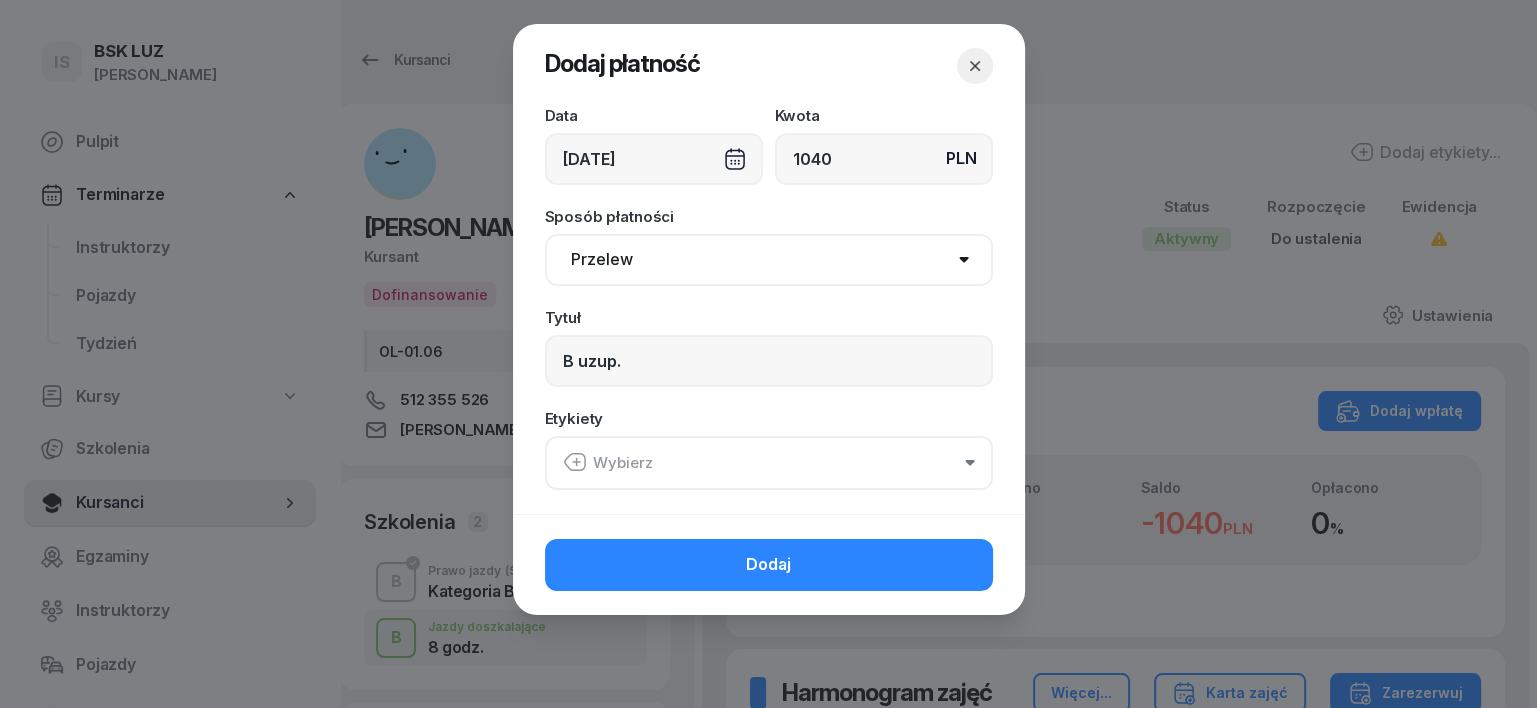 click 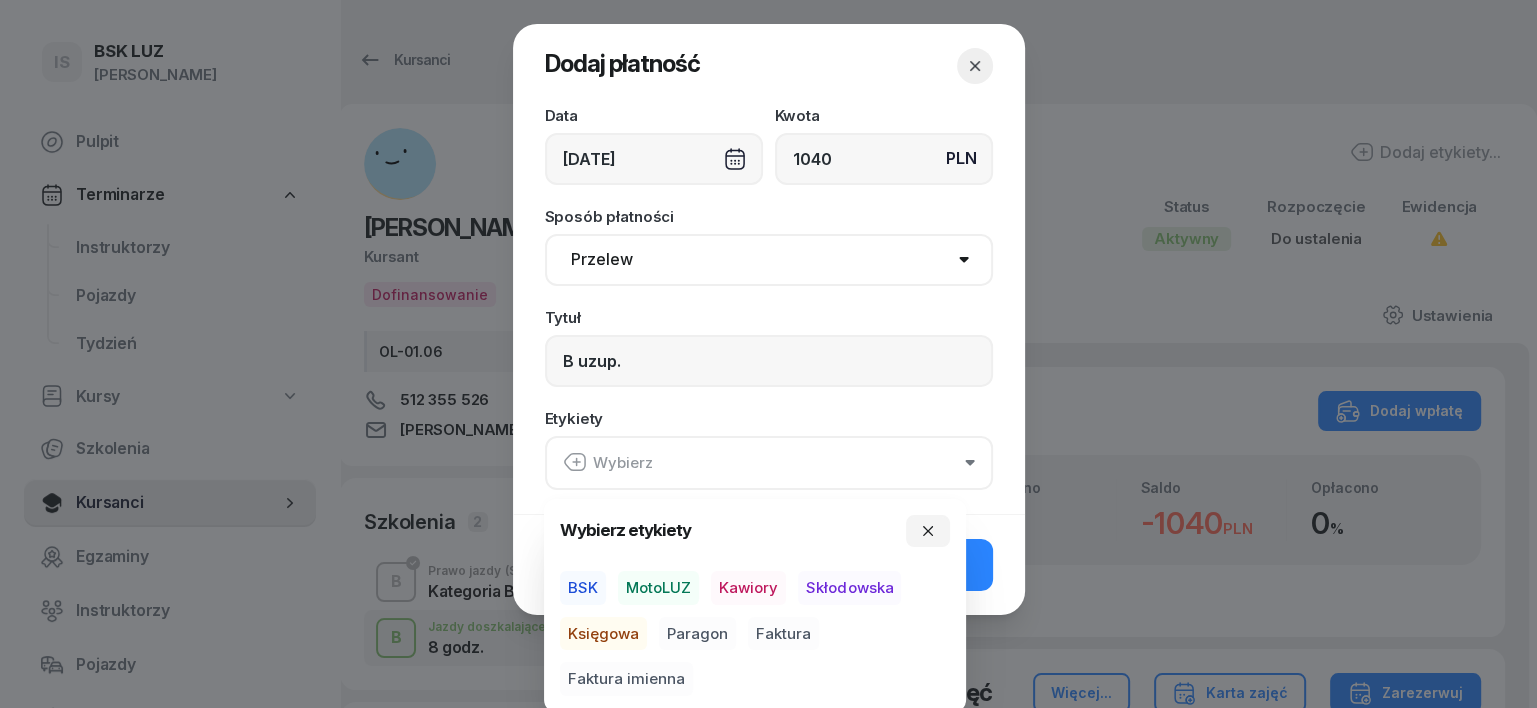 drag, startPoint x: 671, startPoint y: 580, endPoint x: 630, endPoint y: 632, distance: 66.21933 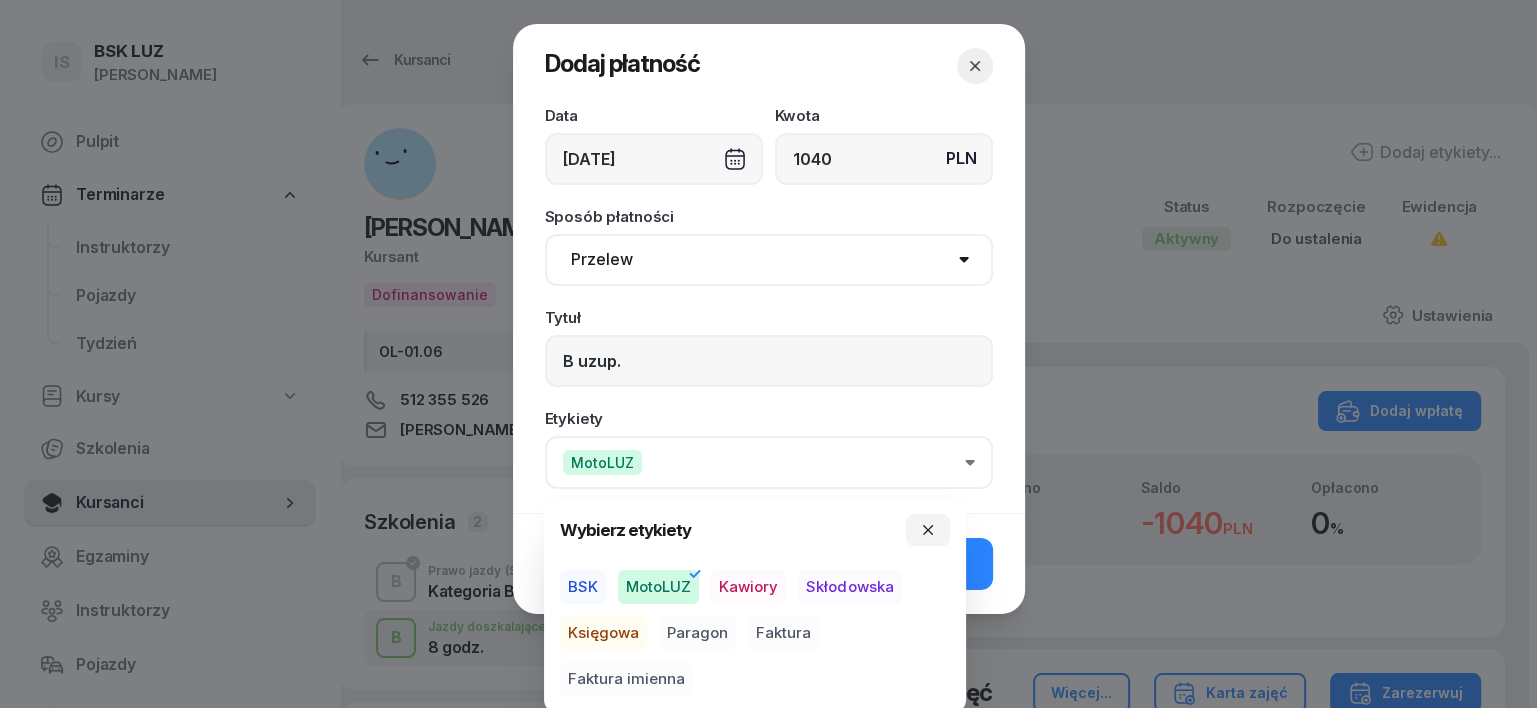 drag, startPoint x: 604, startPoint y: 633, endPoint x: 662, endPoint y: 623, distance: 58.855755 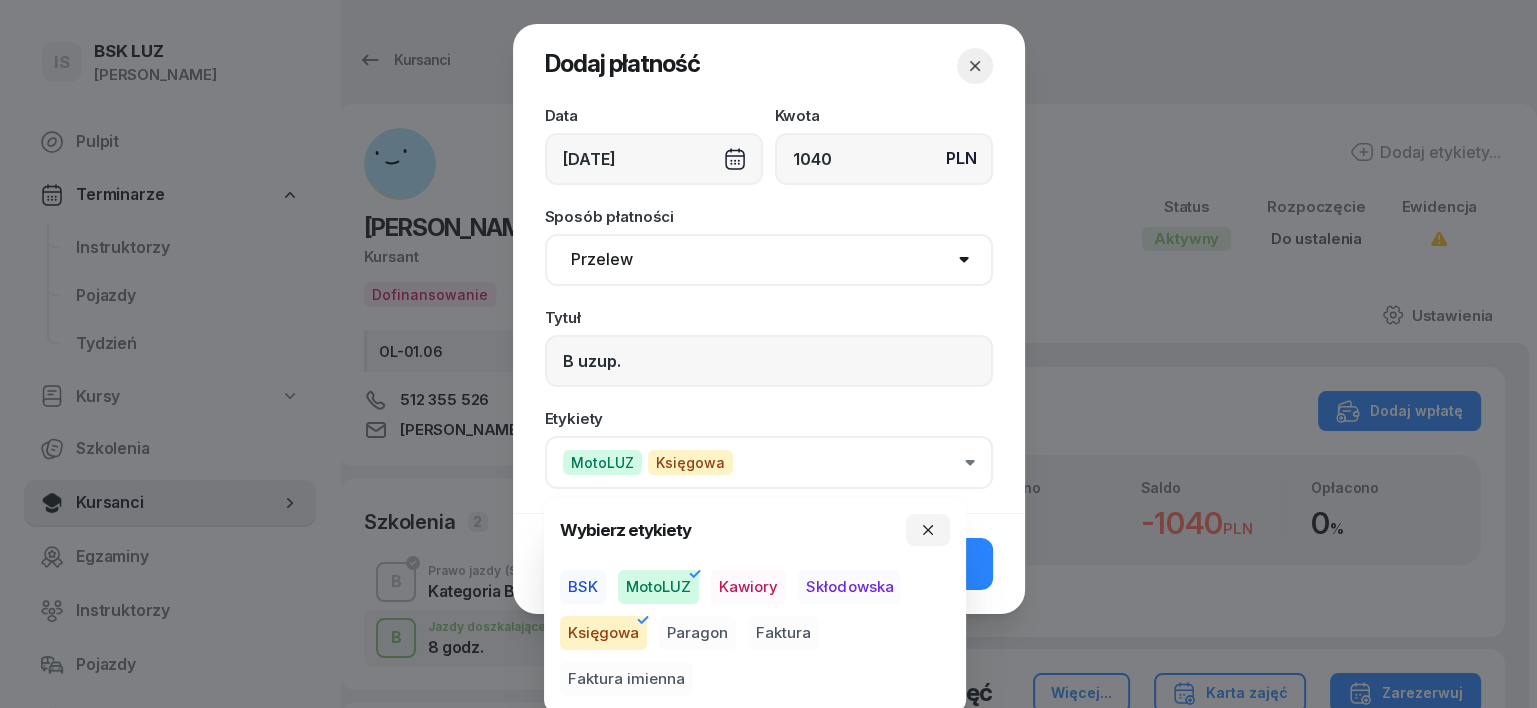 click on "Paragon" at bounding box center [697, 633] 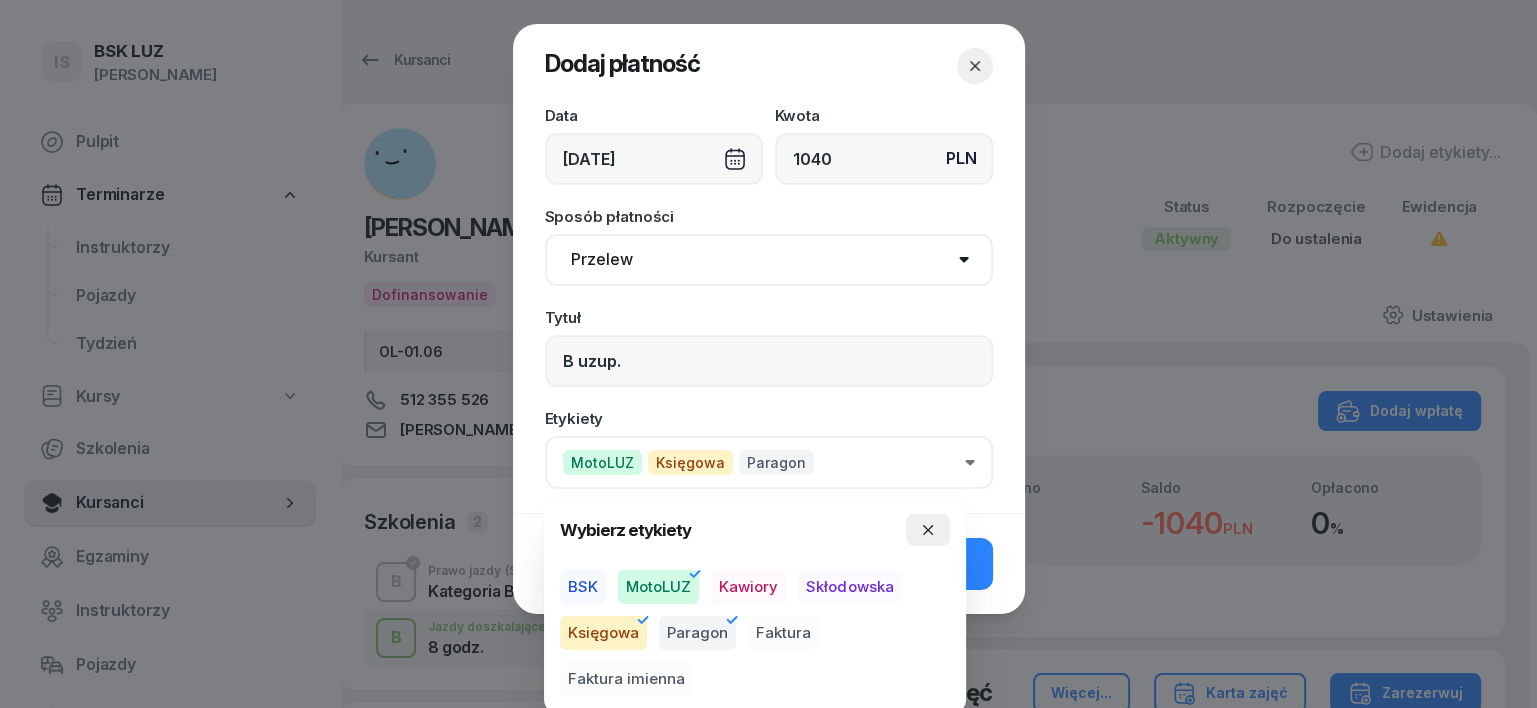 click 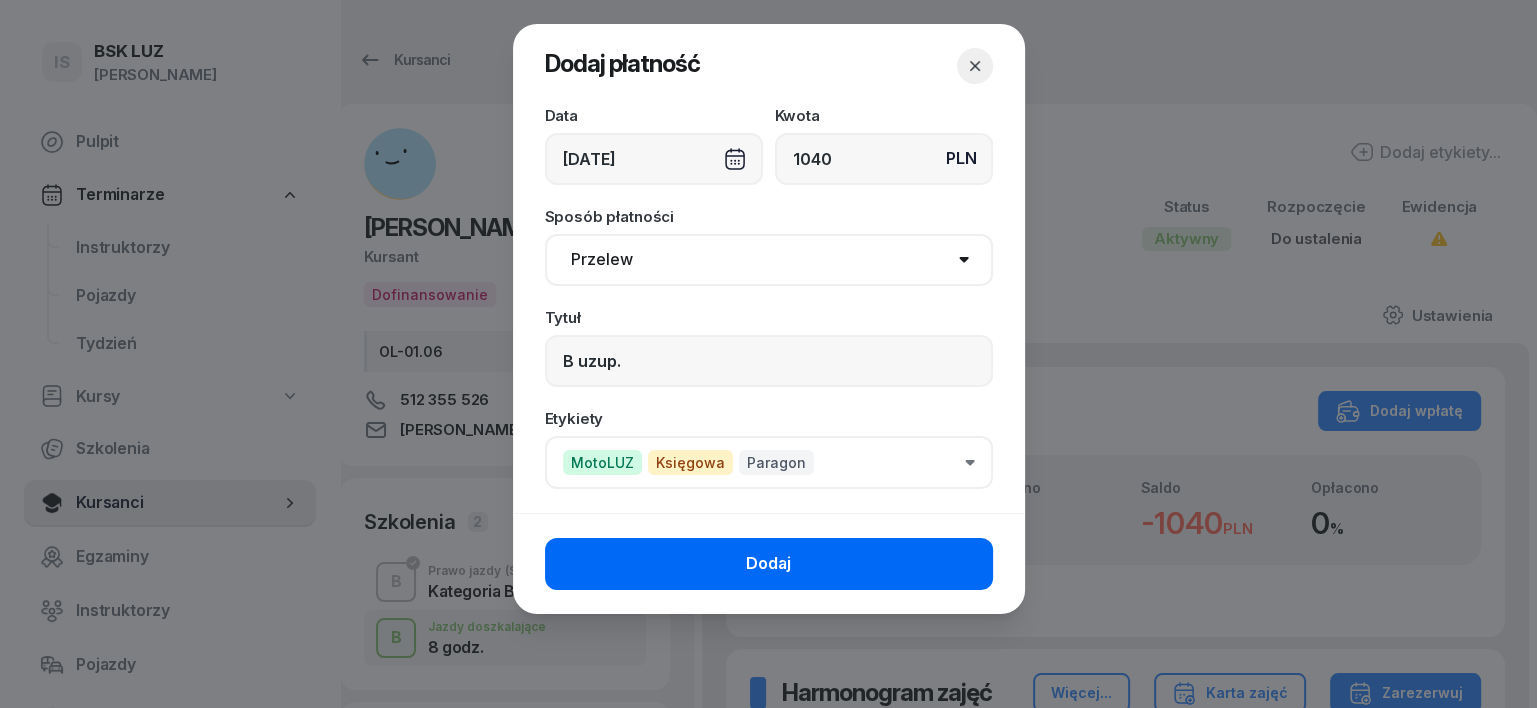 click on "Dodaj" 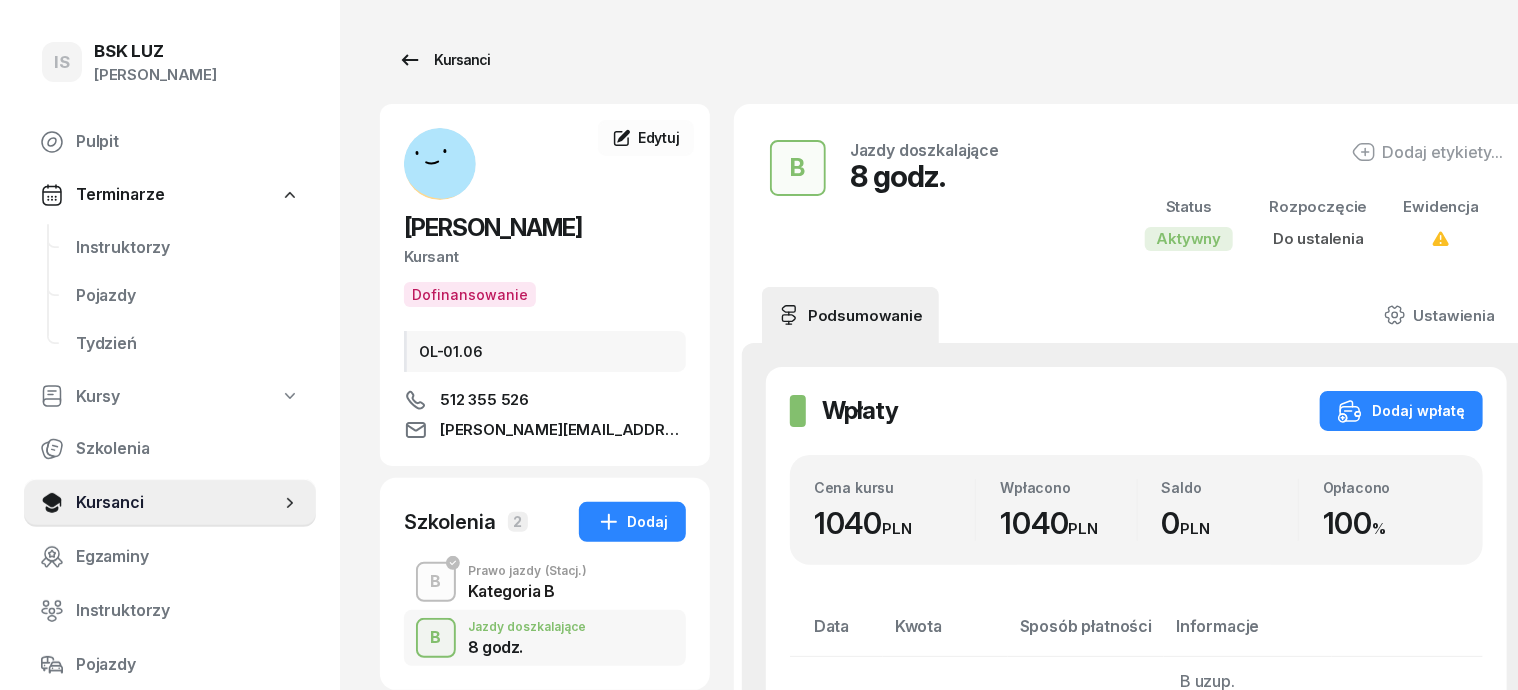 click on "Kursanci" at bounding box center [444, 60] 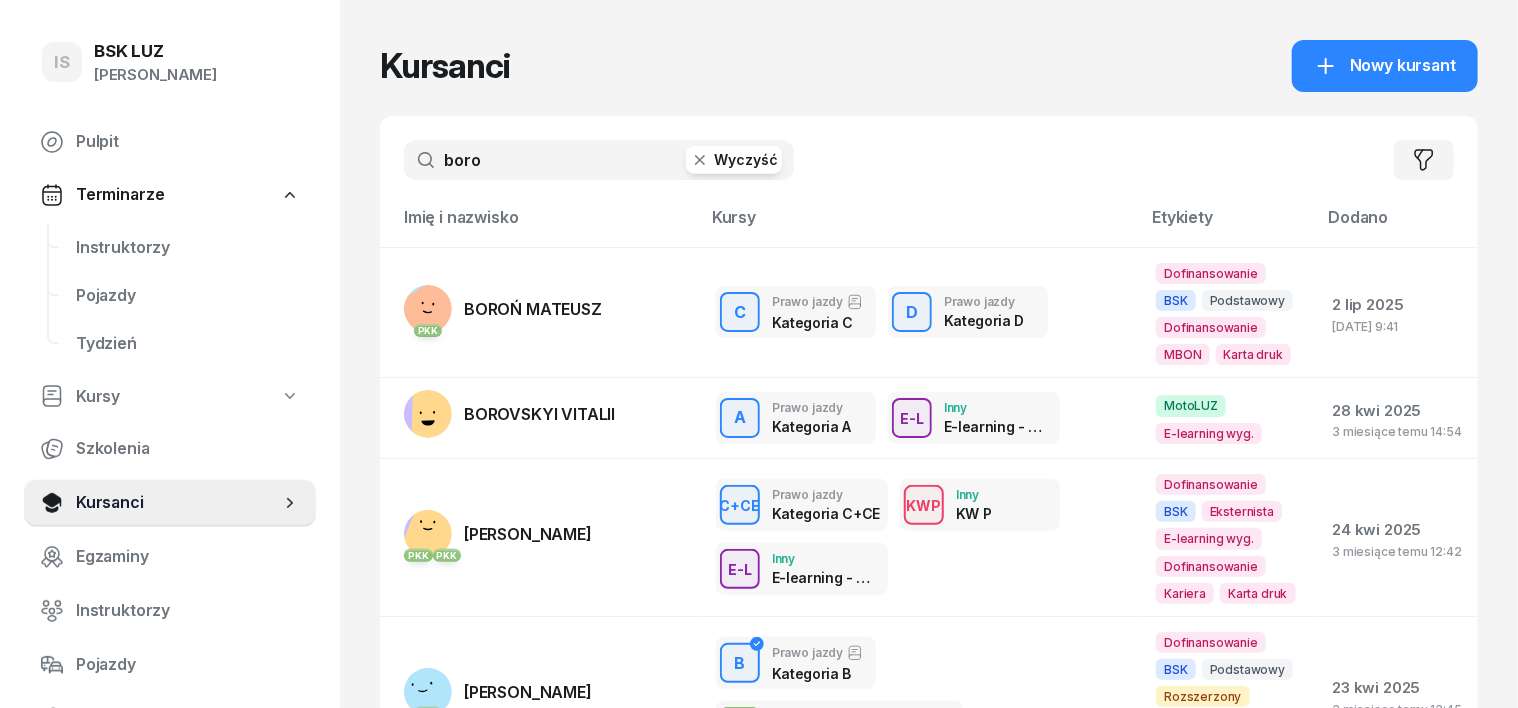 click 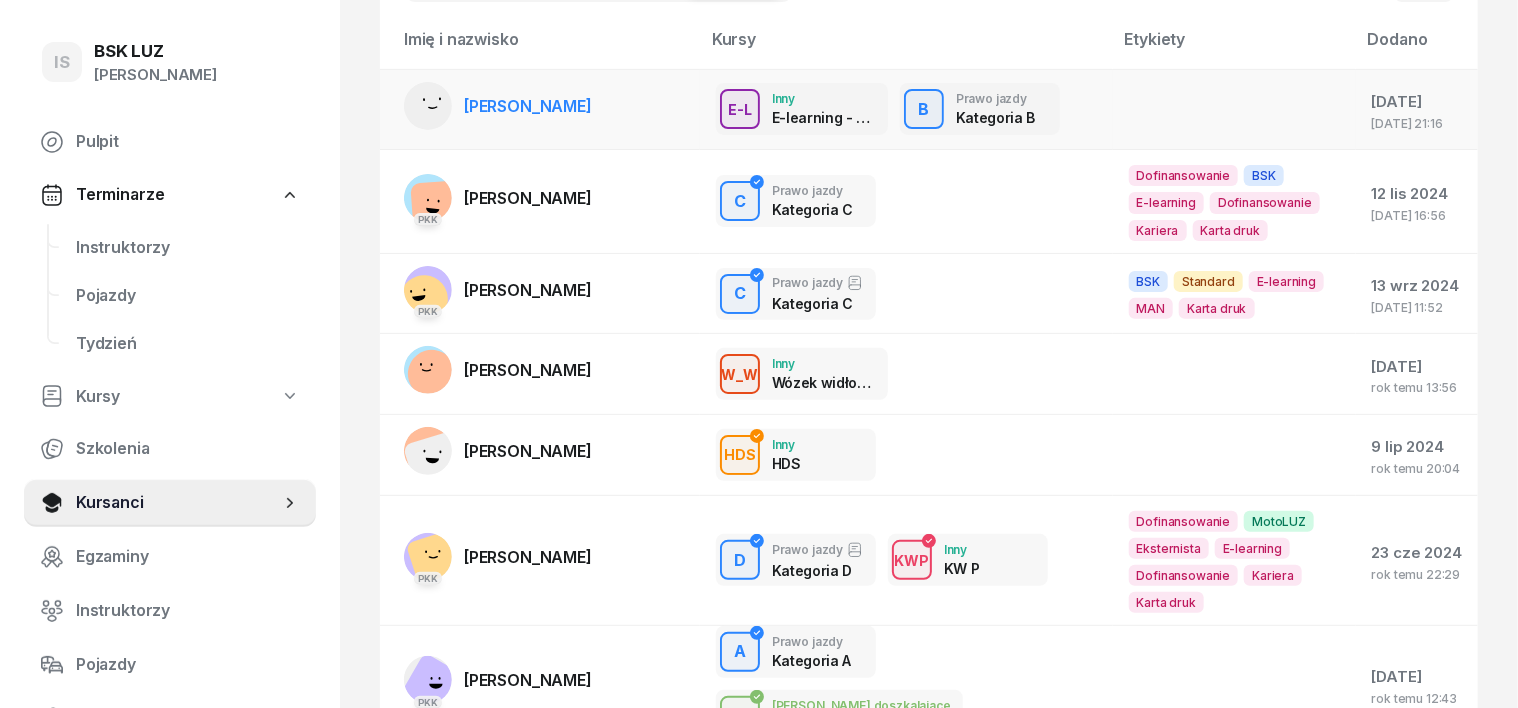 scroll, scrollTop: 0, scrollLeft: 0, axis: both 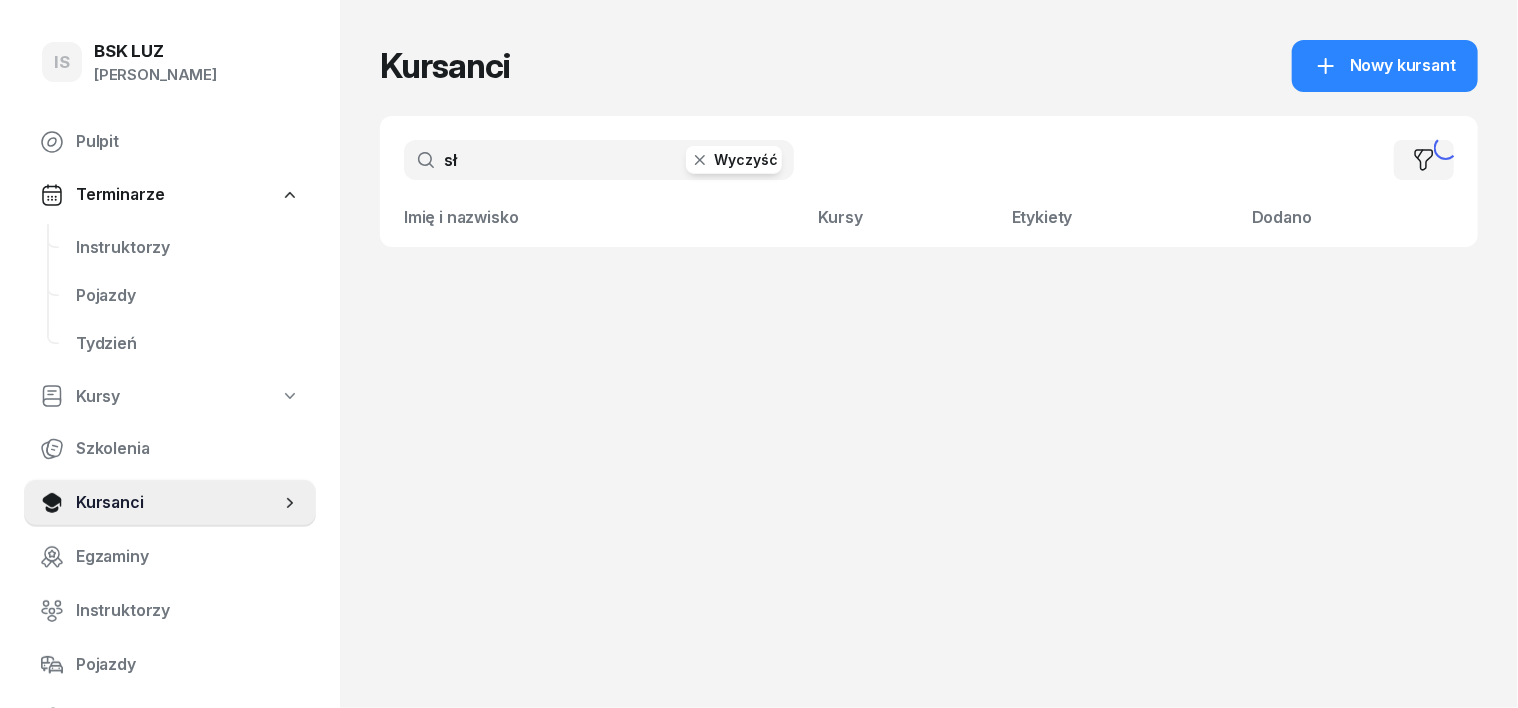 type on "s" 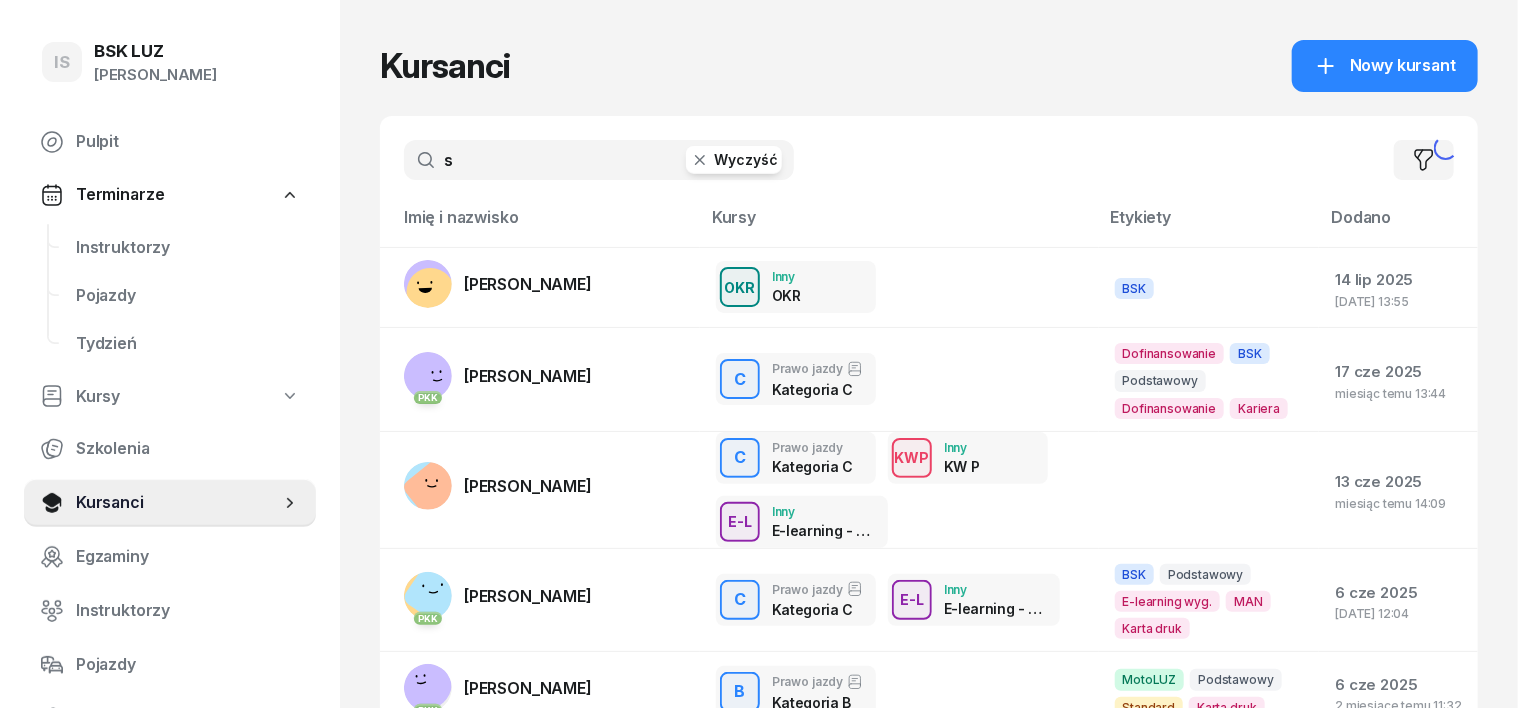 type 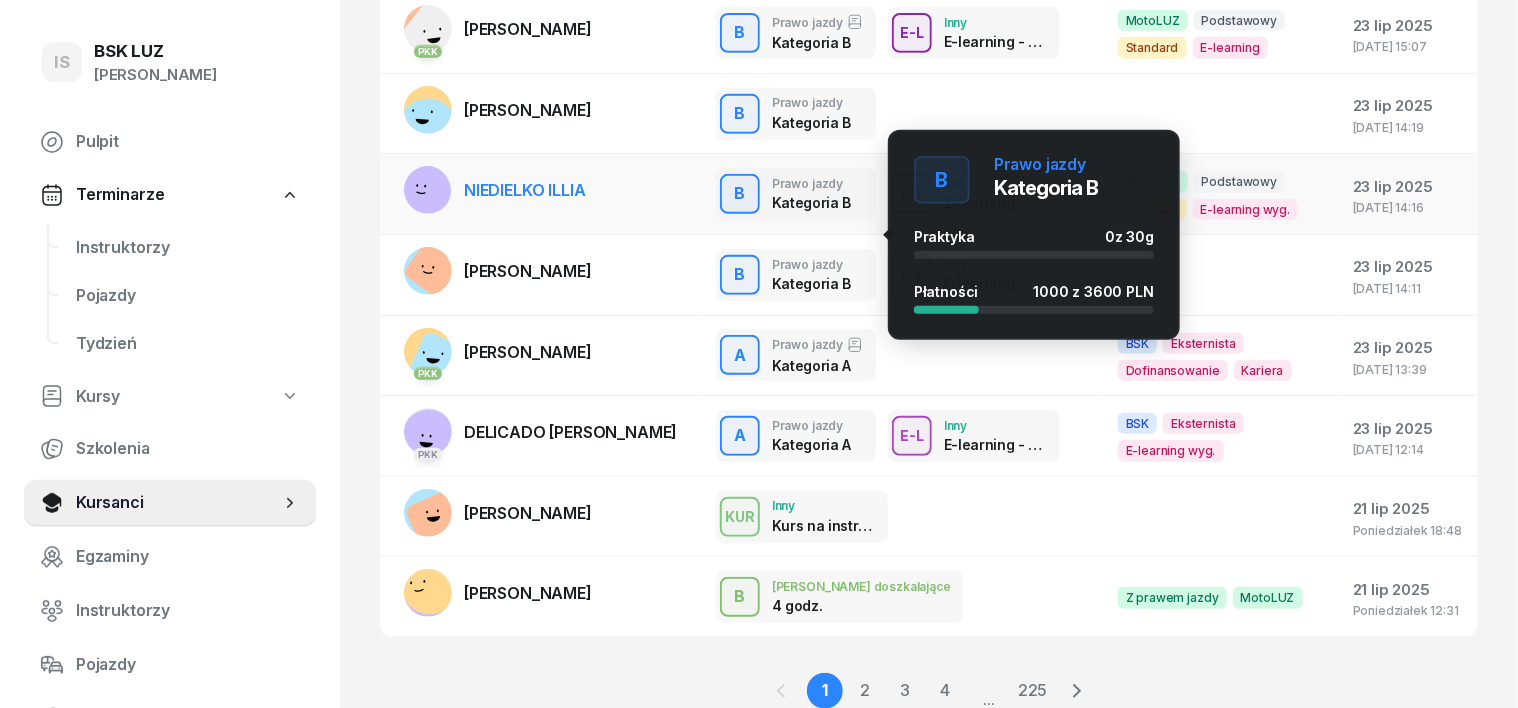 scroll, scrollTop: 487, scrollLeft: 0, axis: vertical 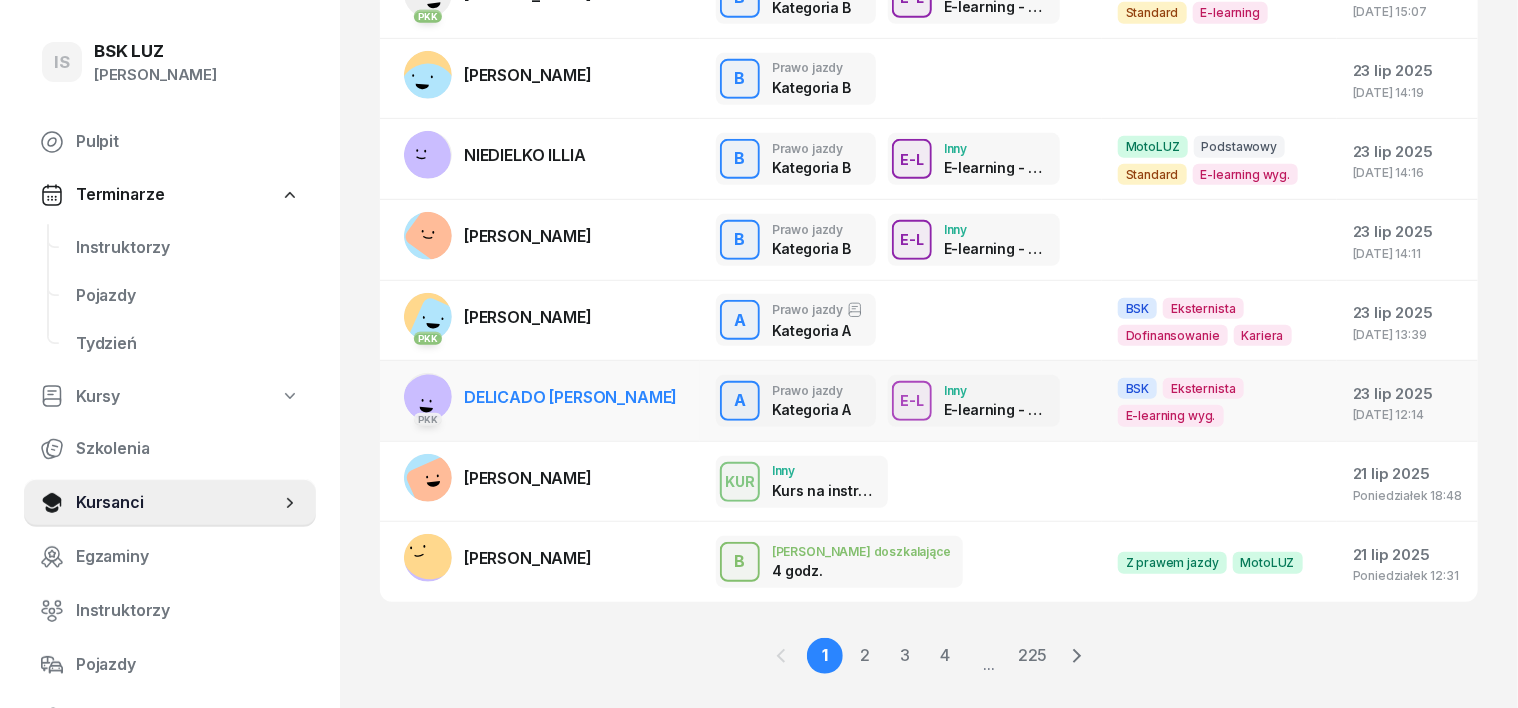 click 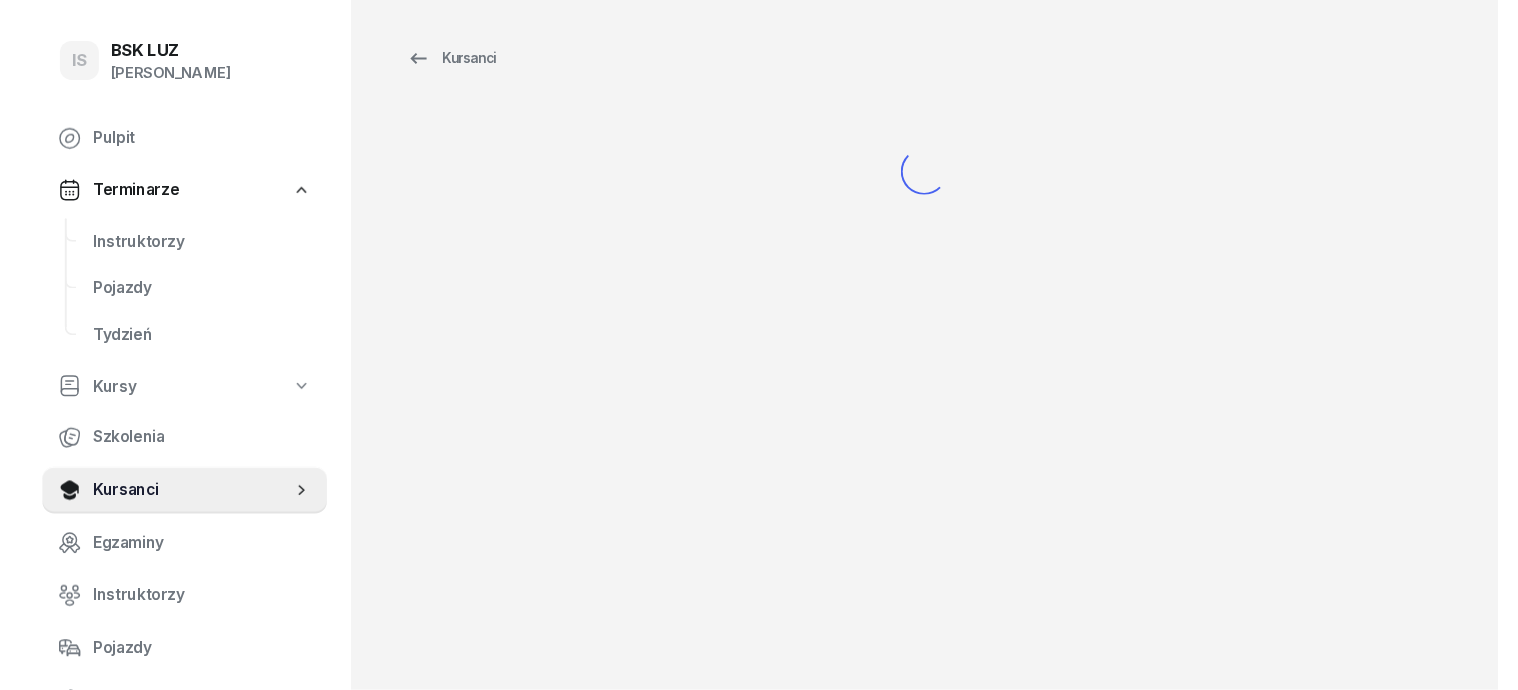 scroll, scrollTop: 0, scrollLeft: 0, axis: both 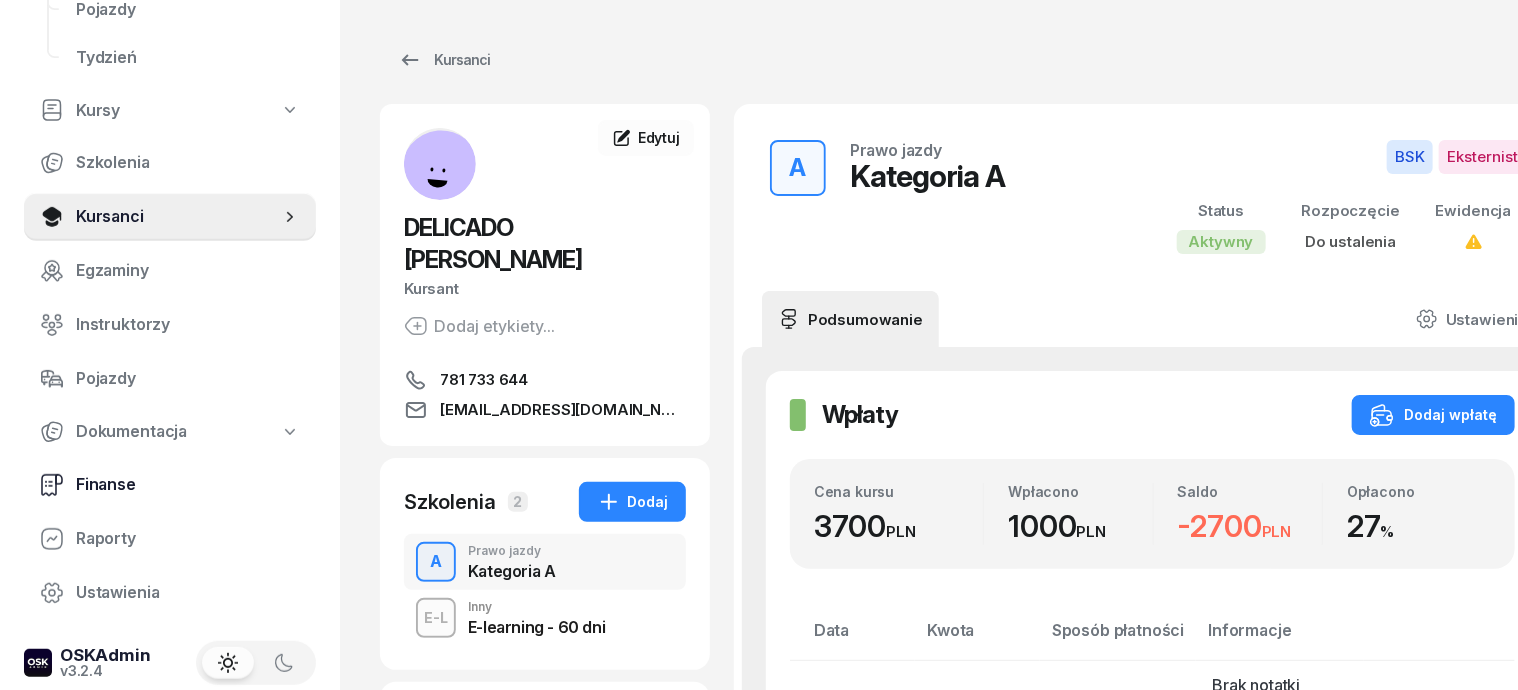 click on "Finanse" at bounding box center [188, 485] 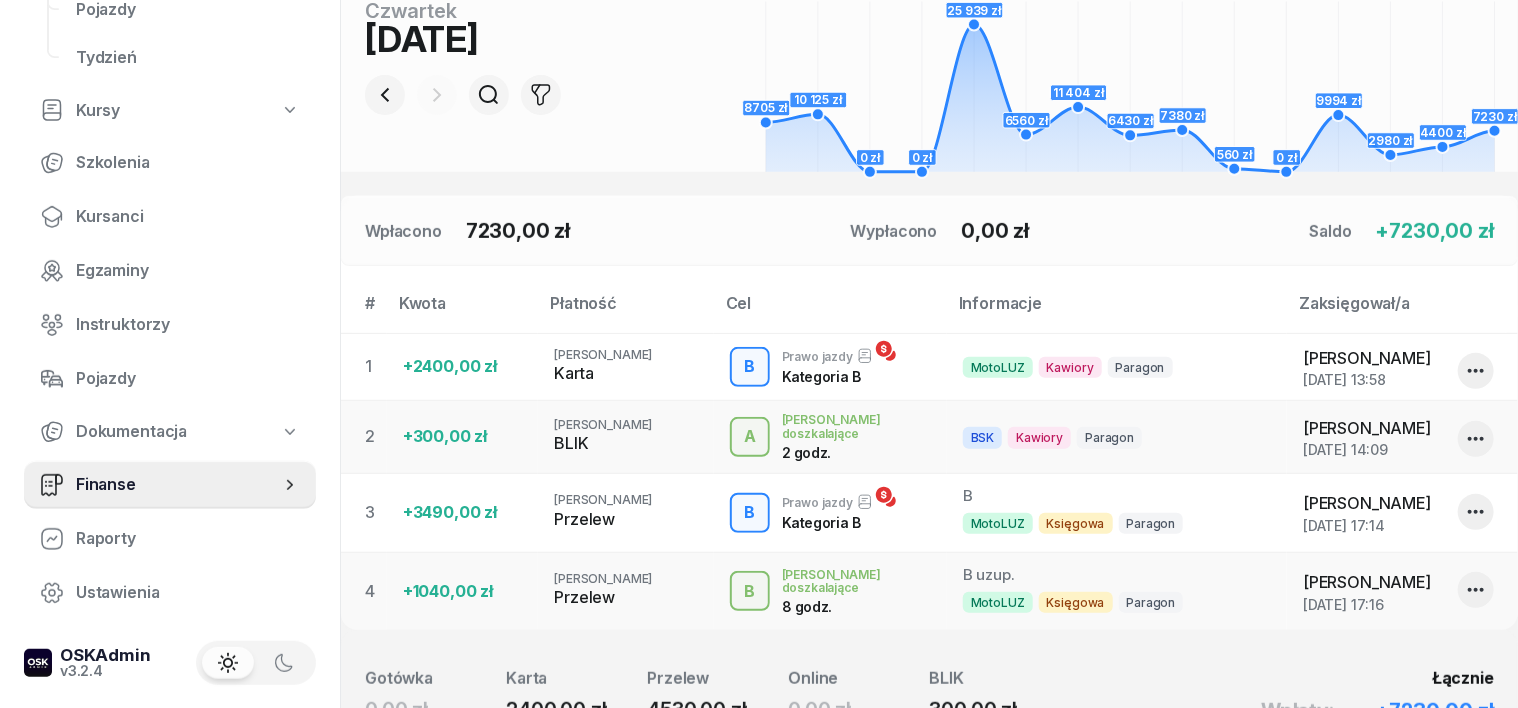 scroll, scrollTop: 375, scrollLeft: 0, axis: vertical 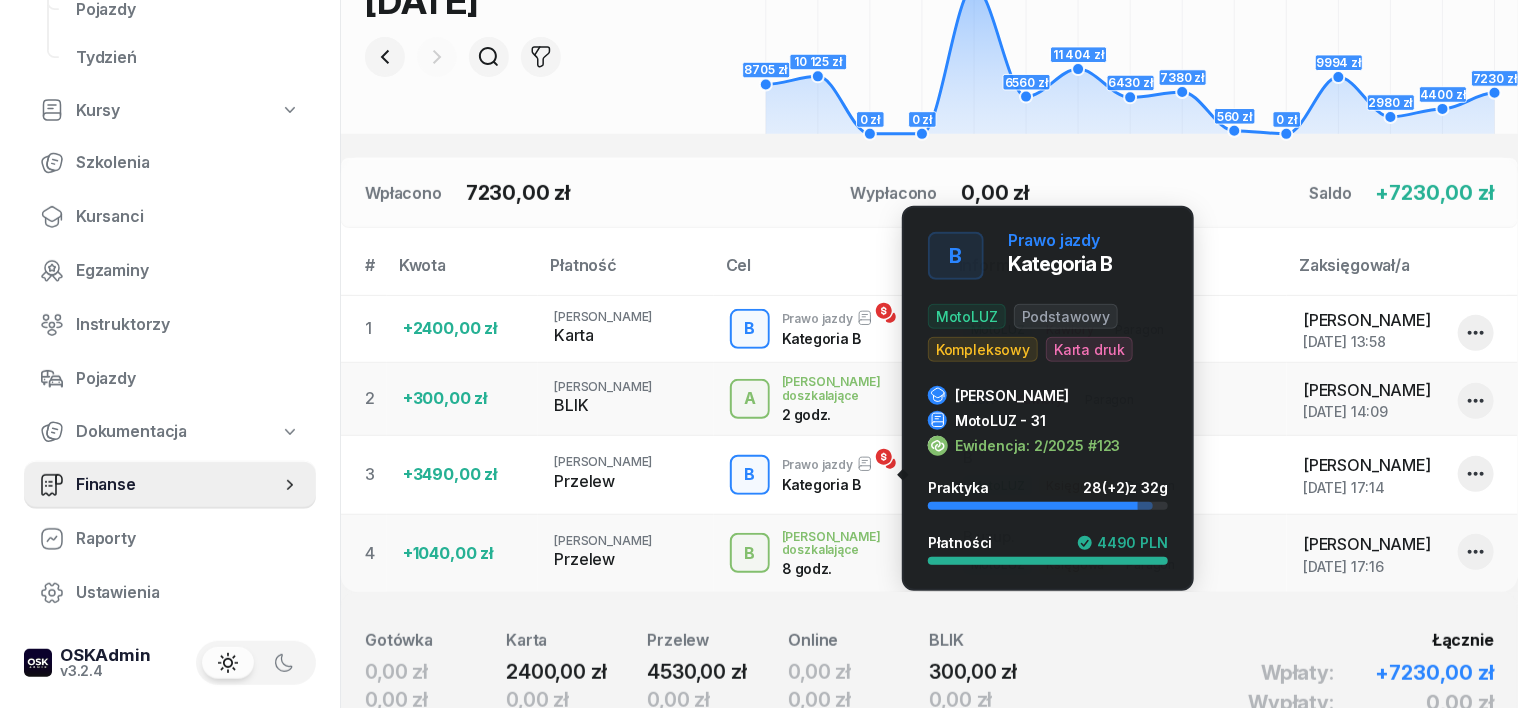 click on "B" at bounding box center [749, 475] 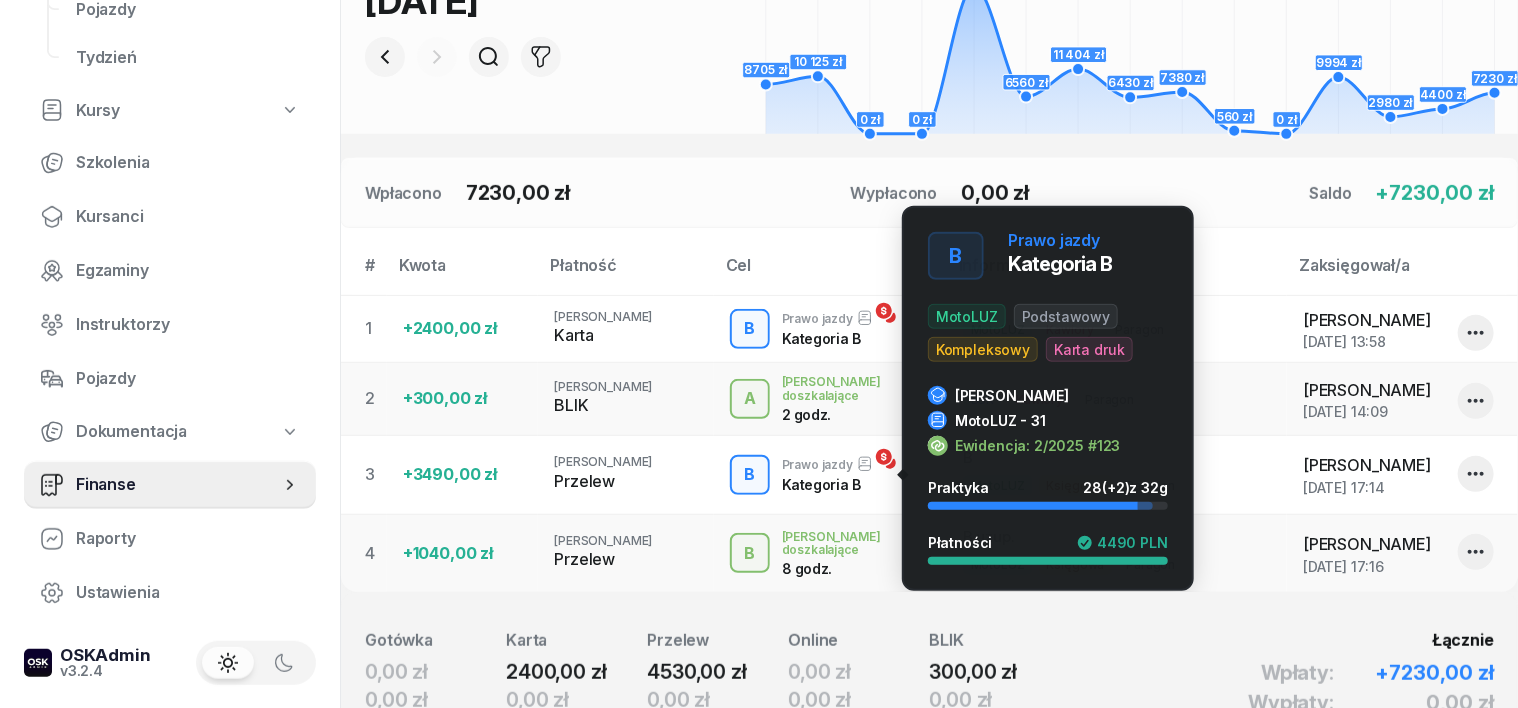 click on "B" at bounding box center (749, 475) 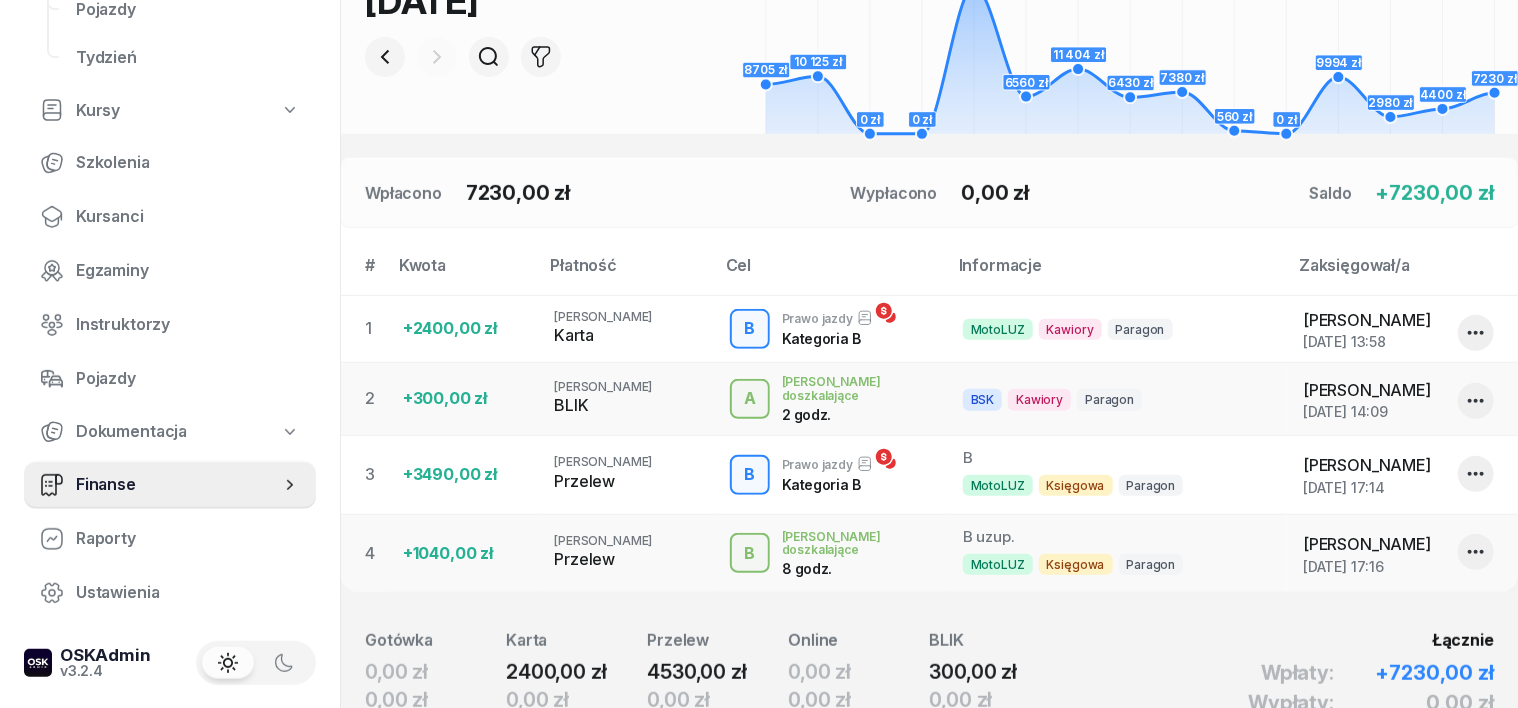 click on "B" at bounding box center (749, 475) 